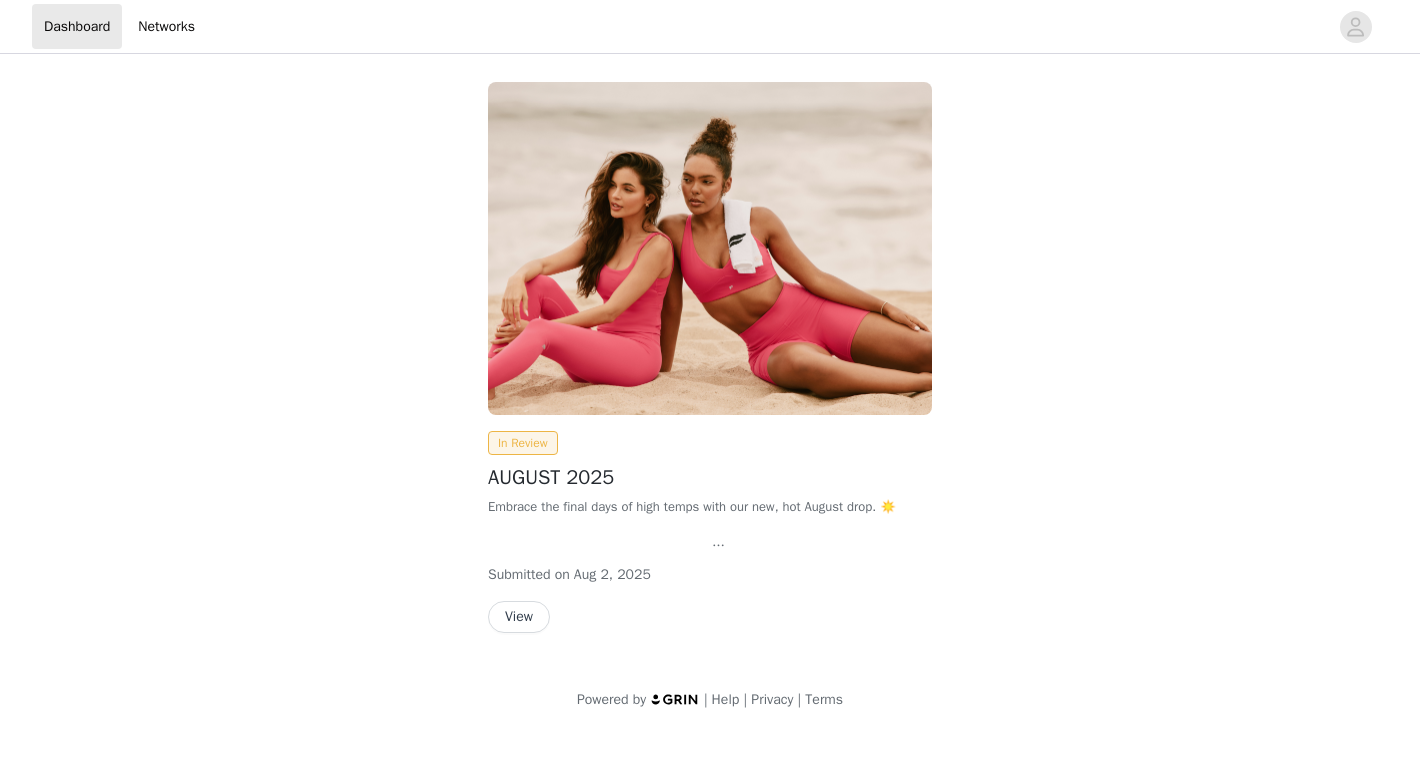 scroll, scrollTop: 0, scrollLeft: 0, axis: both 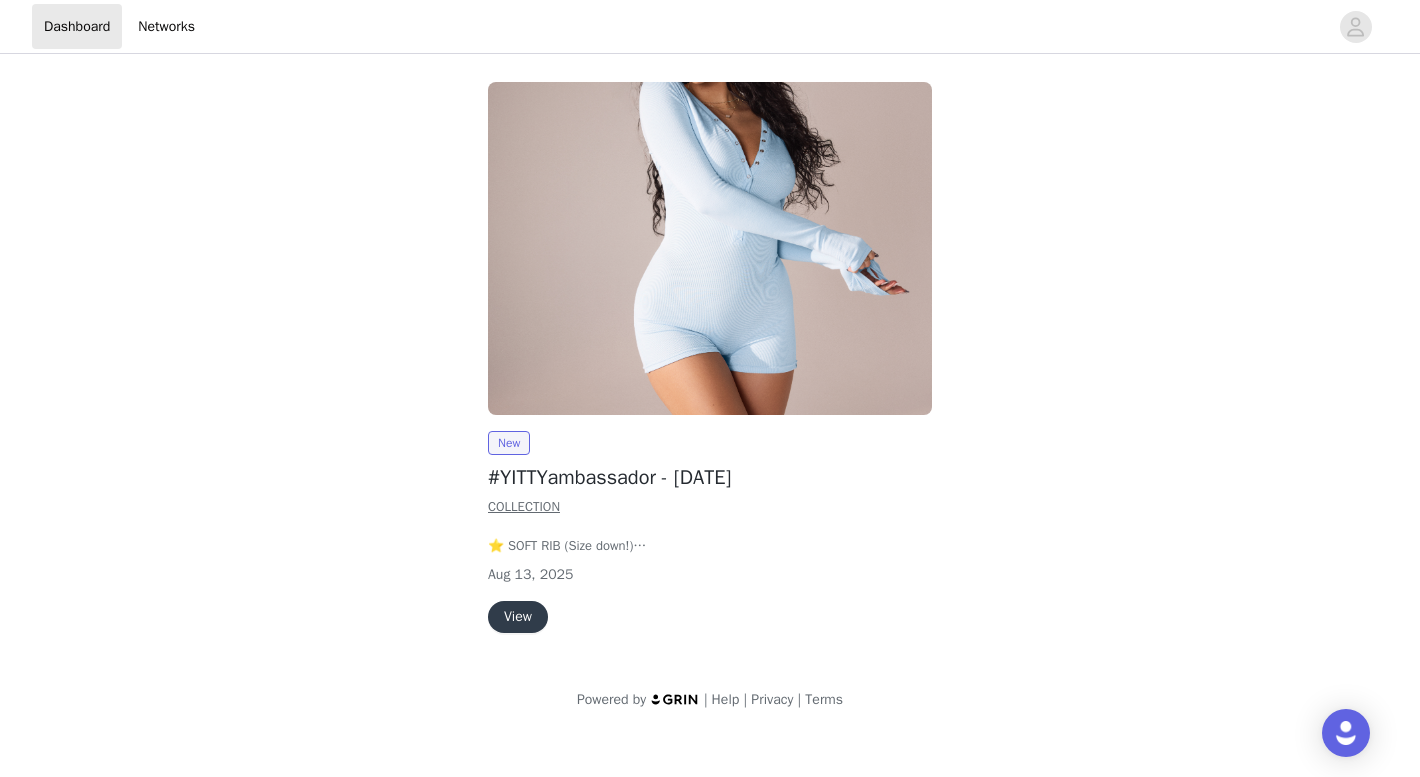 click on "View" at bounding box center [518, 617] 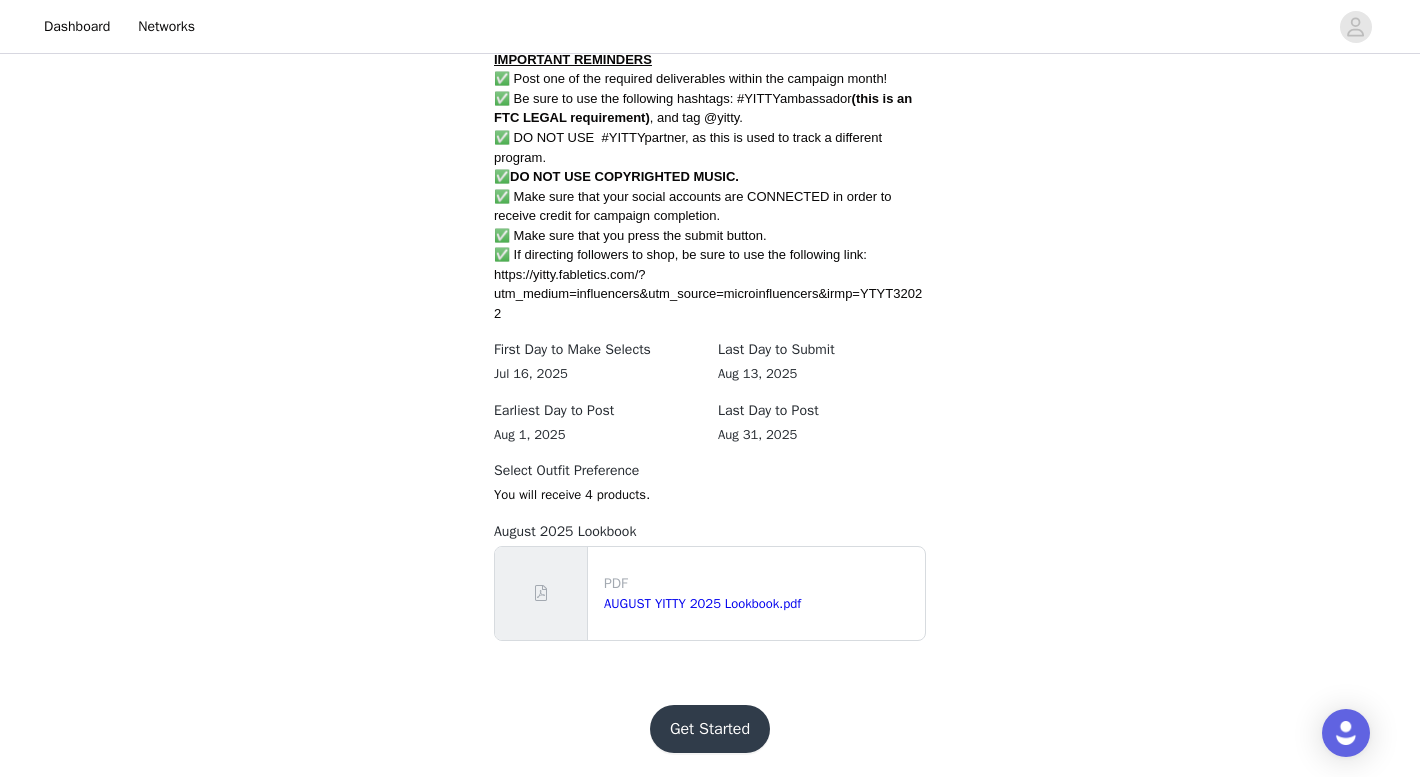 scroll, scrollTop: 1234, scrollLeft: 0, axis: vertical 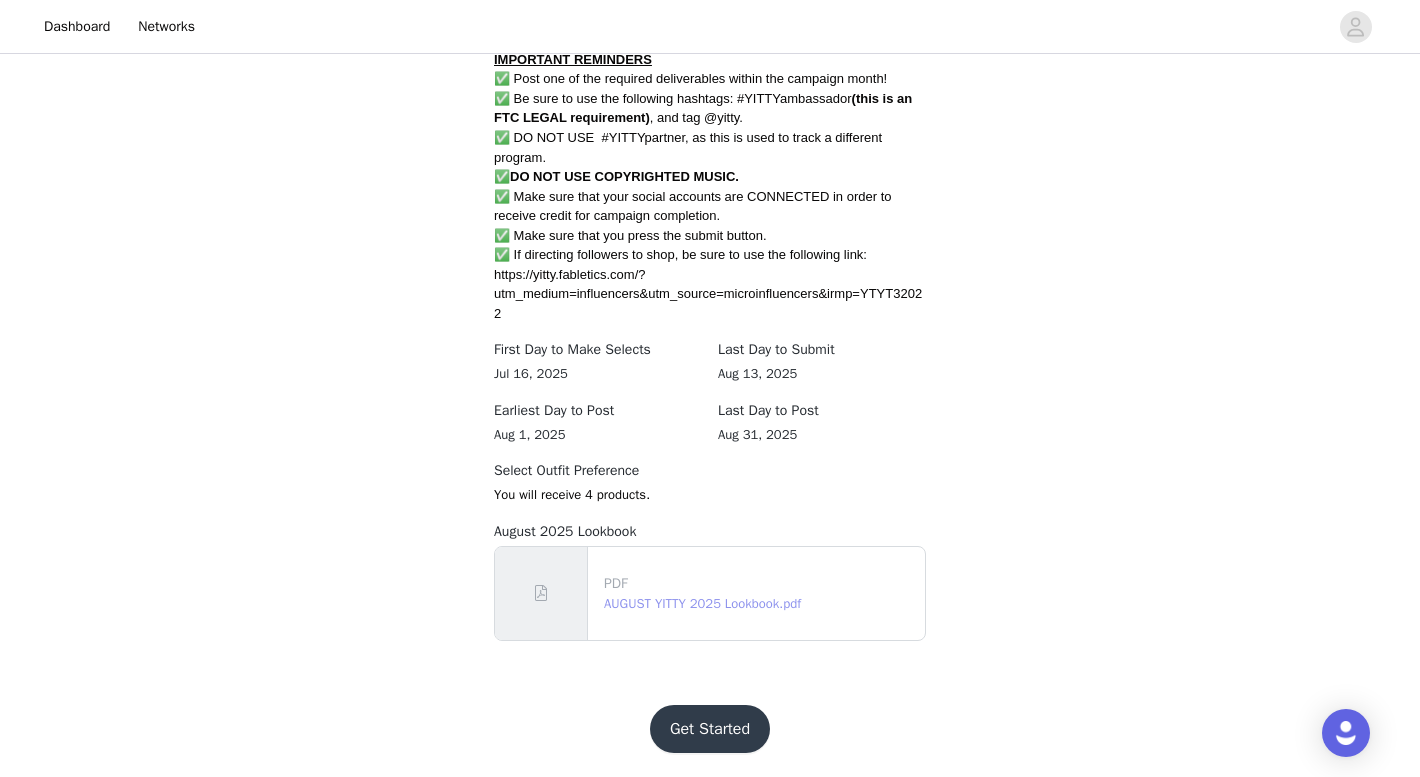 click on "AUGUST YITTY 2025 Lookbook.pdf" at bounding box center [702, 603] 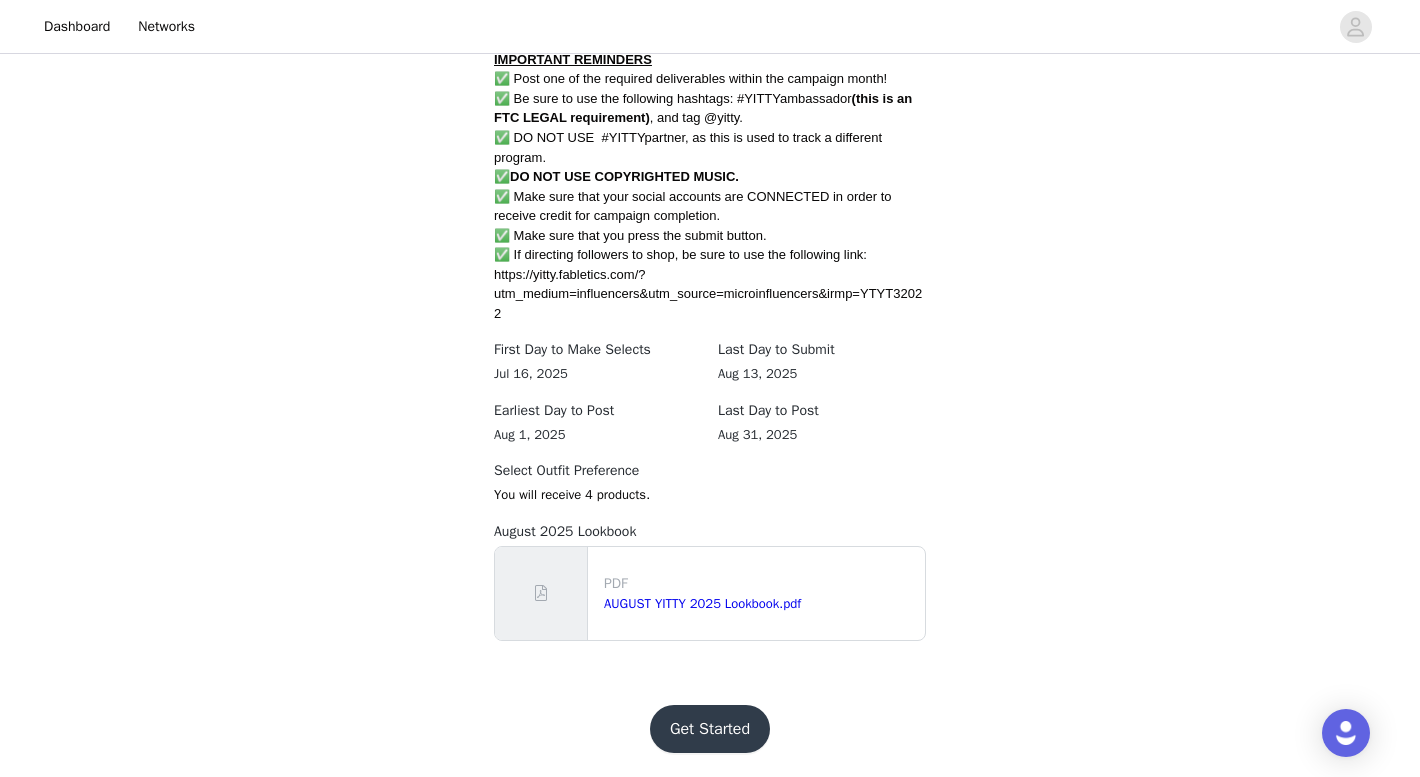 click on "Get Started" at bounding box center (710, 729) 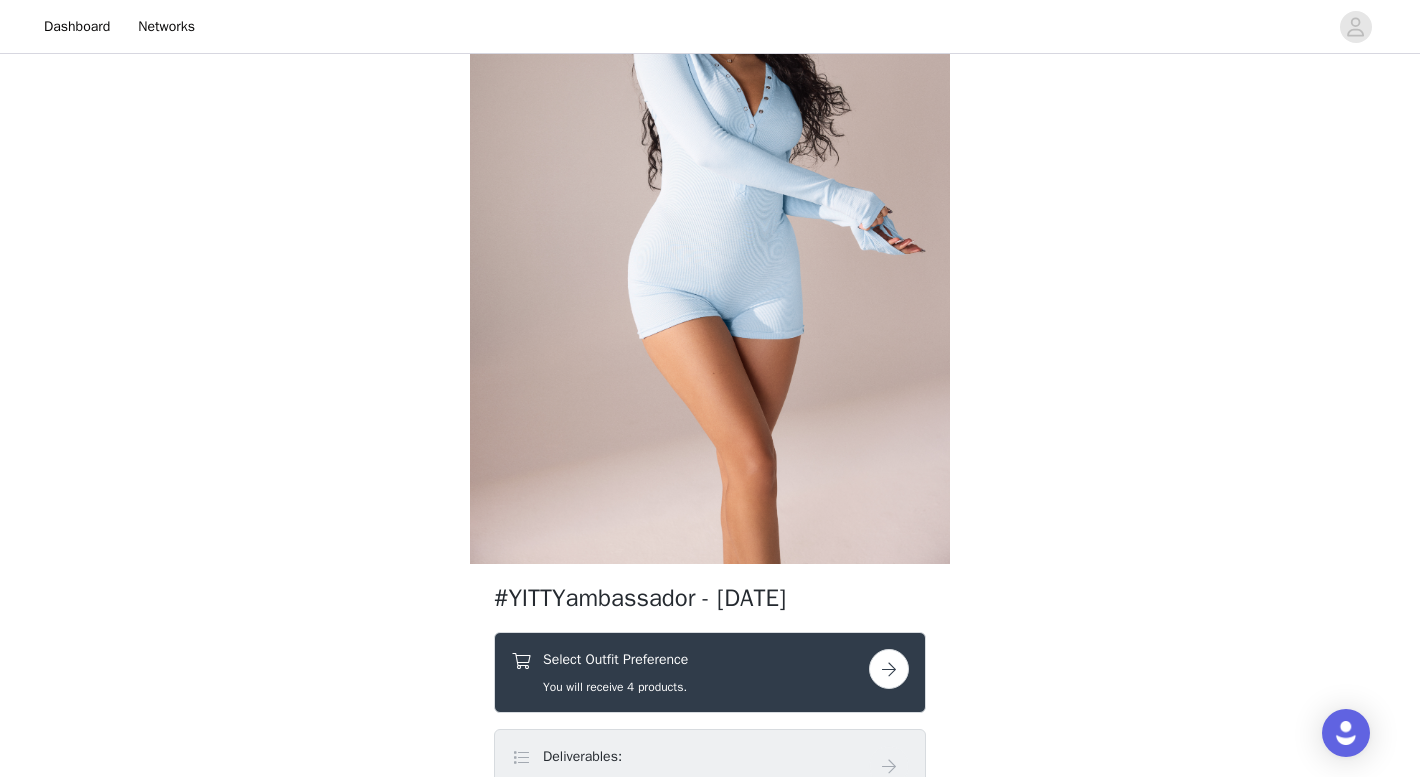 scroll, scrollTop: 607, scrollLeft: 0, axis: vertical 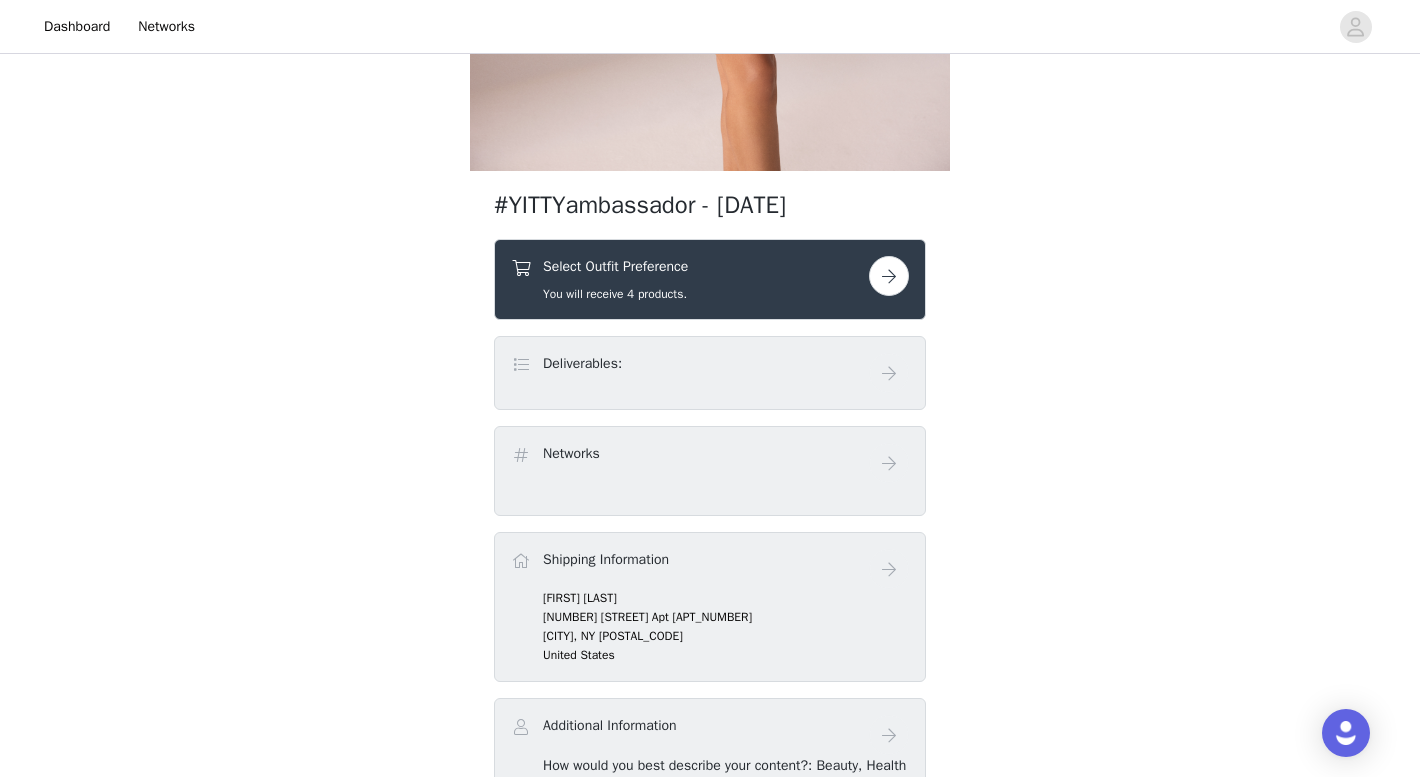 click on "Select Outfit Preference   You will receive 4 products." at bounding box center (690, 279) 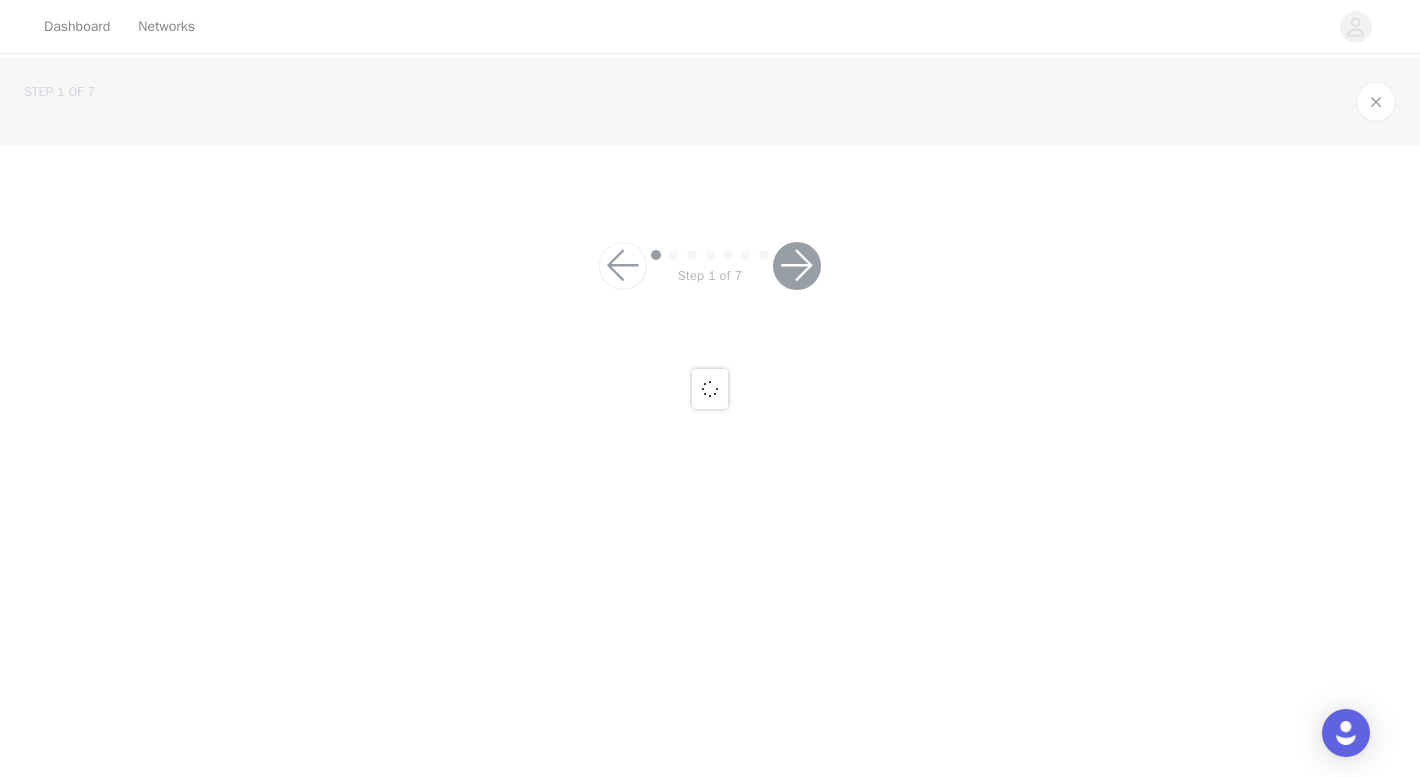 scroll, scrollTop: 0, scrollLeft: 0, axis: both 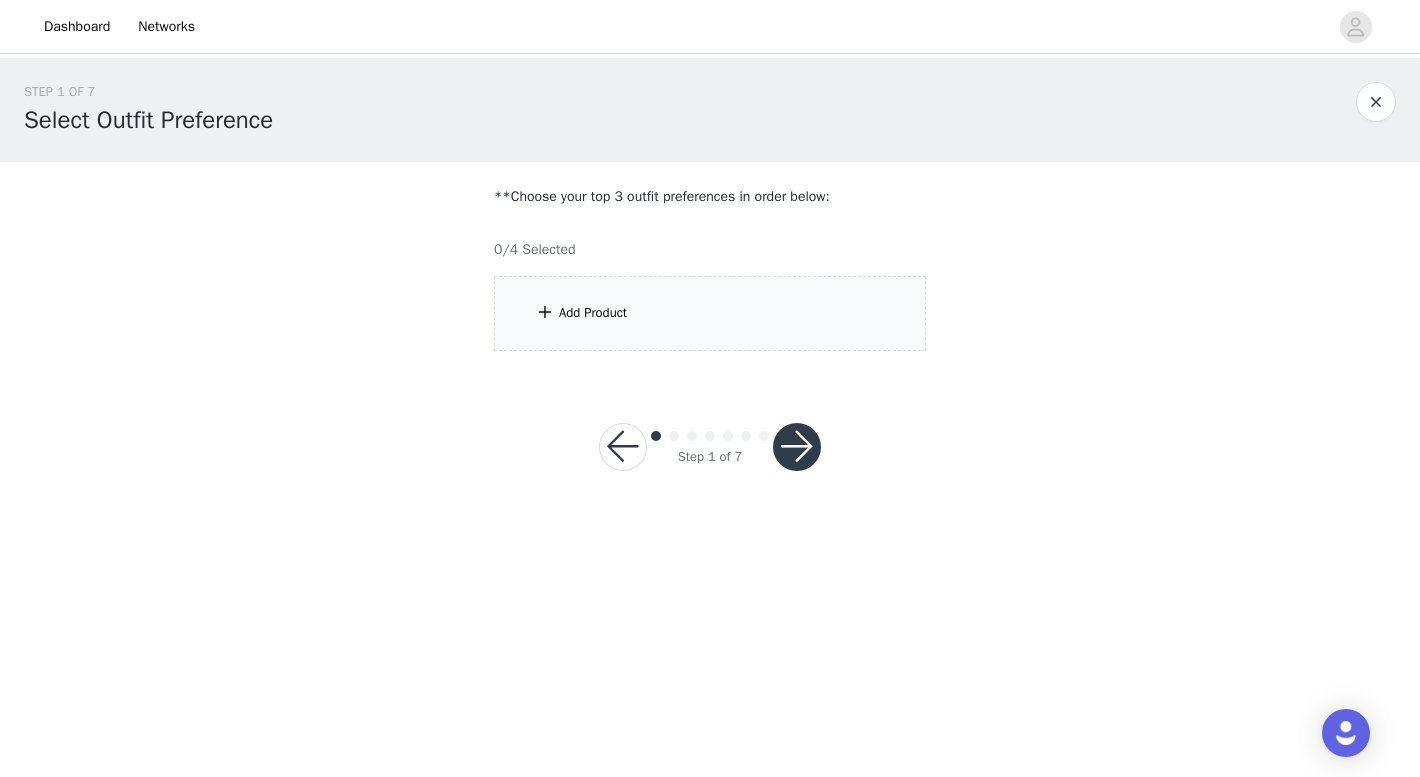 click on "Add Product" at bounding box center (593, 313) 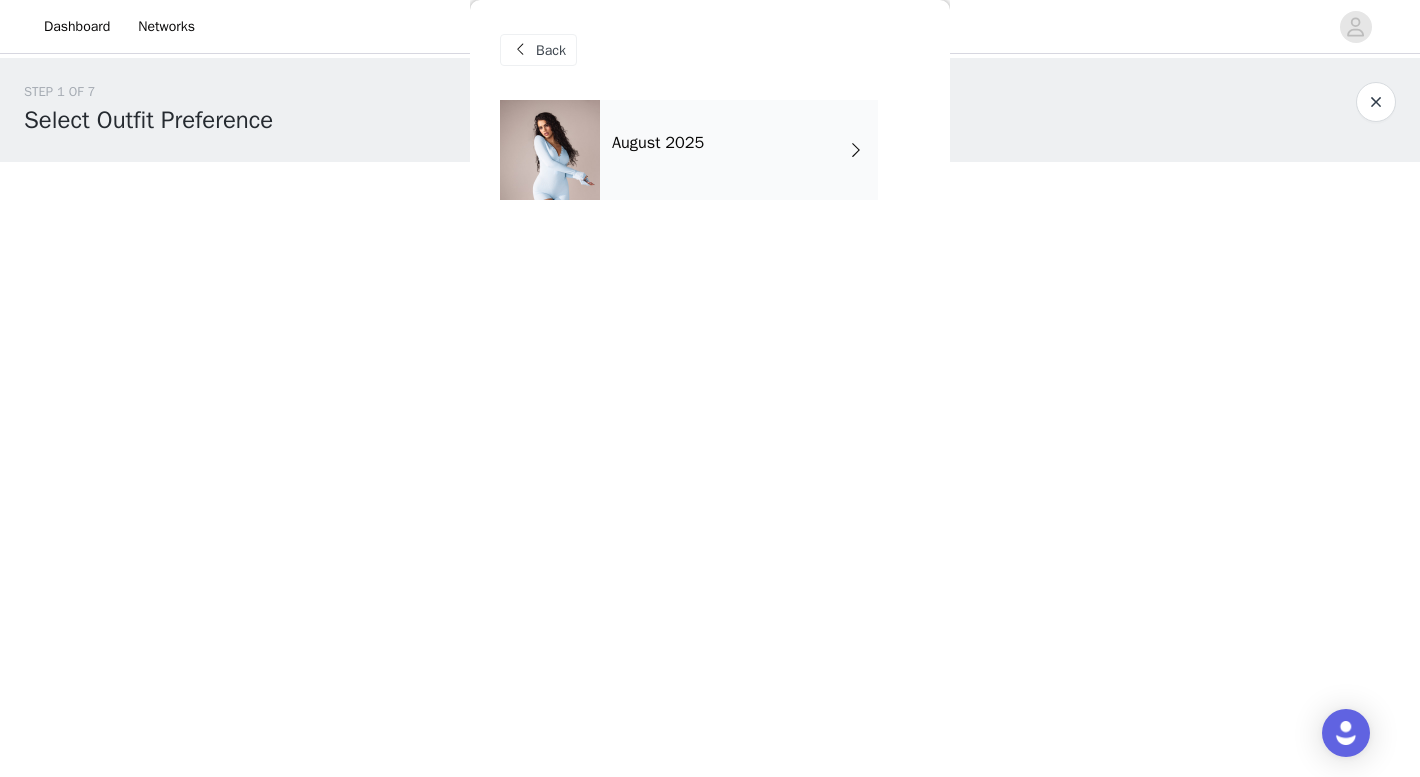 click on "August 2025" at bounding box center (658, 143) 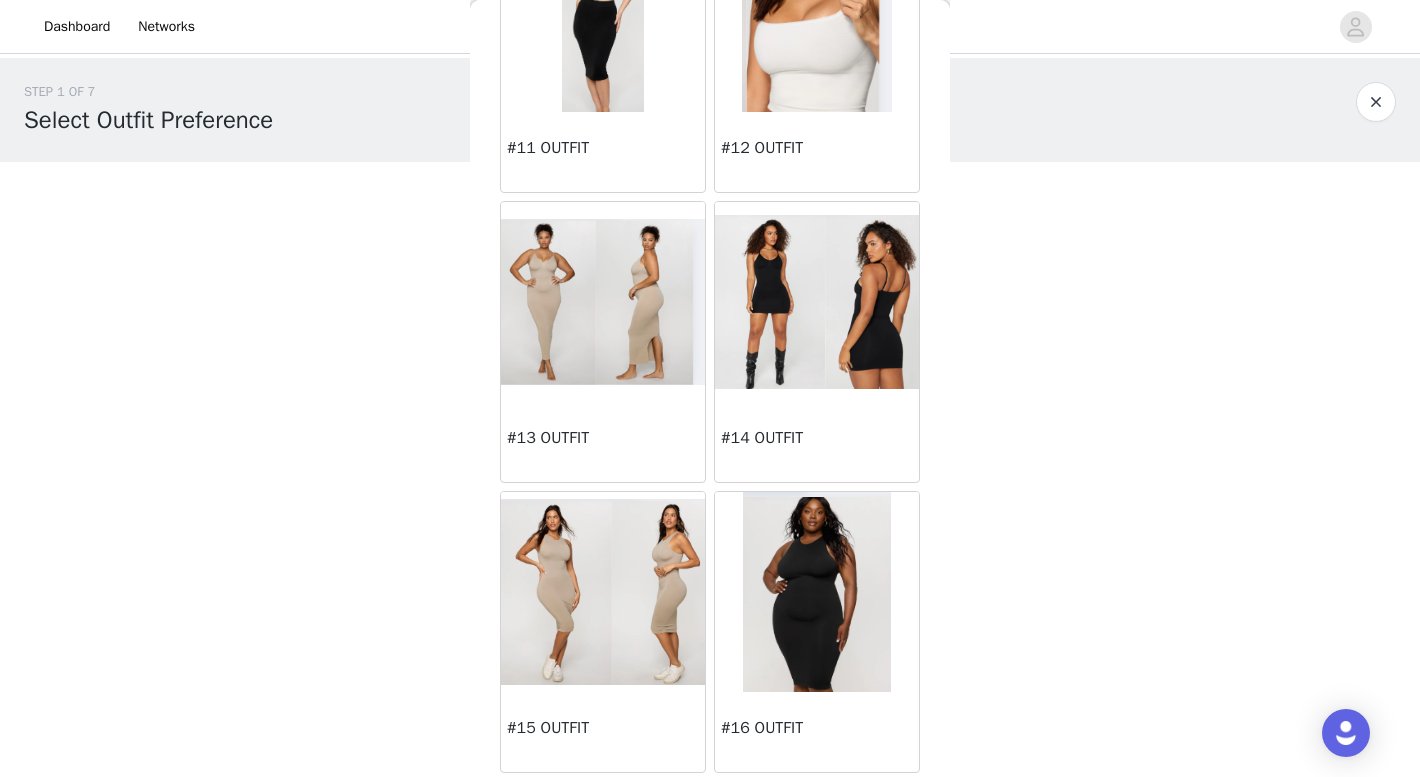 scroll, scrollTop: 1639, scrollLeft: 0, axis: vertical 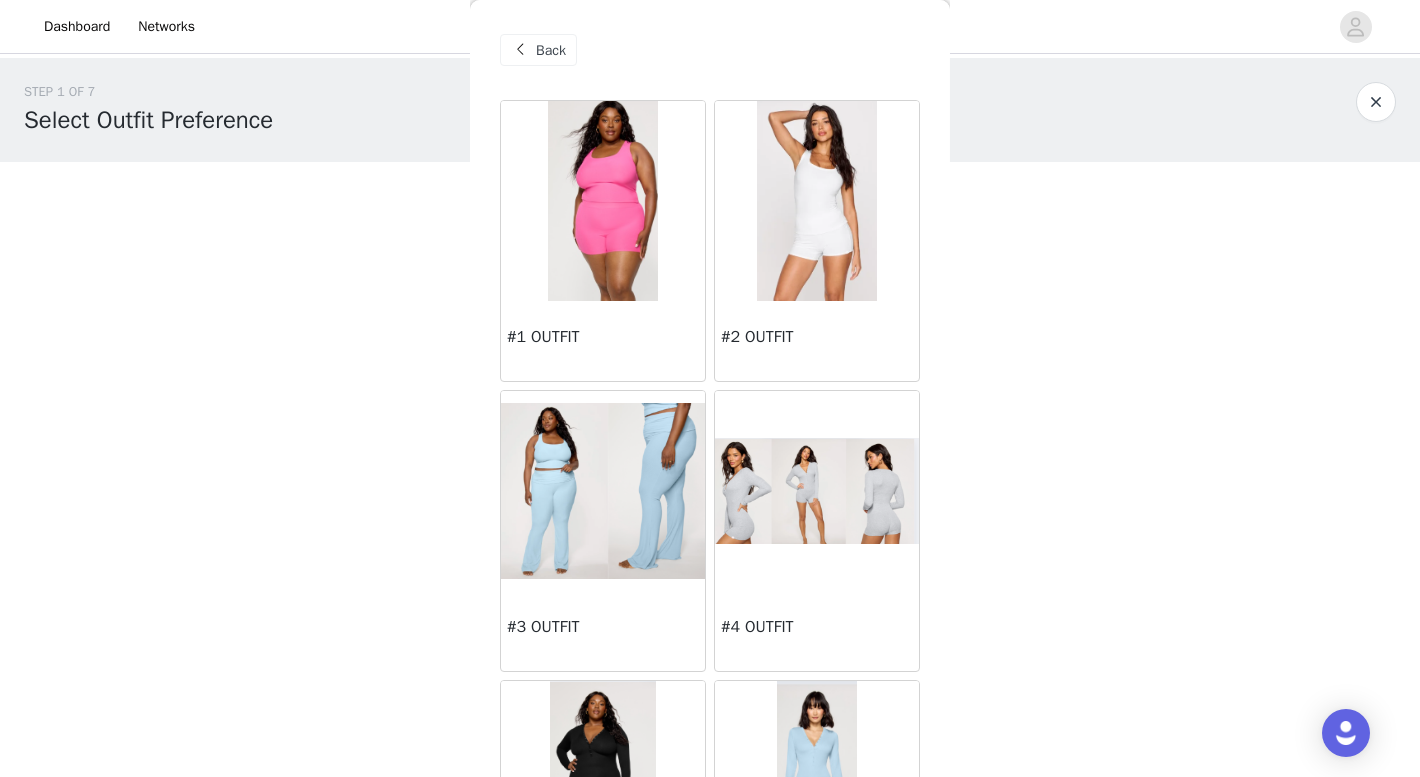 click at bounding box center [603, 201] 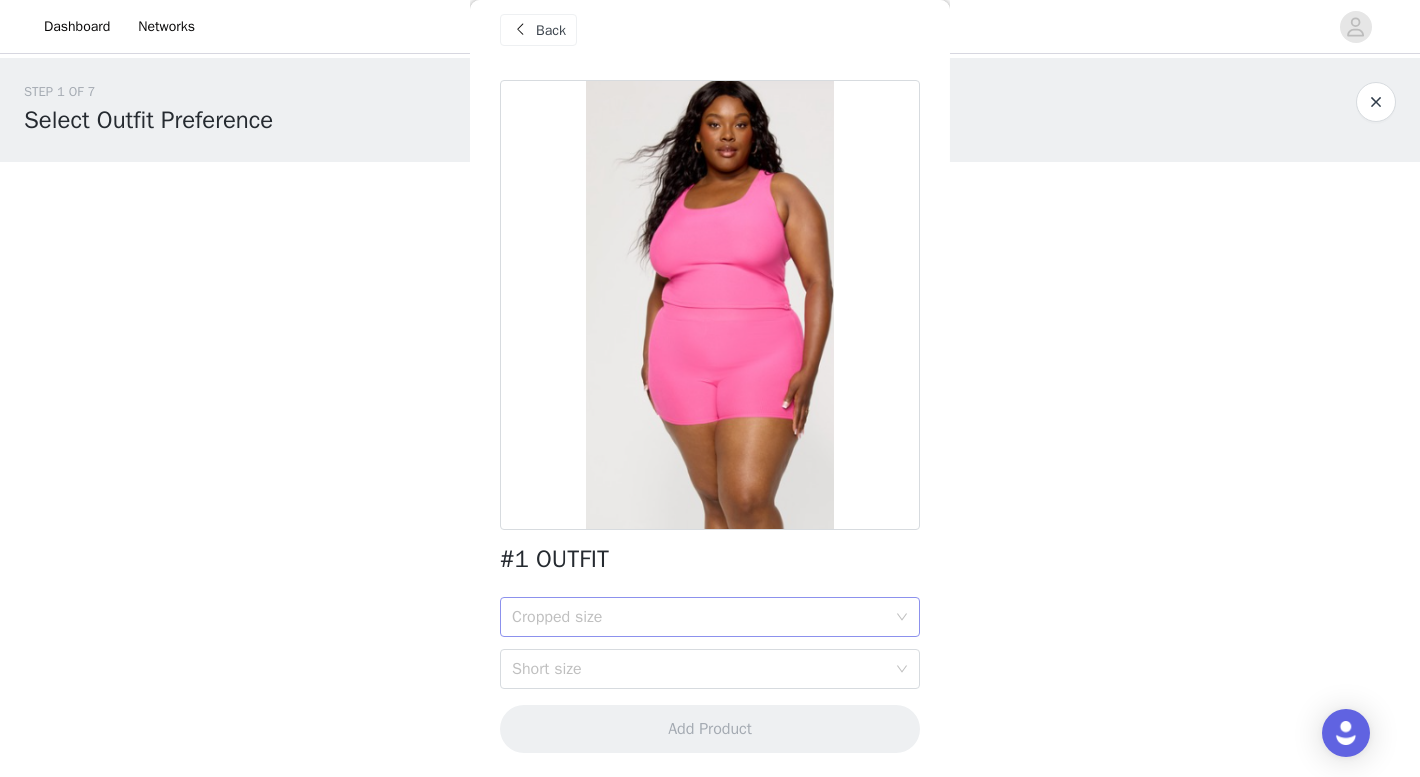 scroll, scrollTop: 20, scrollLeft: 0, axis: vertical 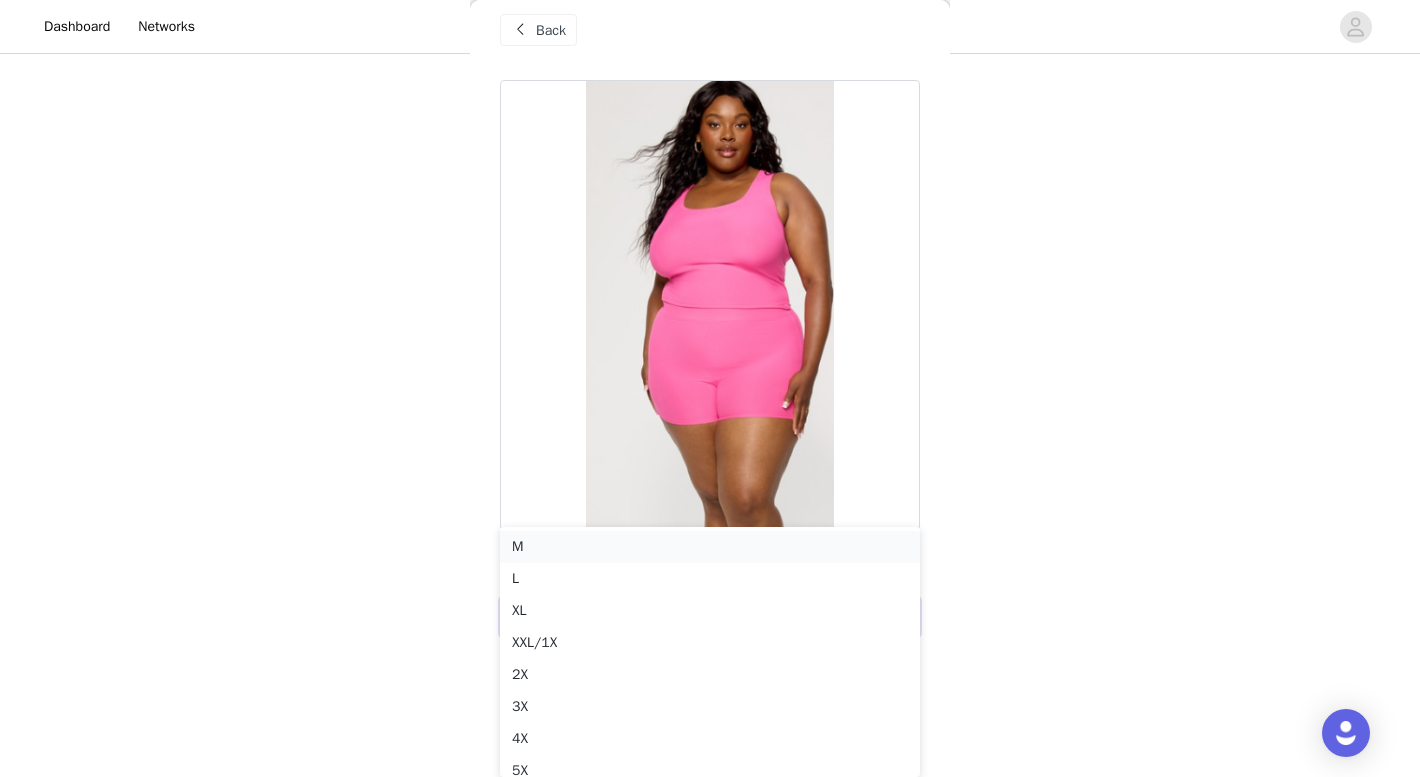 click on "M" at bounding box center [710, 547] 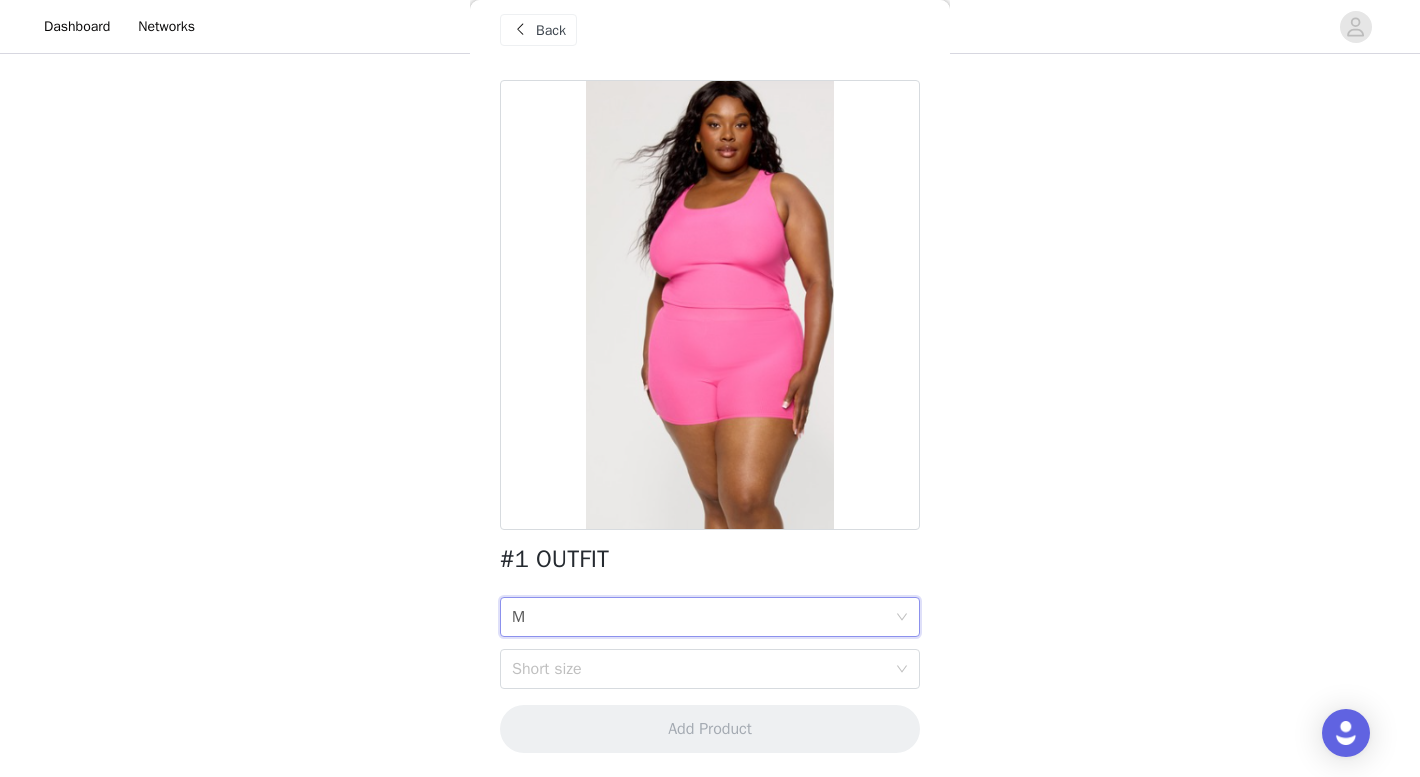 scroll, scrollTop: 0, scrollLeft: 0, axis: both 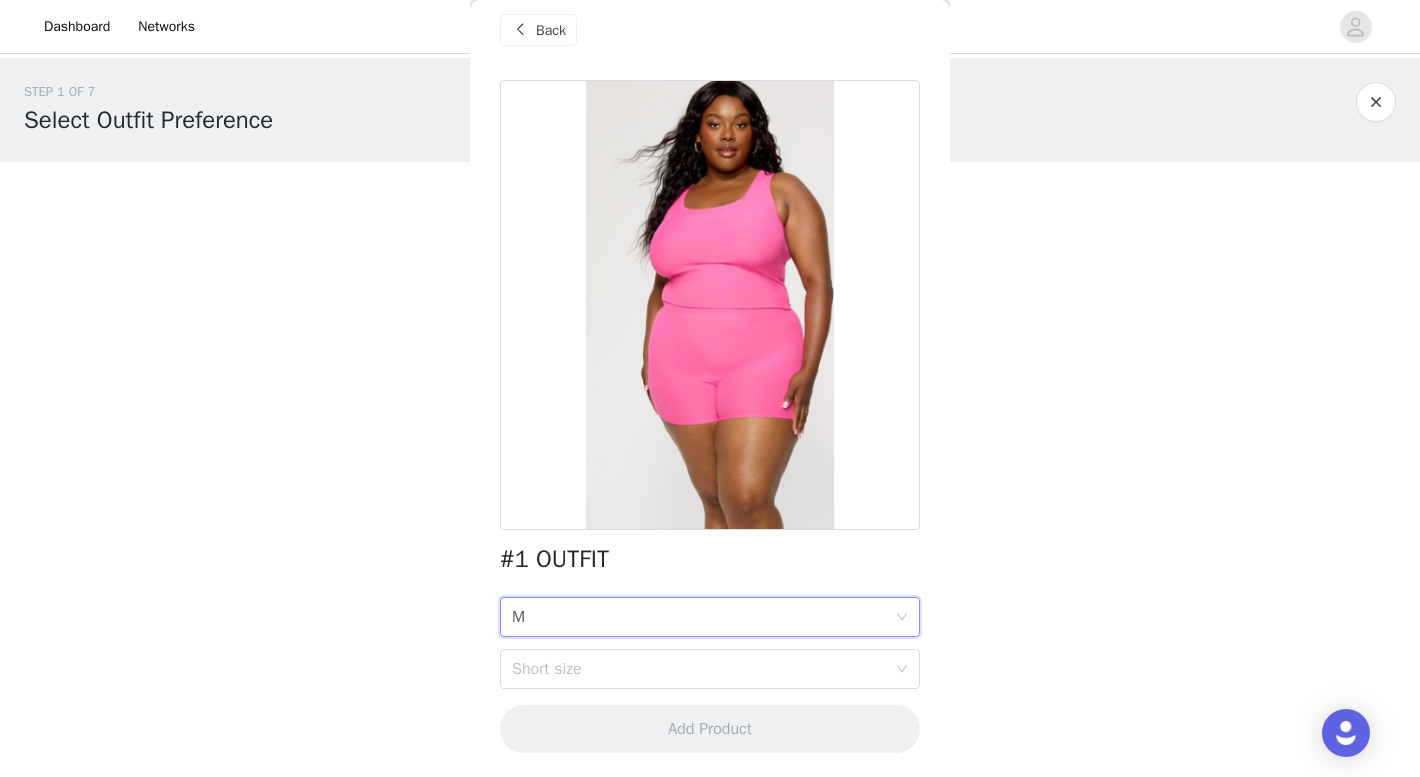 click on "STEP 1 OF 7
Select Outfit Preference
**Choose your top 3 outfit preferences in order below:       0/4 Selected           Add Product       Back     #1 OUTFIT               Cropped size M Short size     Add Product
Step 1 of 7" at bounding box center [710, 288] 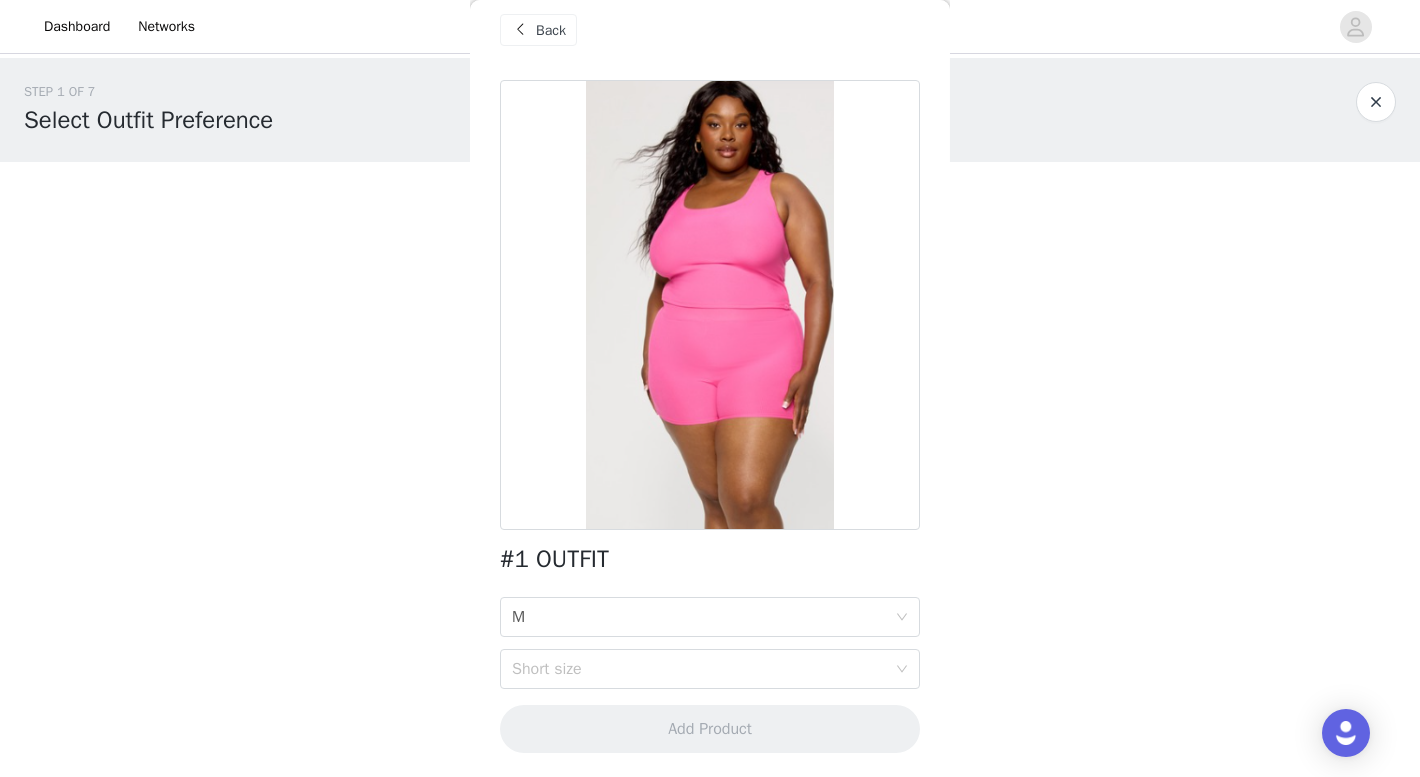 scroll, scrollTop: 0, scrollLeft: 0, axis: both 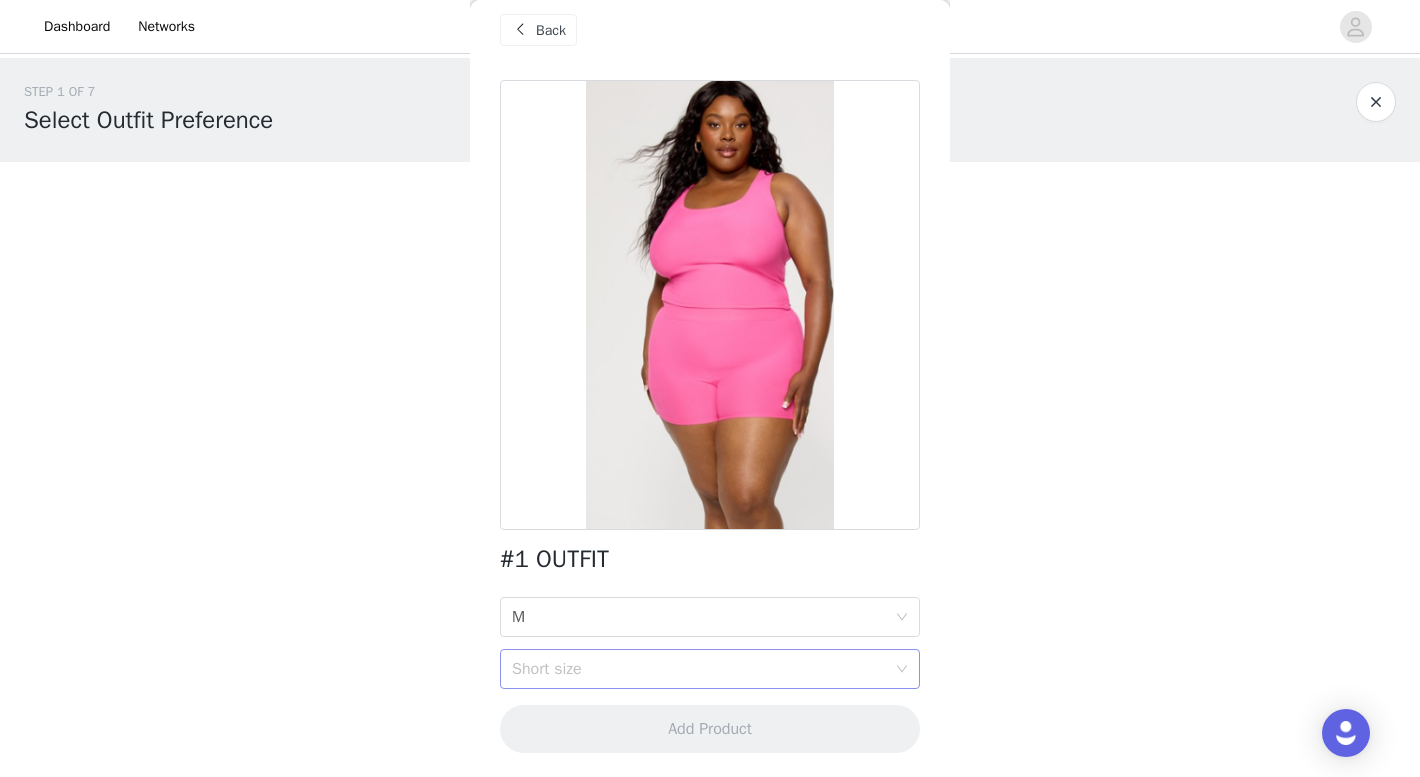 click on "Short size" at bounding box center (699, 669) 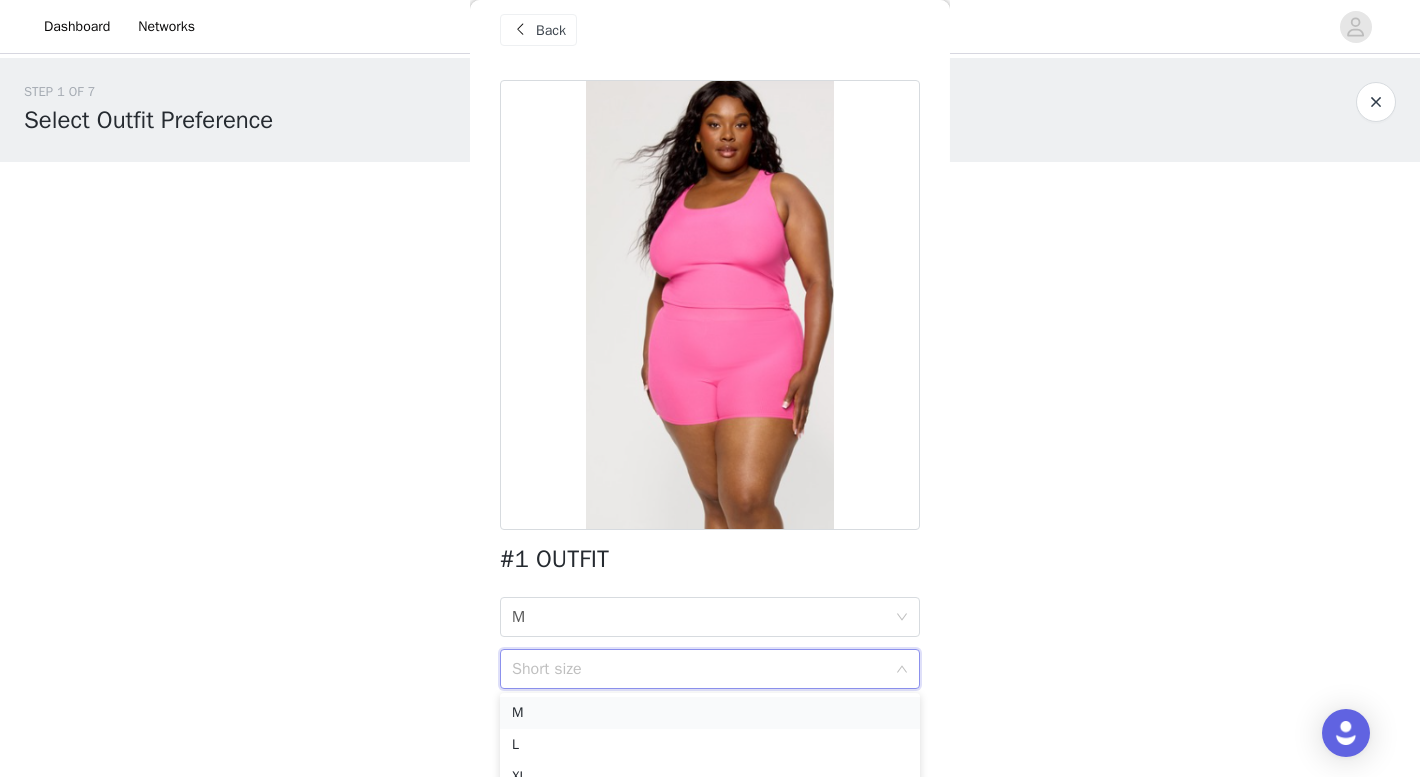 click on "M" at bounding box center [710, 713] 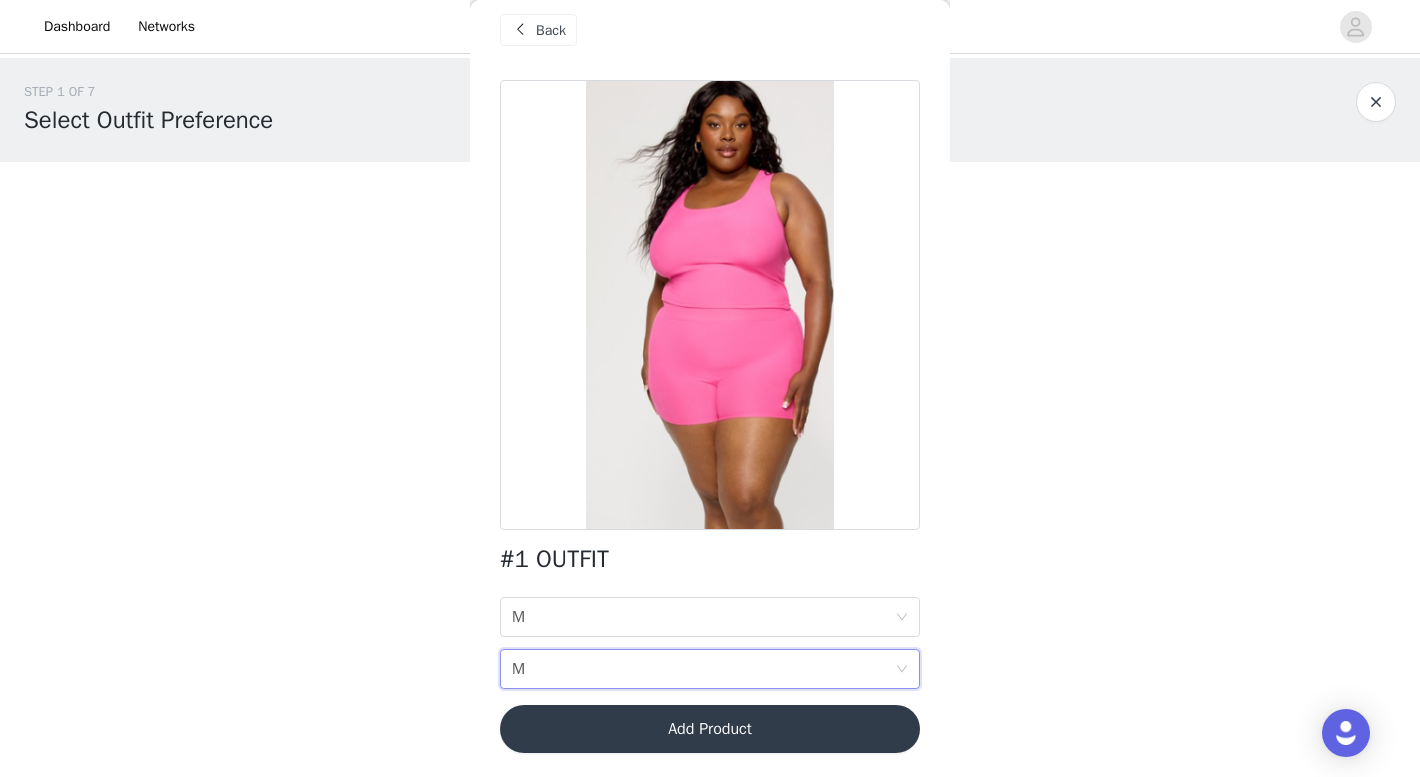 click on "STEP 1 OF 7
Select Outfit Preference
**Choose your top 3 outfit preferences in order below:       0/4 Selected           Add Product       Back     #1 OUTFIT               Cropped size M Short size M     Add Product
Step 1 of 7
M L XL XXL/1X 2X 3X 4X 5X M L XL XXL/1X 2X 3X 4X 5X" at bounding box center (710, 388) 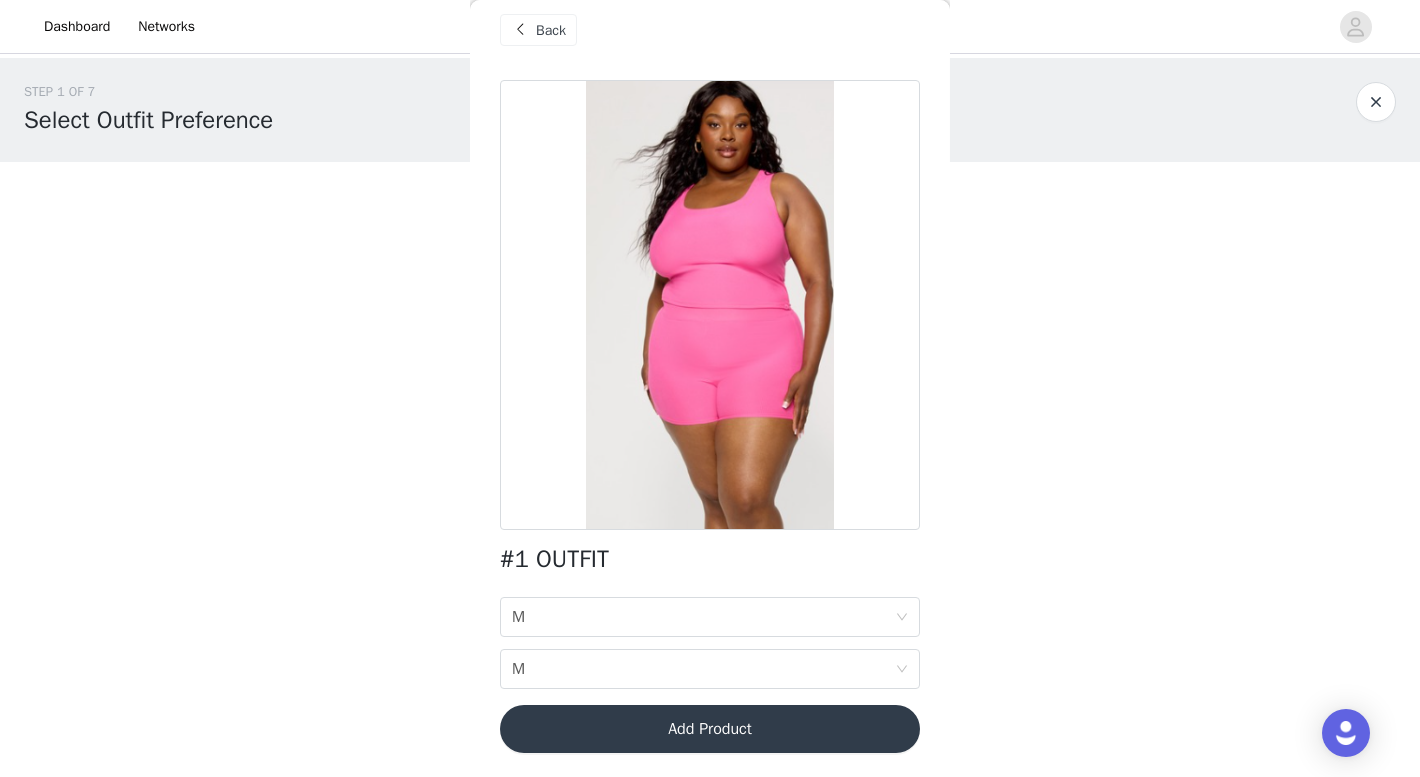 click on "Add Product" at bounding box center (710, 729) 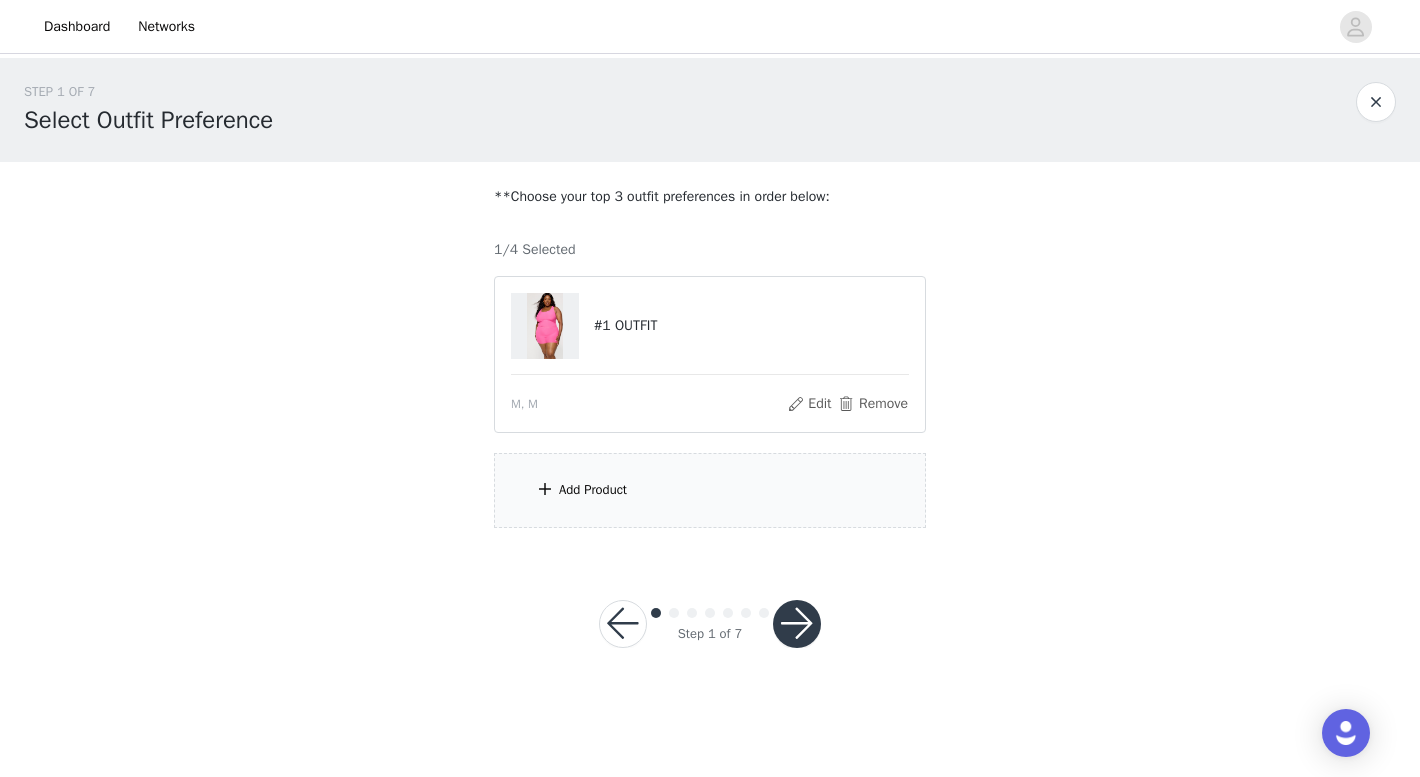 click on "Add Product" at bounding box center [710, 490] 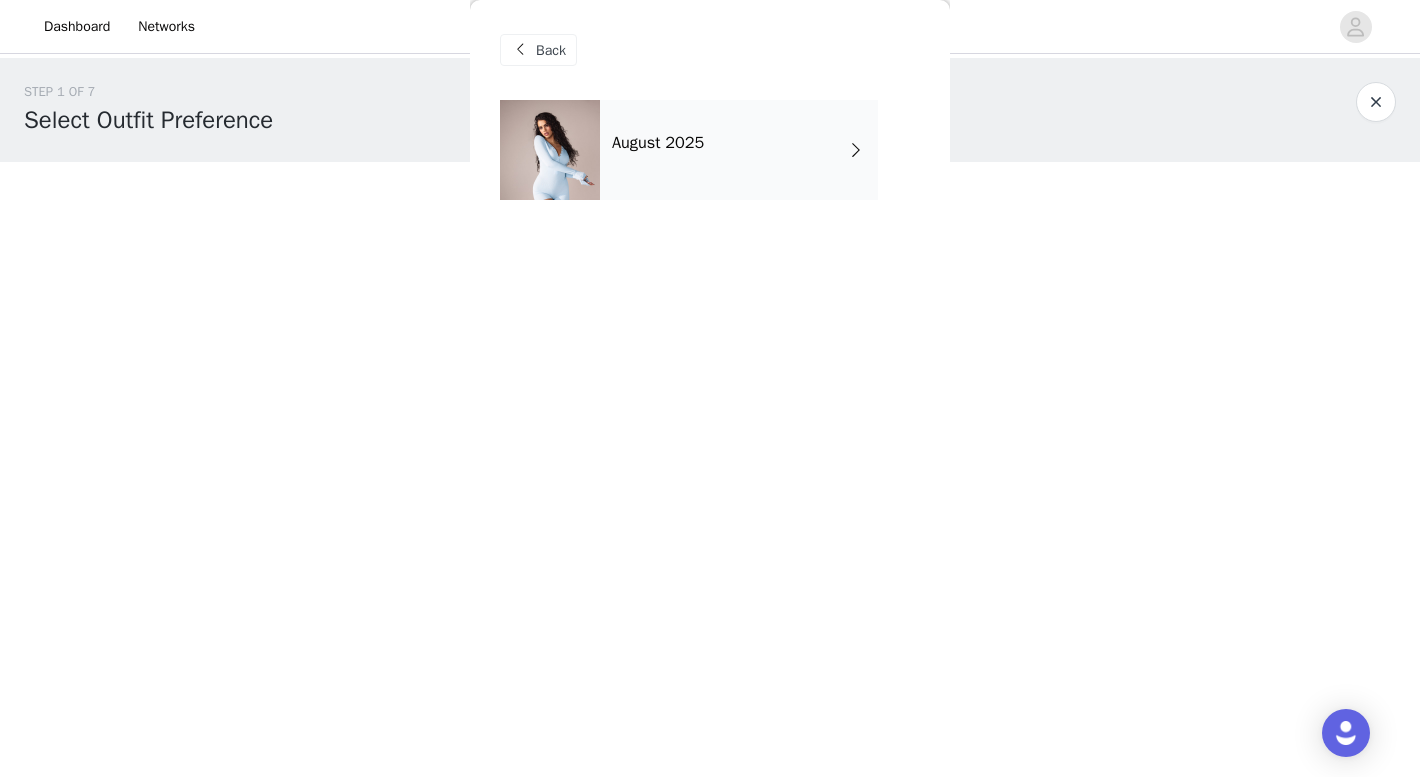 scroll, scrollTop: 0, scrollLeft: 0, axis: both 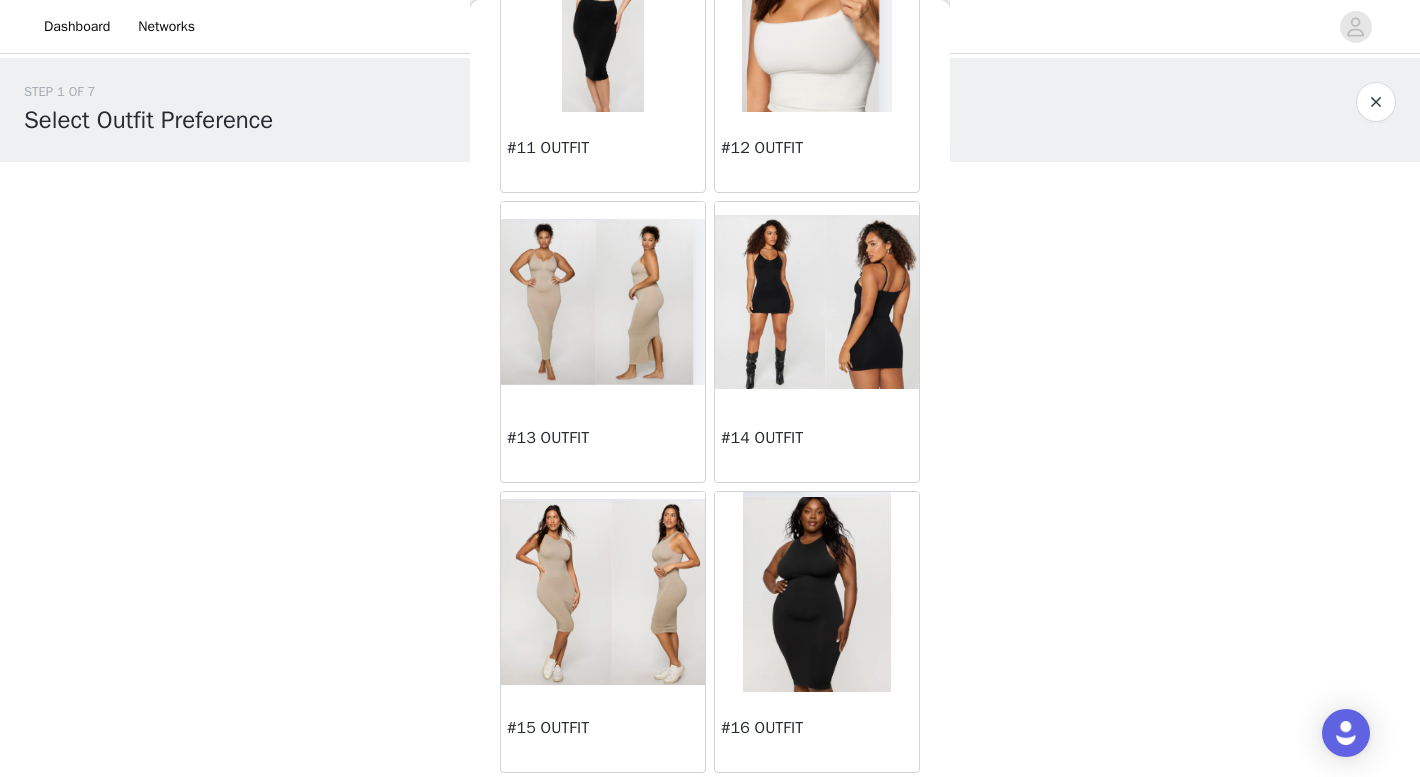 click on "#14 OUTFIT" at bounding box center (817, 442) 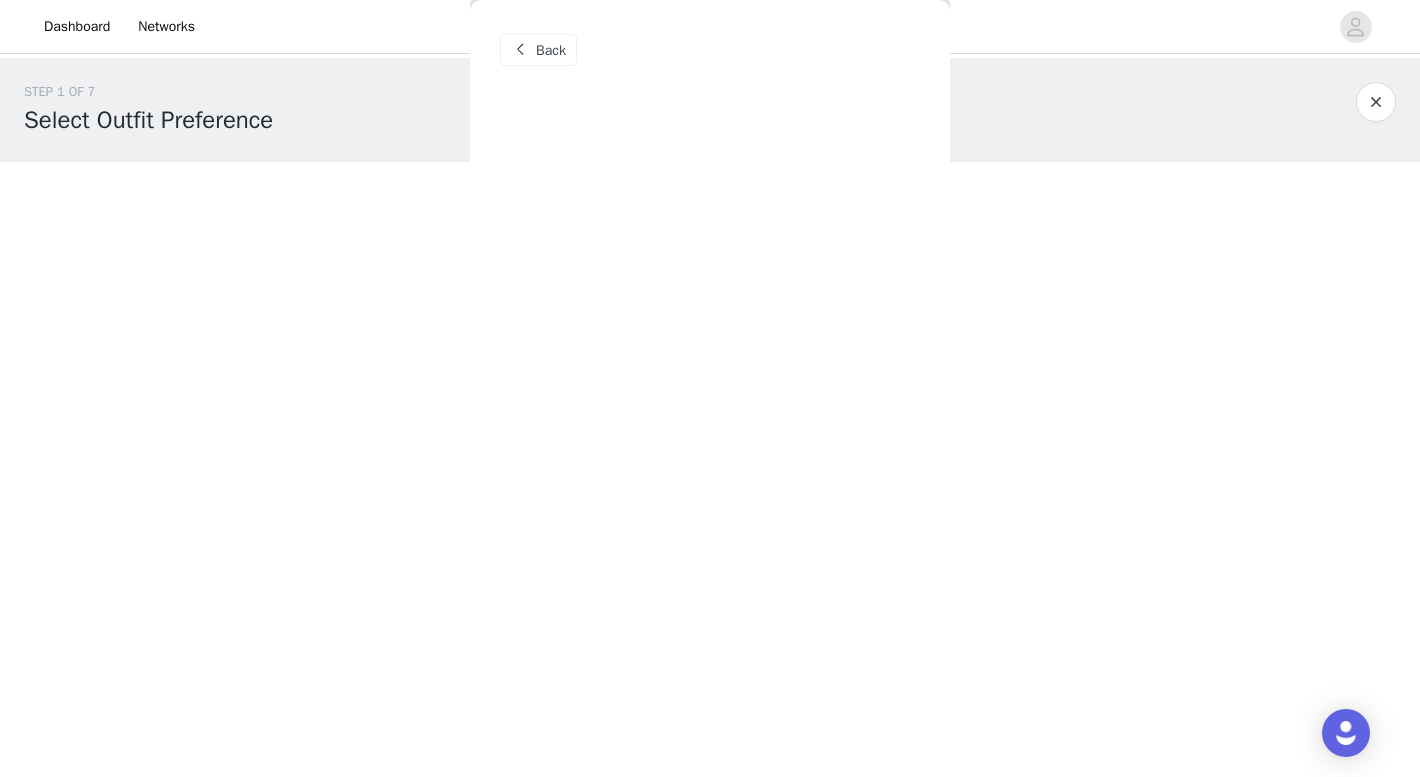scroll, scrollTop: 0, scrollLeft: 0, axis: both 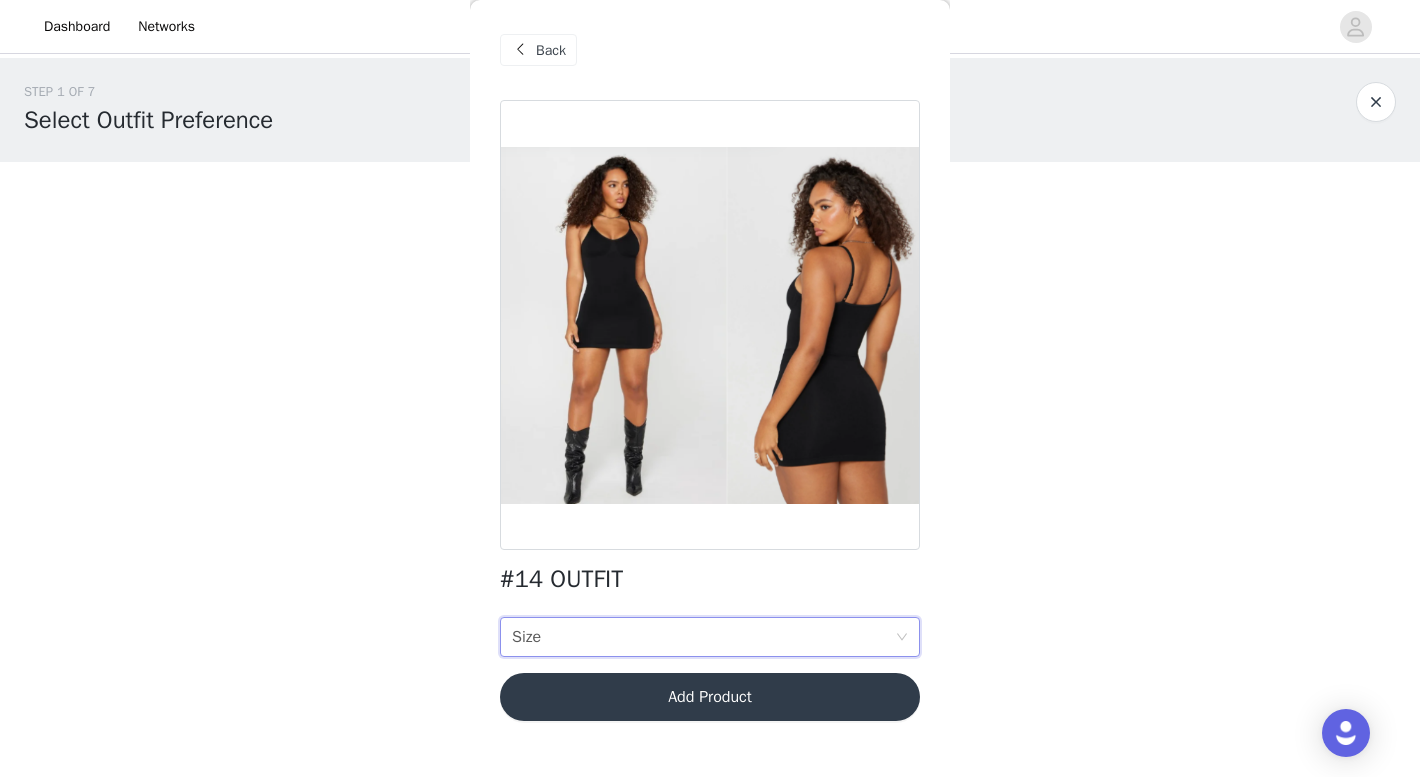 click on "Size Size" at bounding box center [703, 637] 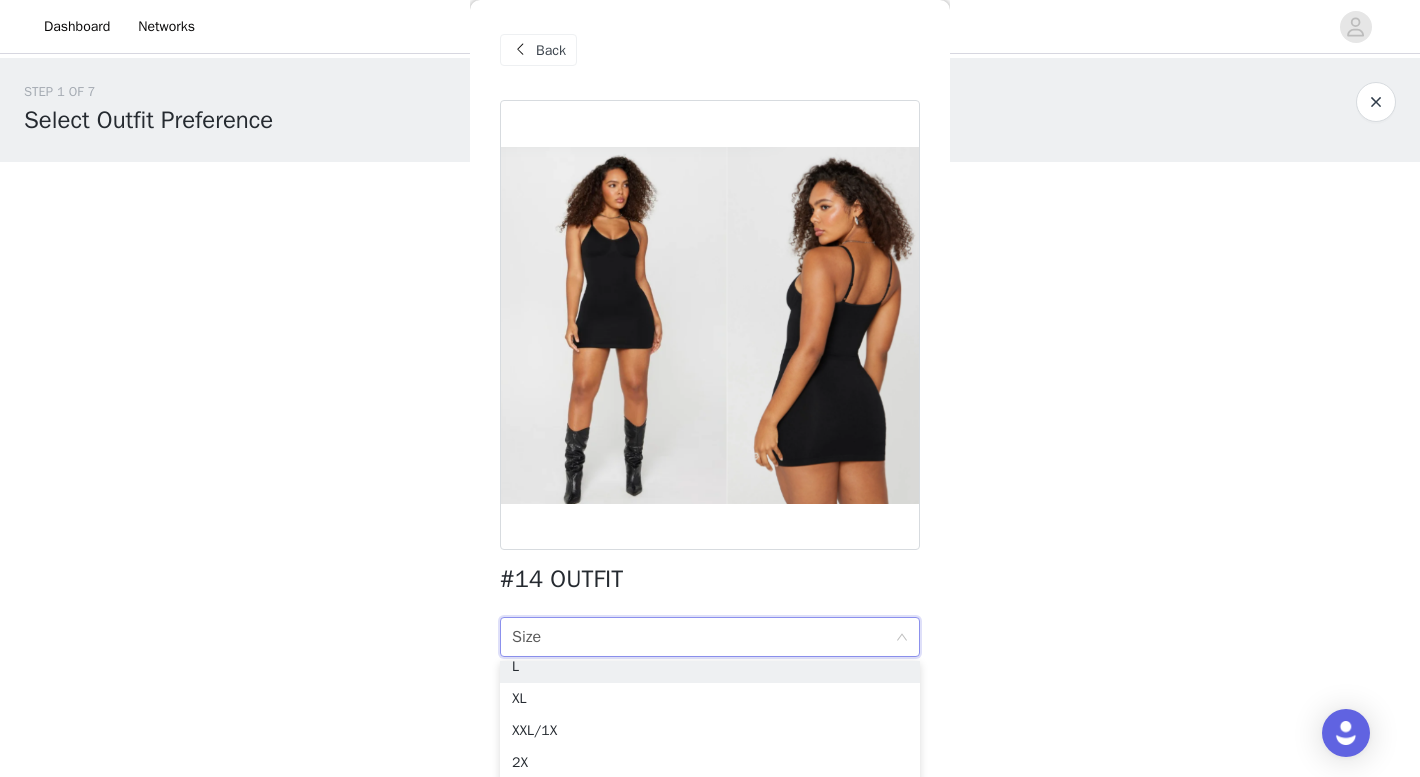 scroll, scrollTop: 4, scrollLeft: 0, axis: vertical 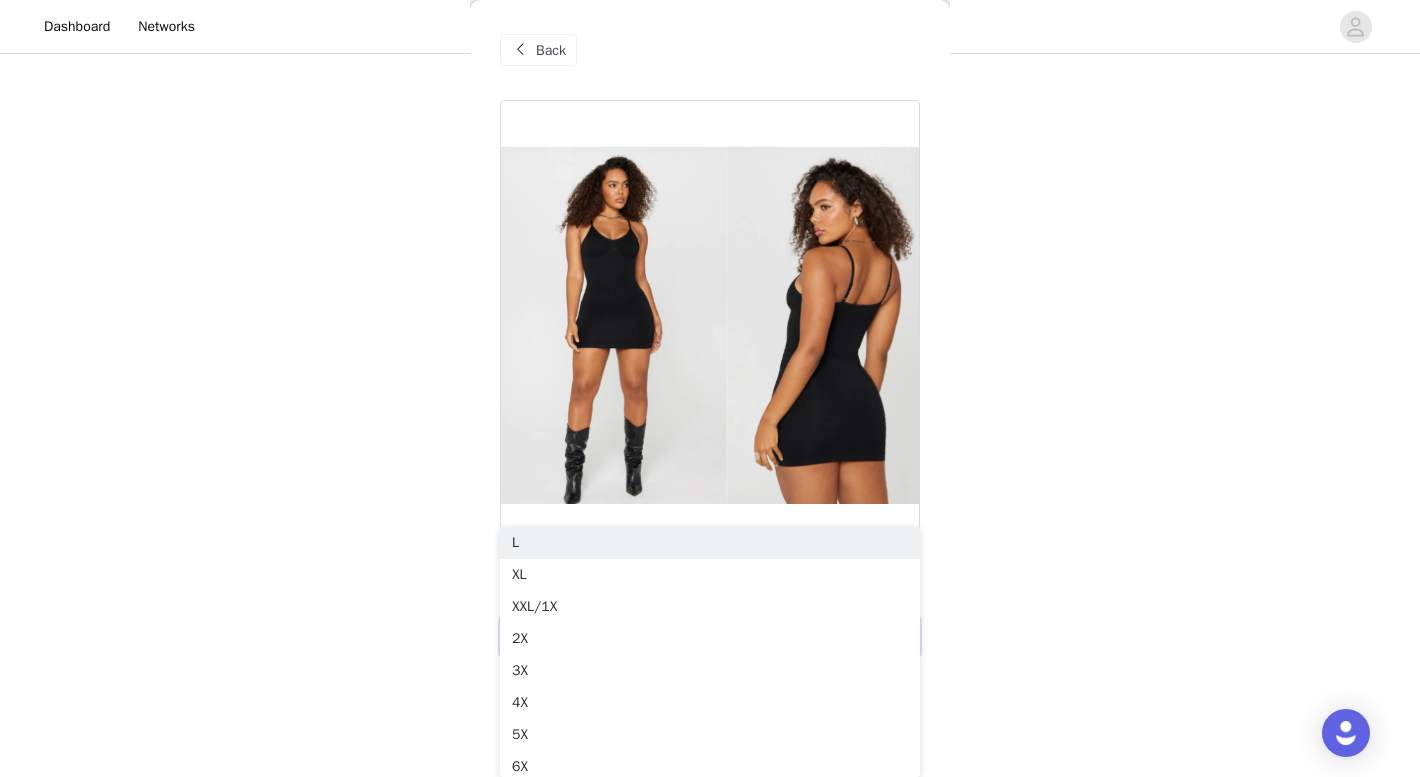 click on "STEP 1 OF 7
Select Outfit Preference
**Choose your top 3 outfit preferences in order below:       1/4 Selected           #1 OUTFIT           M, M       Edit   Remove     Add Product       Back     #14 OUTFIT               Size Size     Add Product
Step 1 of 7" at bounding box center [710, 243] 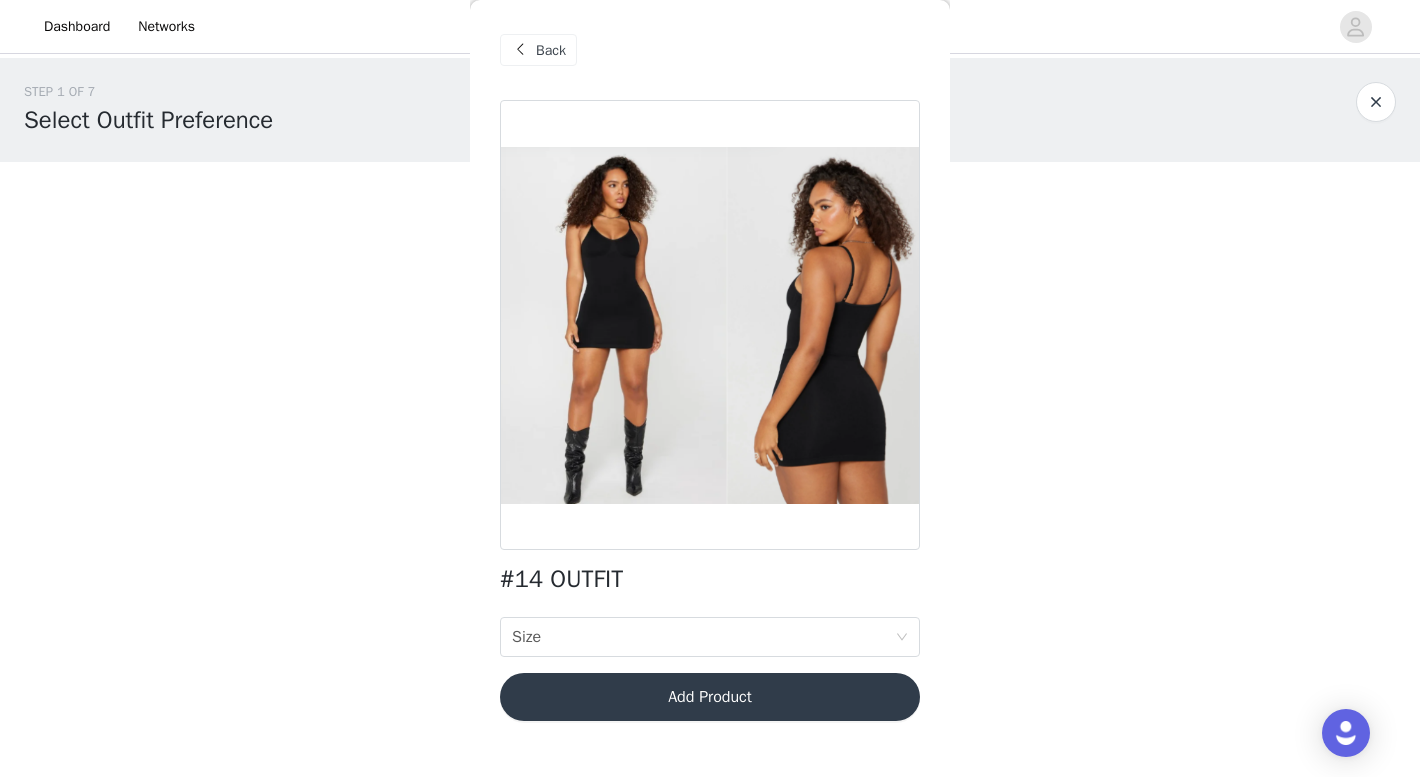 scroll, scrollTop: 0, scrollLeft: 0, axis: both 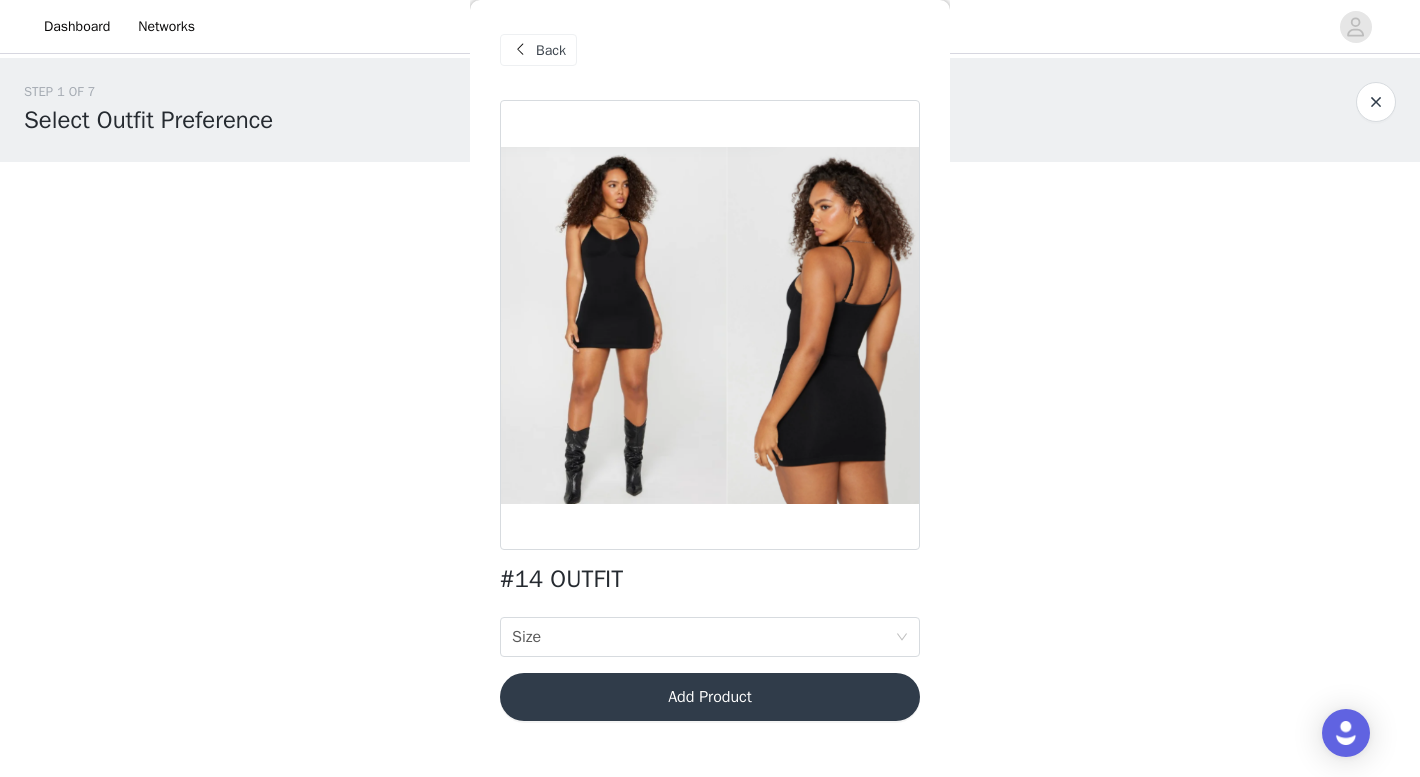 click on "Back" at bounding box center [538, 50] 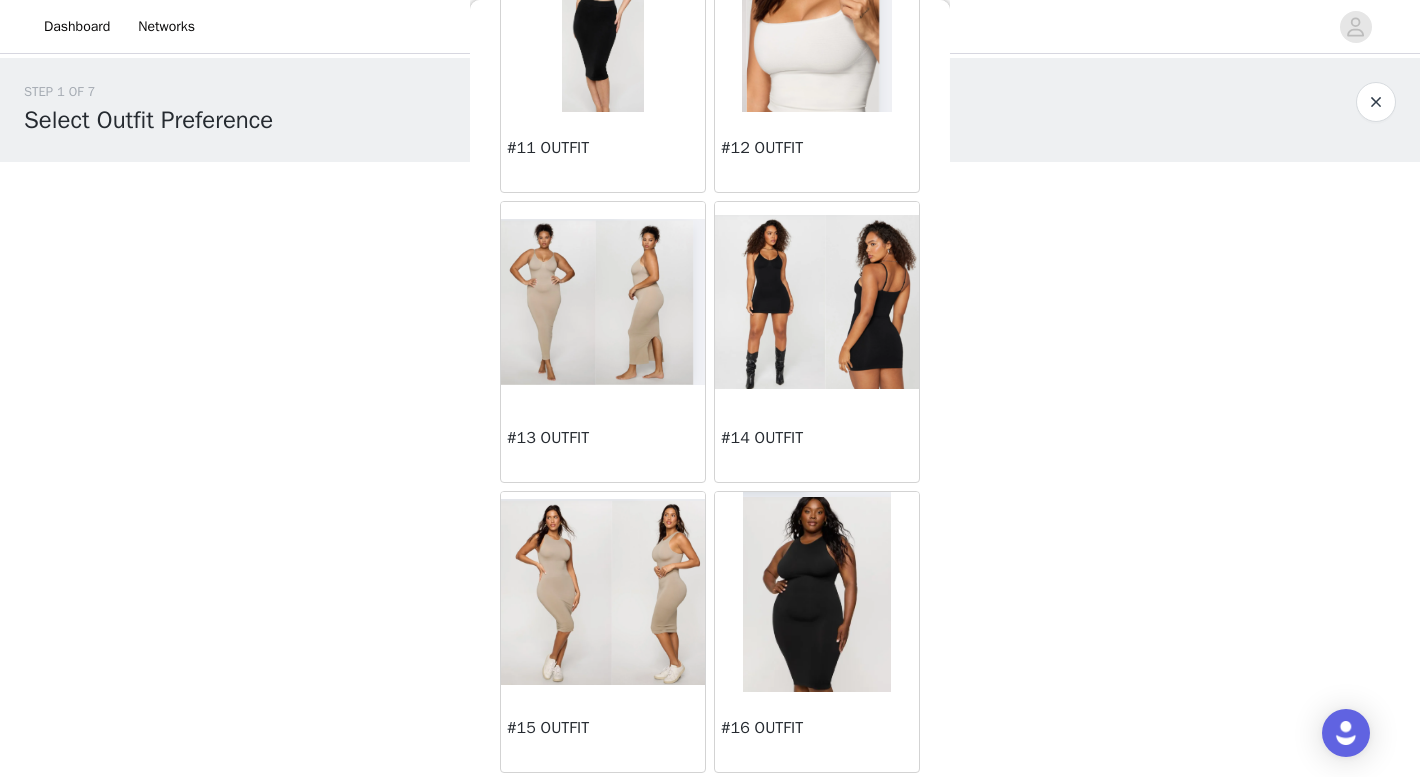 scroll, scrollTop: 1639, scrollLeft: 0, axis: vertical 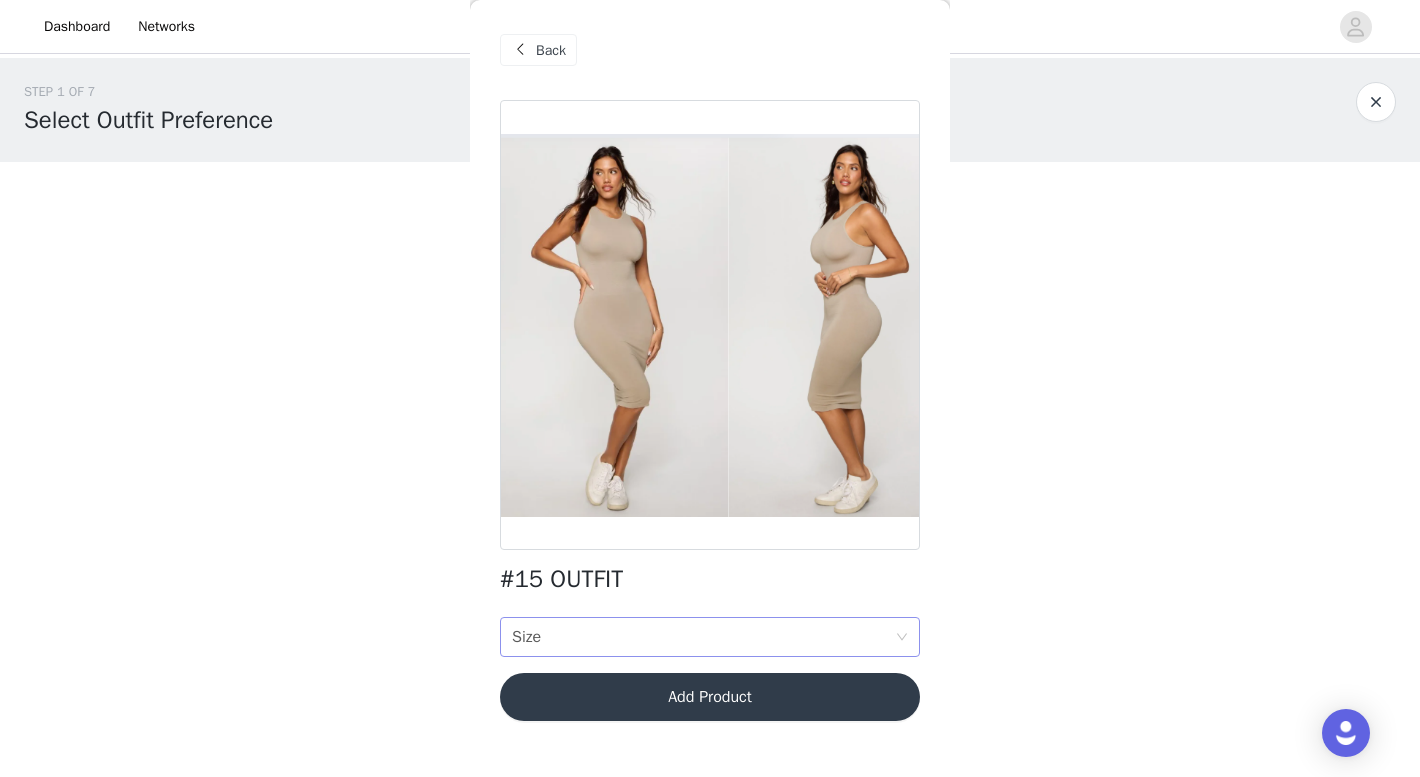 click on "Size Size" at bounding box center (703, 637) 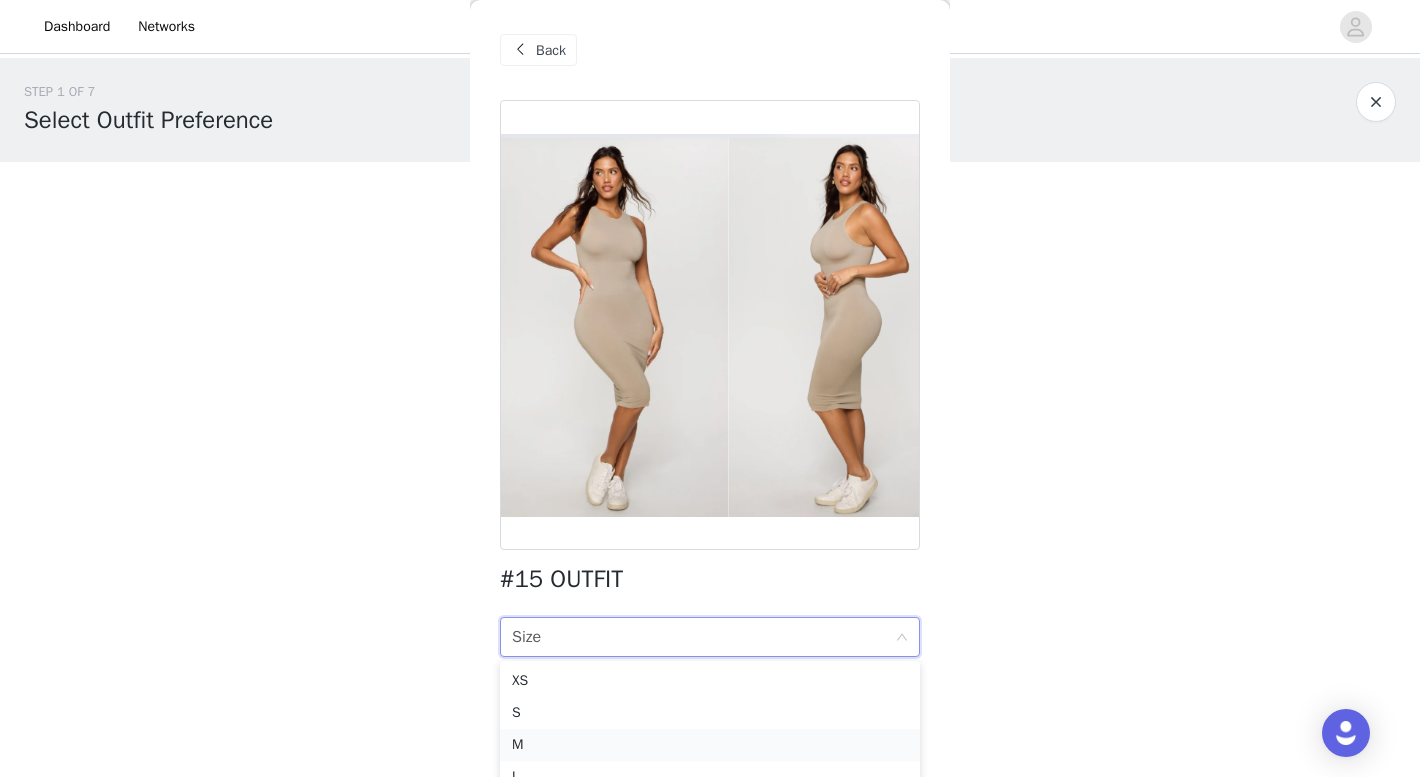 click on "M" at bounding box center (710, 745) 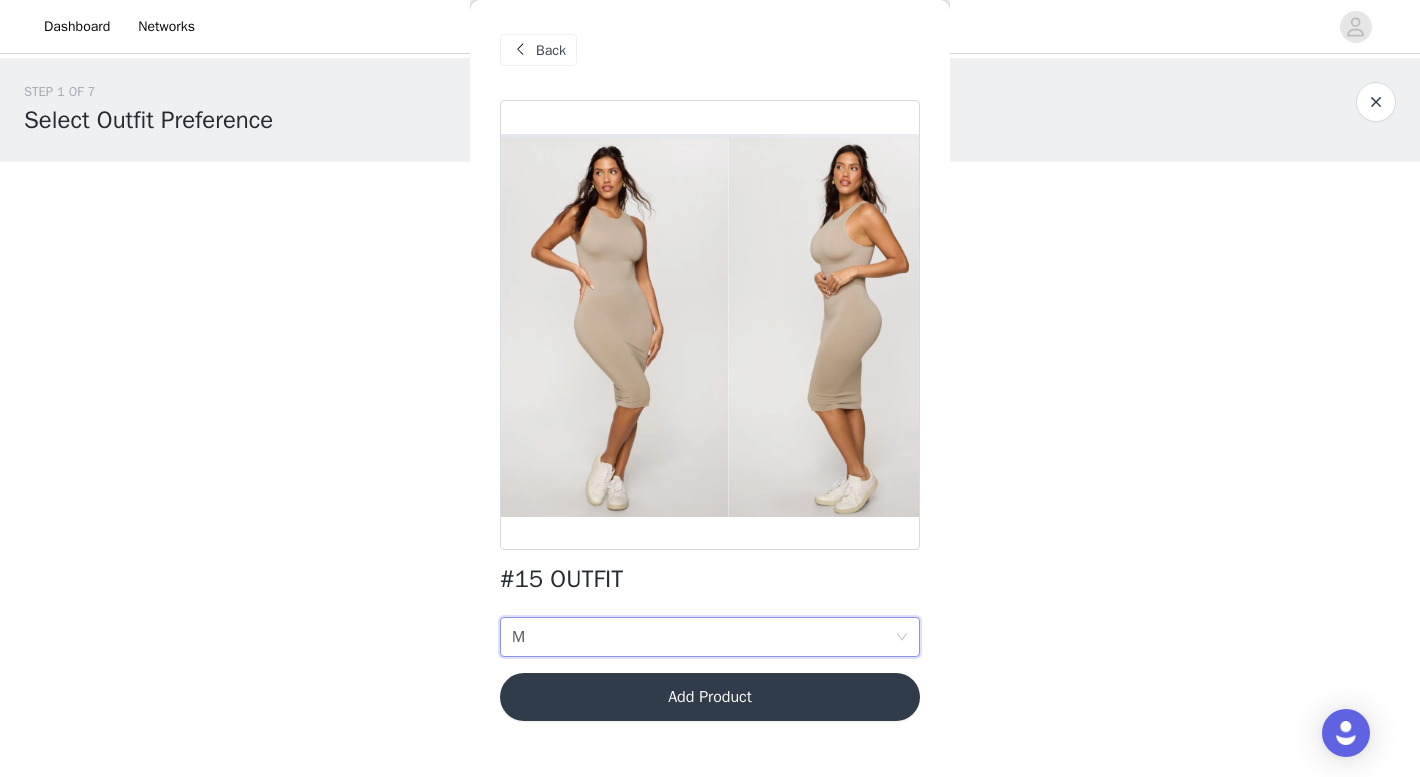 click at bounding box center (520, 50) 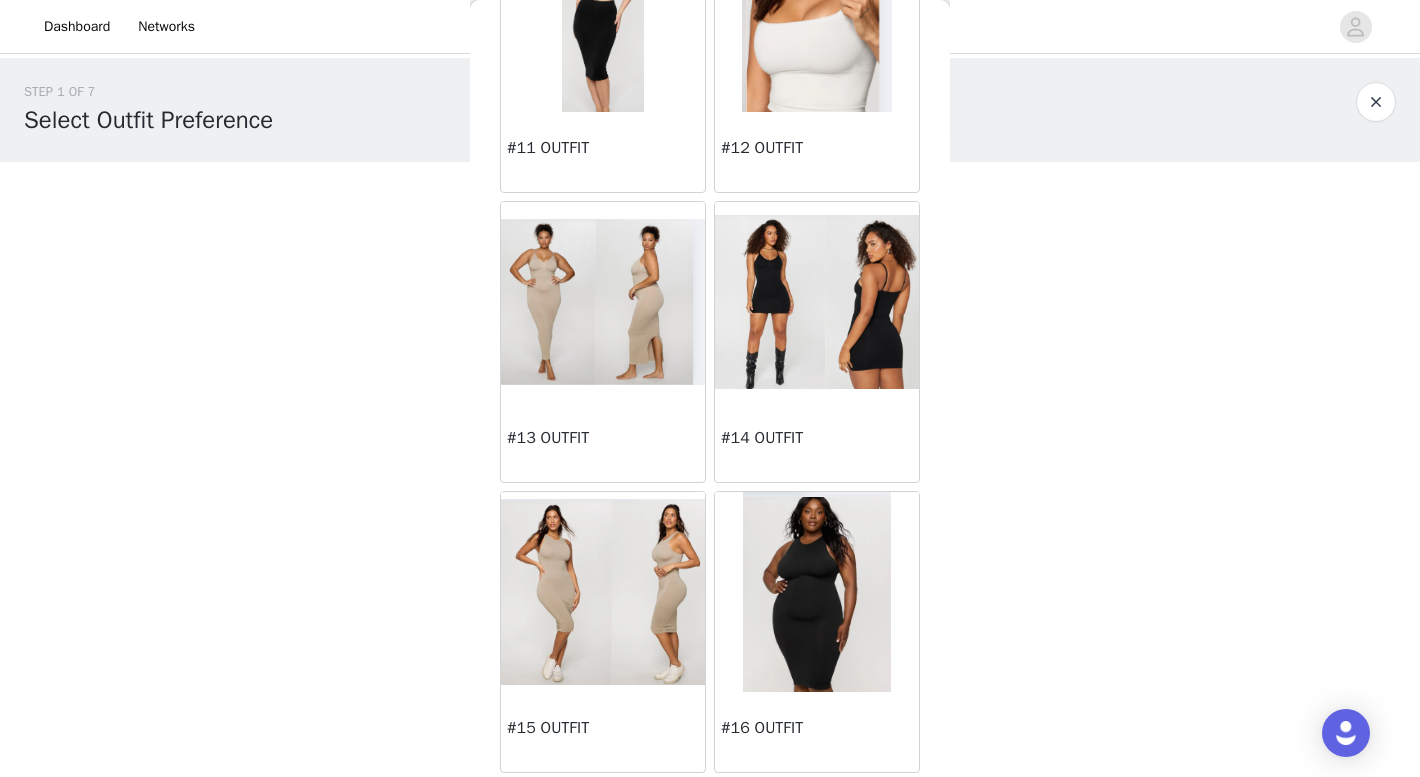 scroll, scrollTop: 1639, scrollLeft: 0, axis: vertical 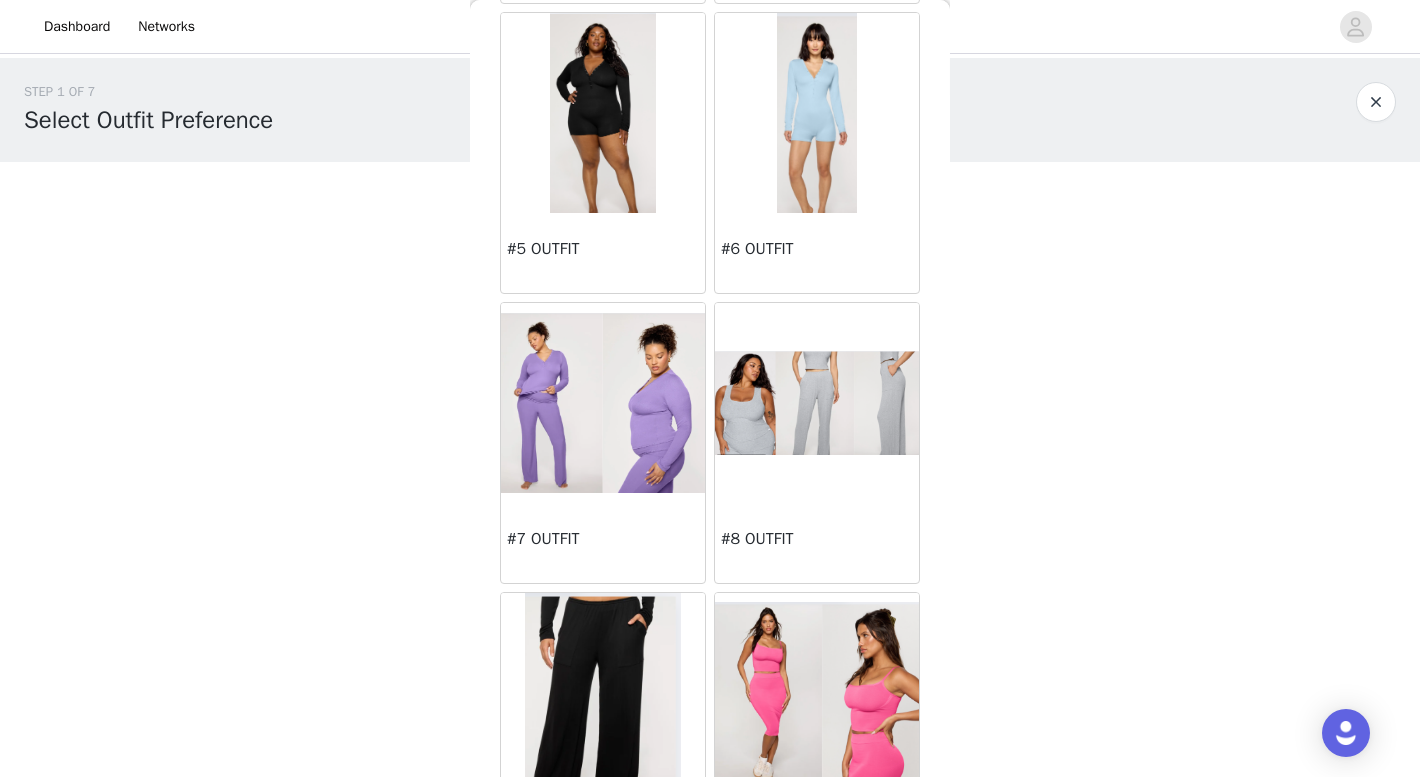 click on "#8 OUTFIT" at bounding box center (817, 543) 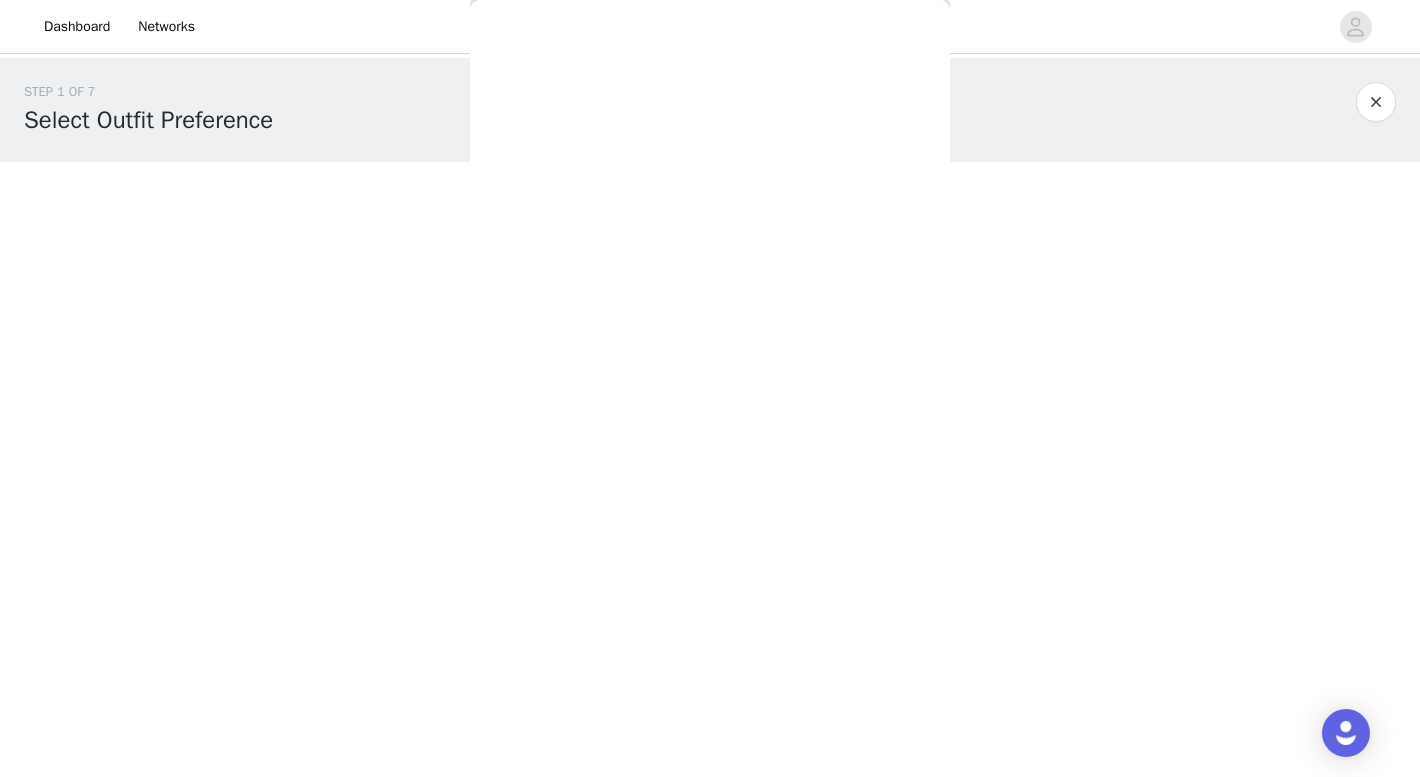 scroll, scrollTop: 0, scrollLeft: 0, axis: both 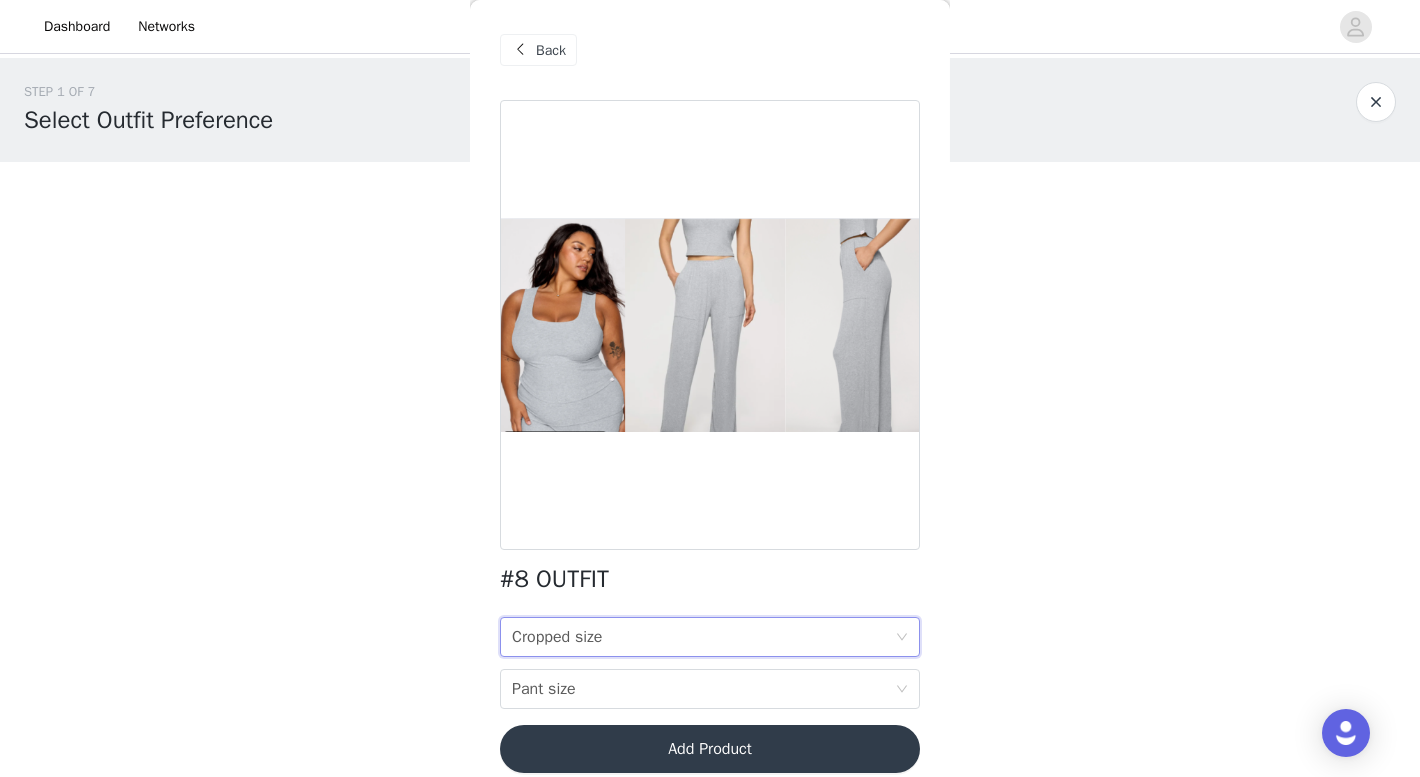 click on "Cropped size" at bounding box center [557, 637] 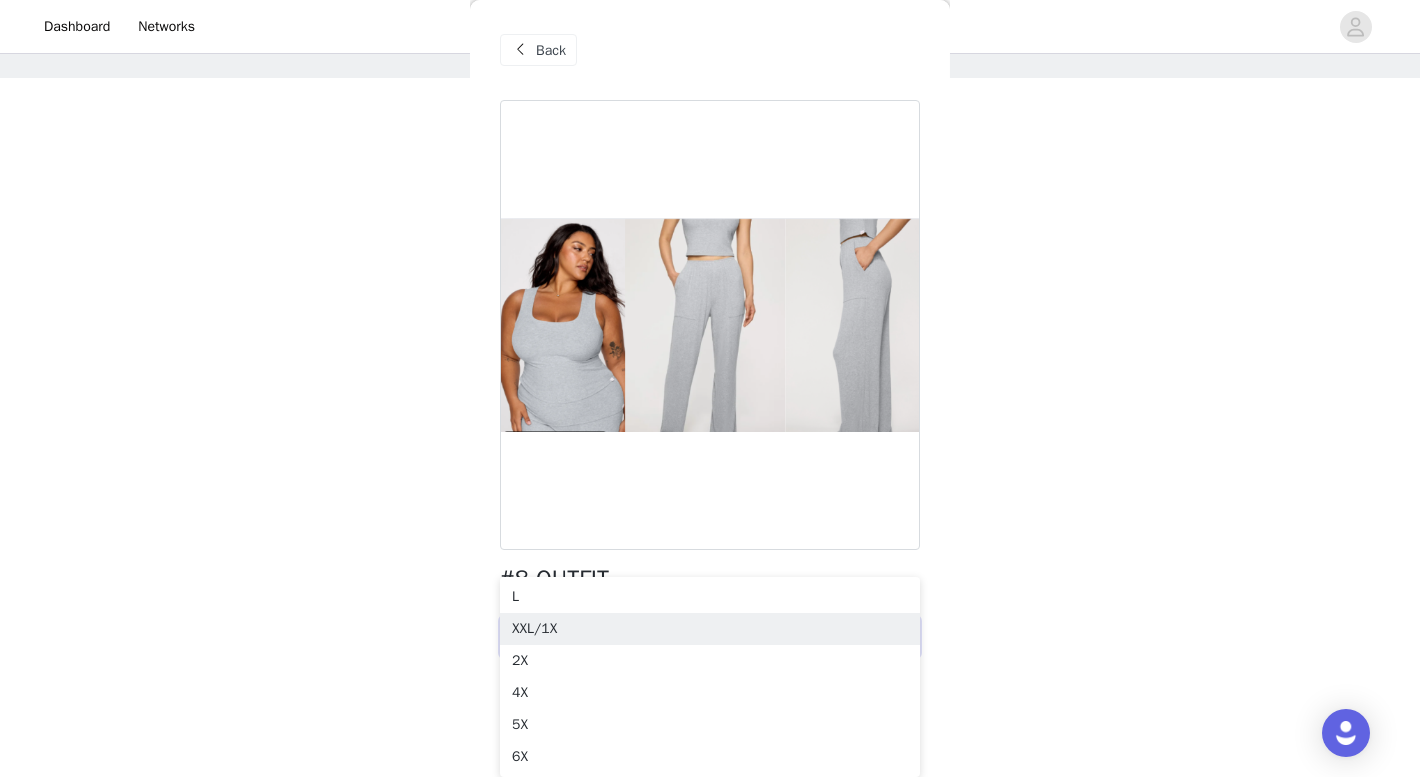 scroll, scrollTop: 84, scrollLeft: 0, axis: vertical 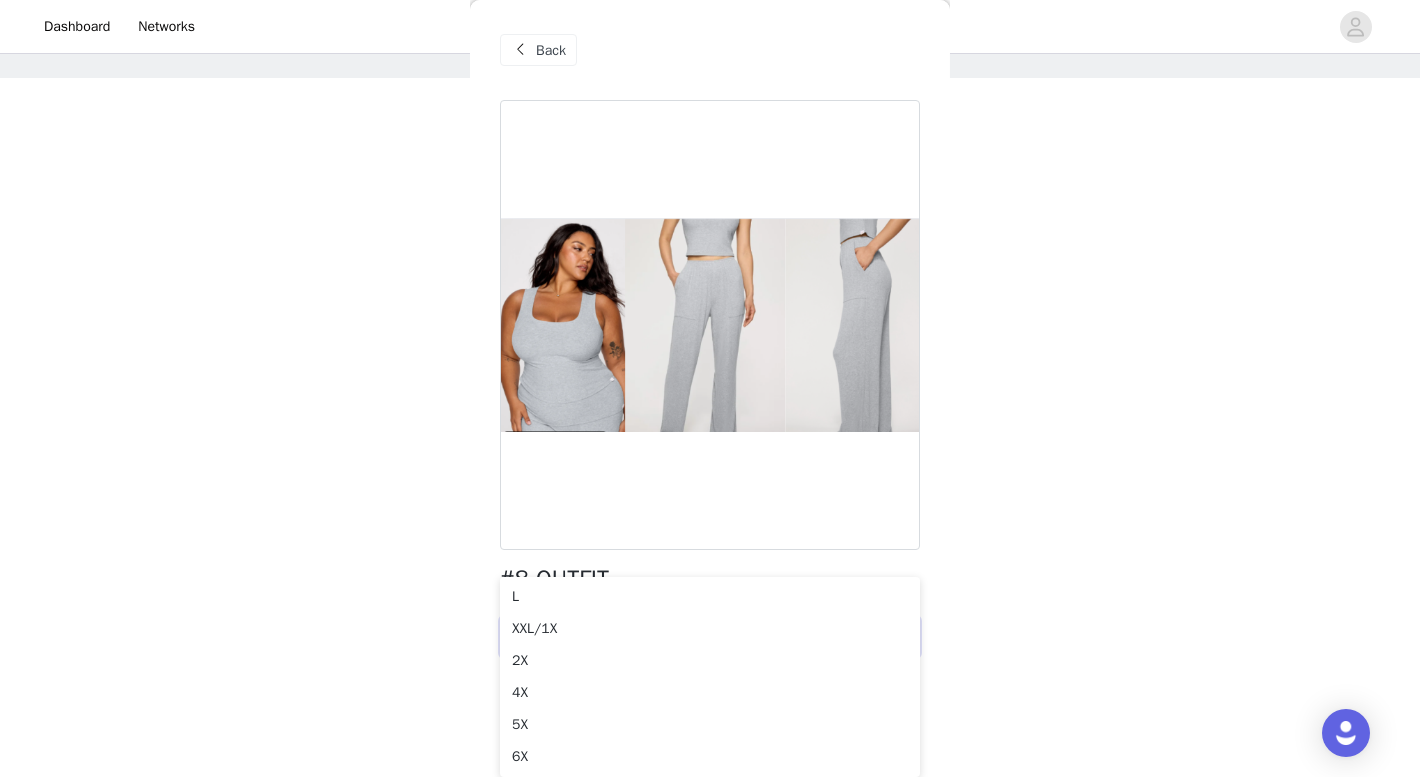 click on "Dashboard Networks
STEP 1 OF 7
Select Outfit Preference
**Choose your top 3 outfit preferences in order below:       1/4 Selected           #1 OUTFIT           M, M       Edit   Remove     Add Product       Back     #8 OUTFIT               Cropped size Cropped size Pant size Pant size     Add Product
Step 1 of 7
L XXL/1X 2X 4X 5X 6X" at bounding box center [710, 304] 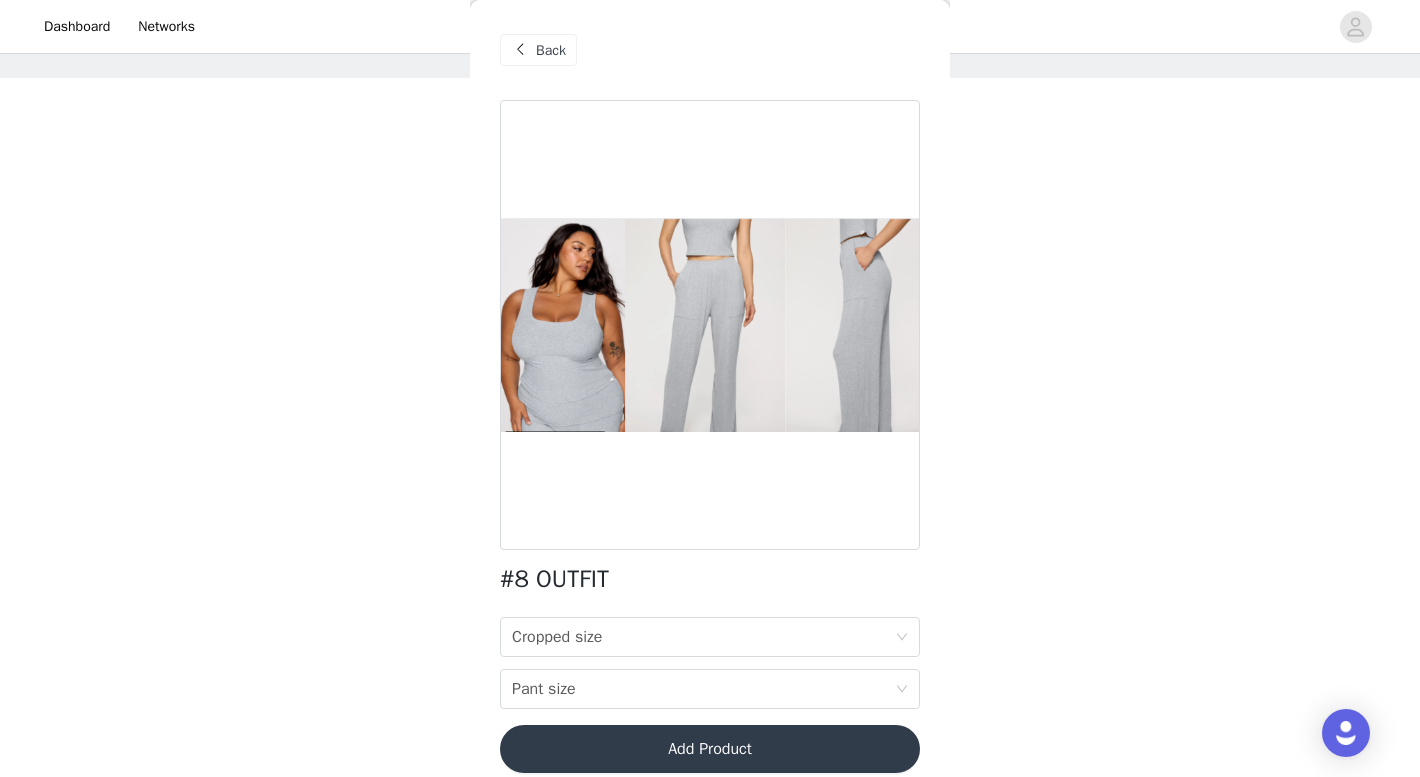 scroll, scrollTop: 0, scrollLeft: 0, axis: both 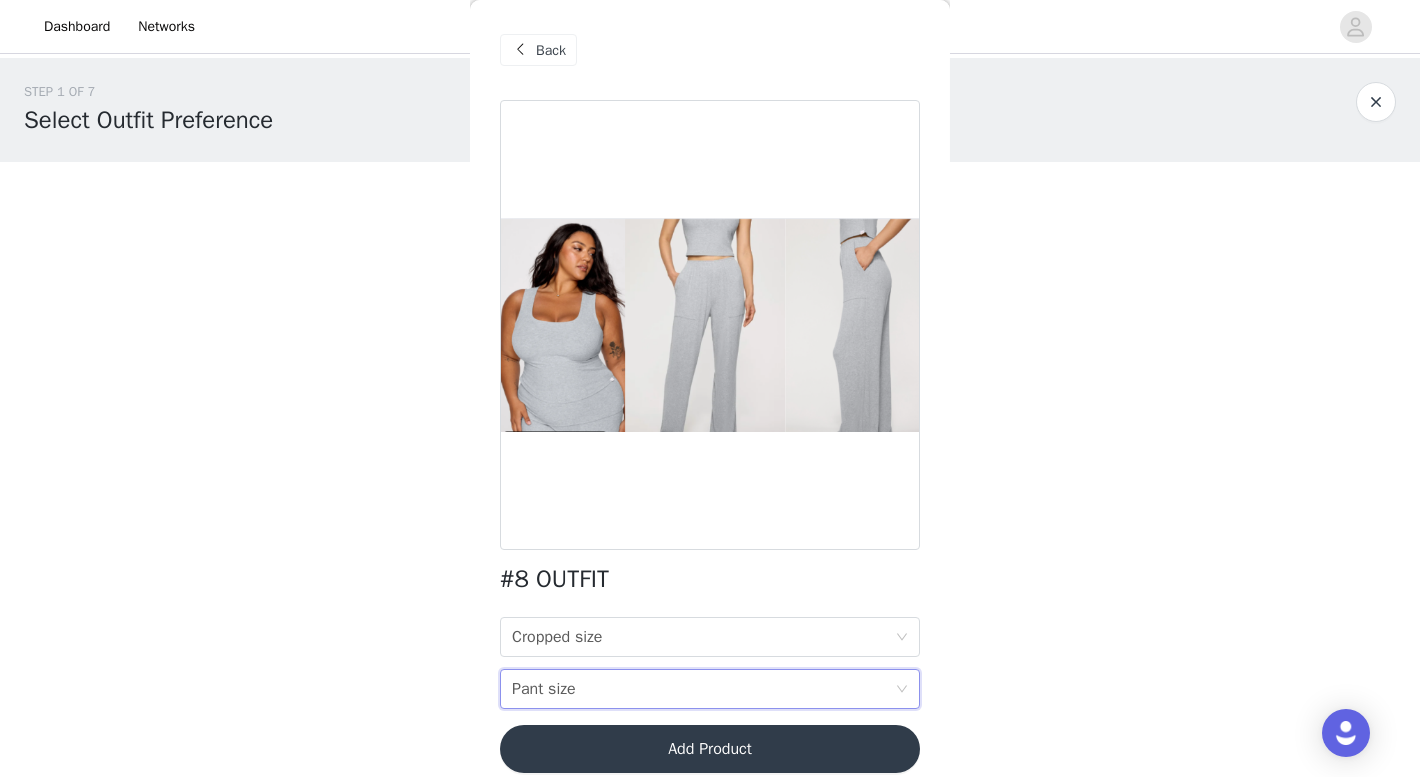 click on "Pant size" at bounding box center [544, 689] 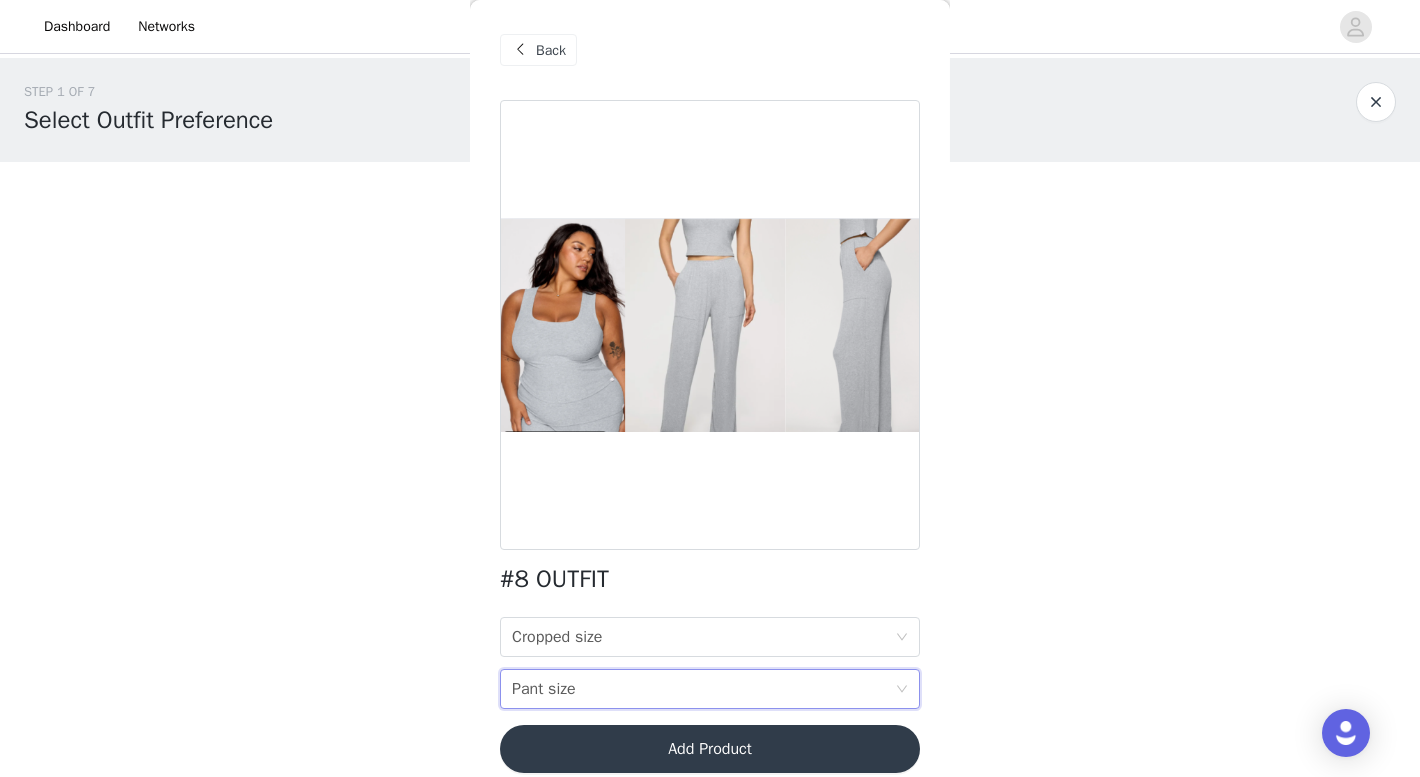 click on "STEP 1 OF 7
Select Outfit Preference
**Choose your top 3 outfit preferences in order below:       1/4 Selected           #1 OUTFIT           M, M       Edit   Remove     Add Product       Back     #8 OUTFIT               Cropped size Cropped size Pant size Pant size     Add Product
Step 1 of 7" at bounding box center (710, 377) 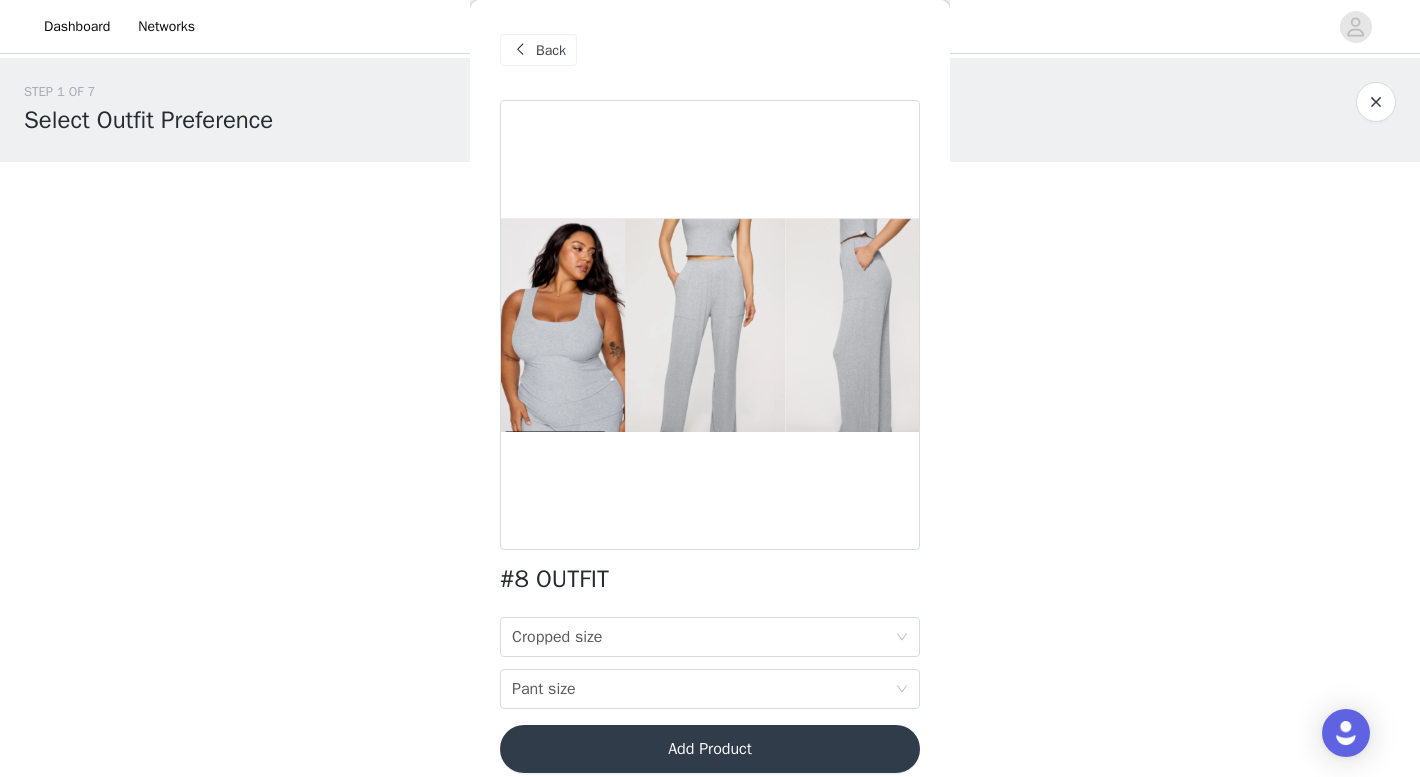click at bounding box center [520, 50] 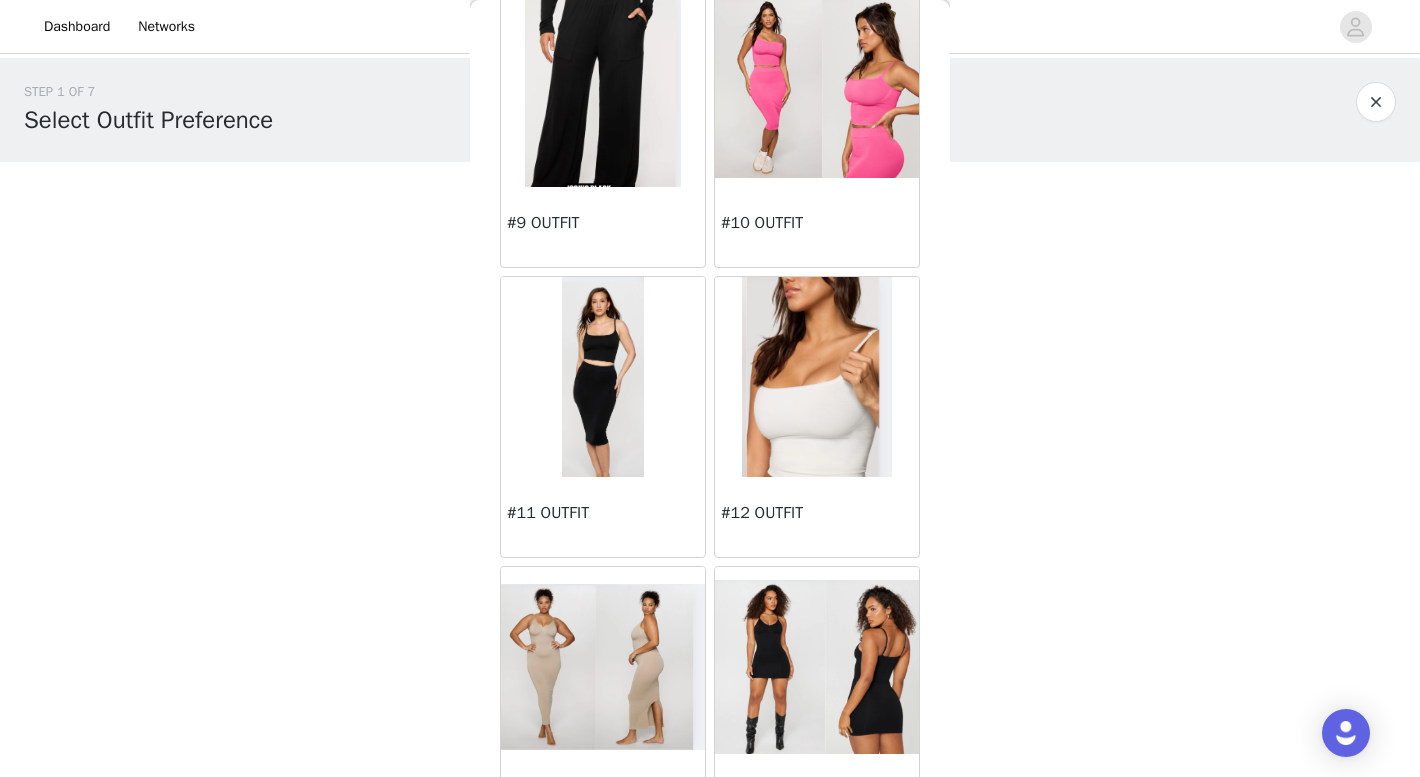scroll, scrollTop: 1150, scrollLeft: 0, axis: vertical 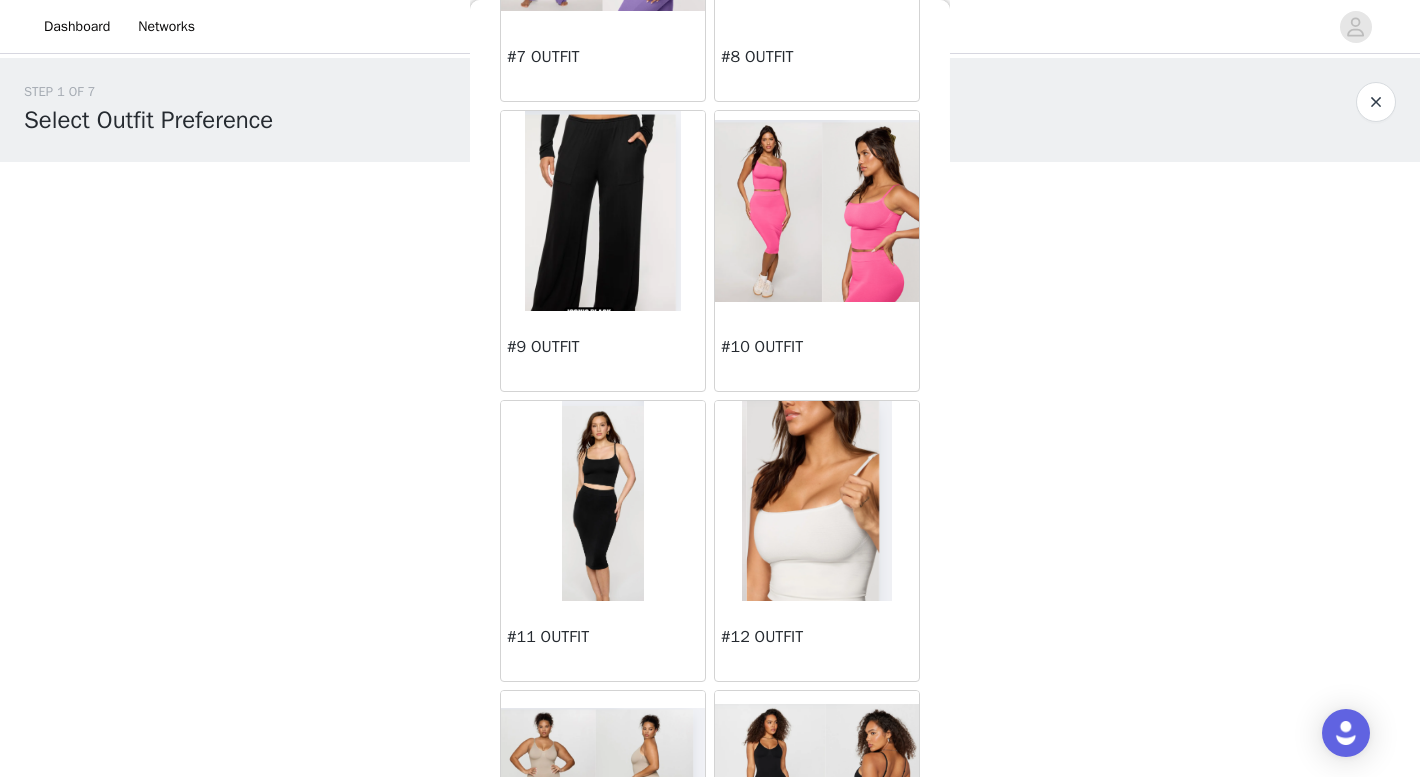 click at bounding box center [817, 501] 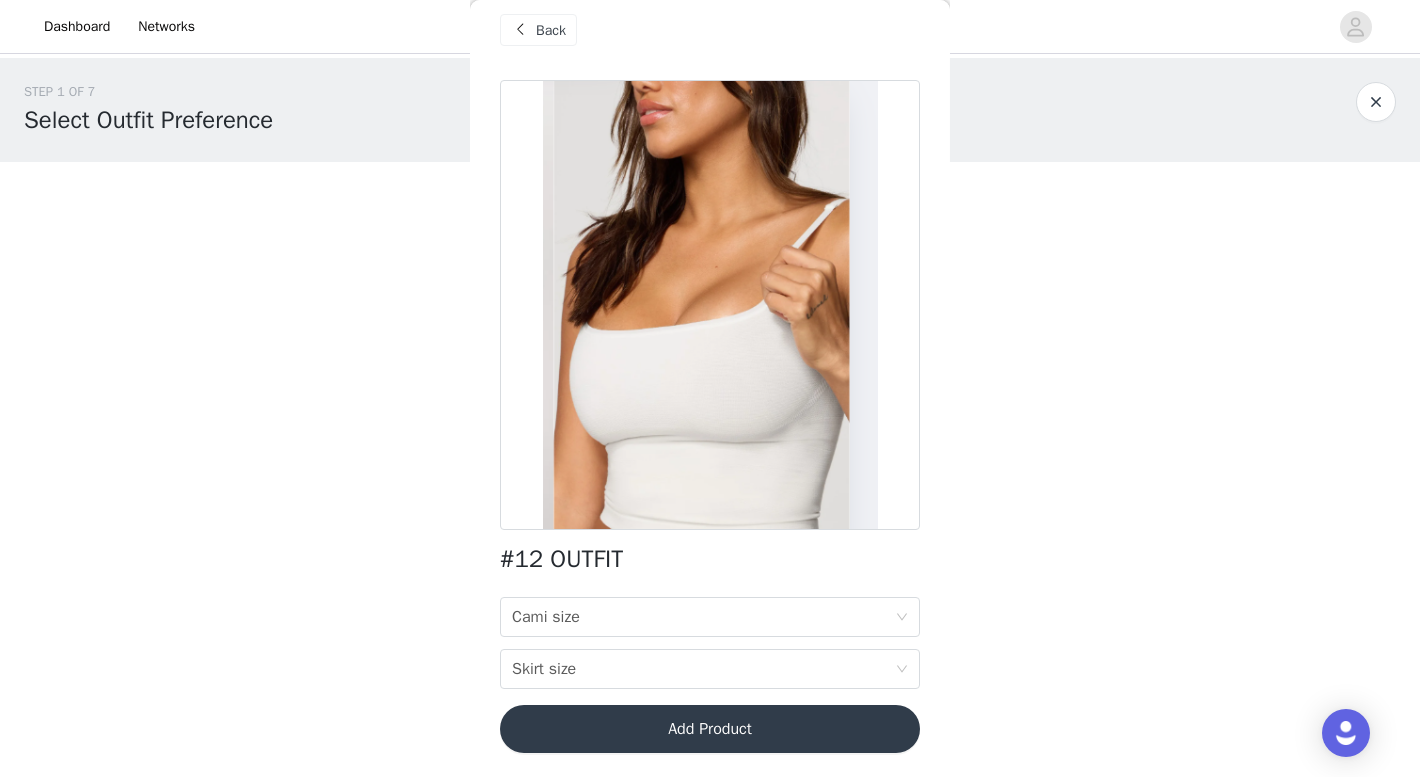 scroll, scrollTop: 20, scrollLeft: 0, axis: vertical 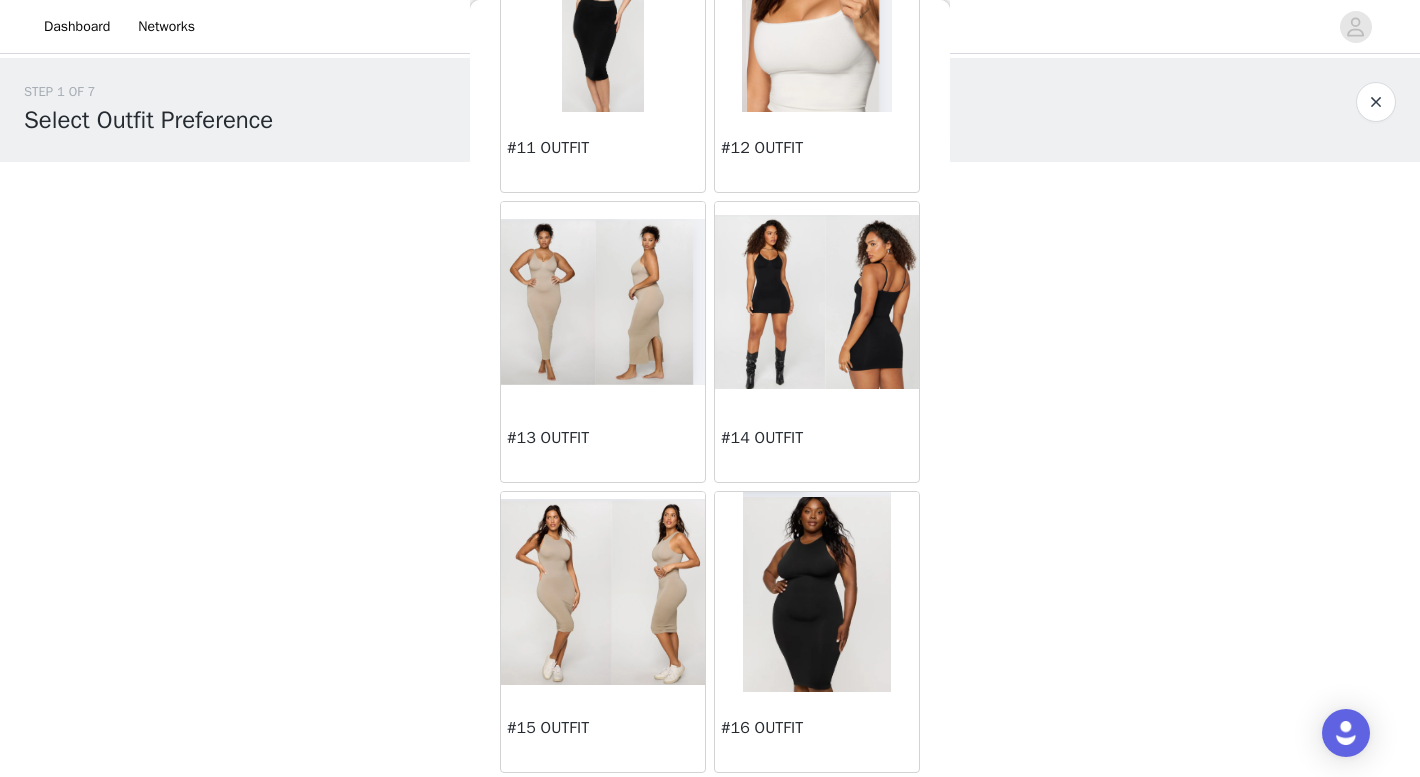 click at bounding box center (816, 592) 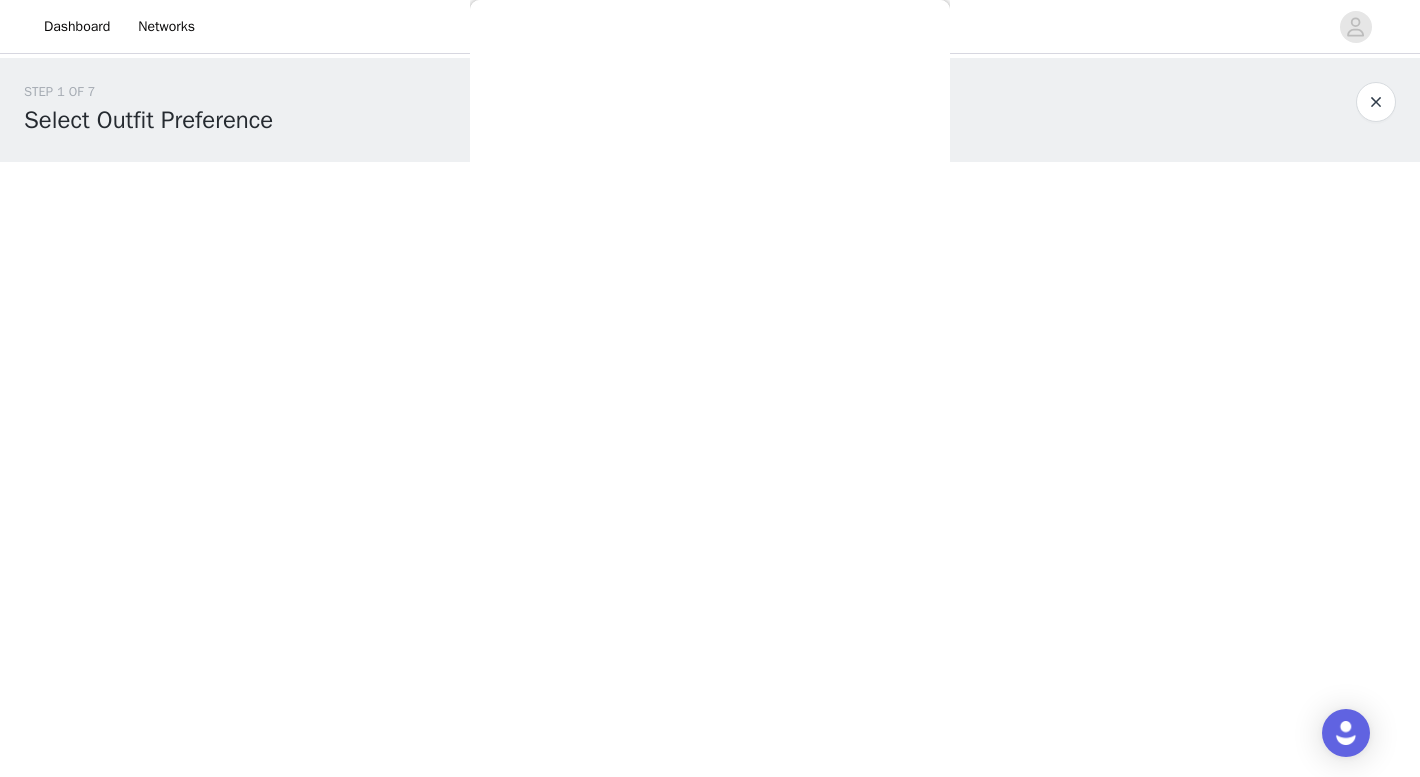scroll, scrollTop: 0, scrollLeft: 0, axis: both 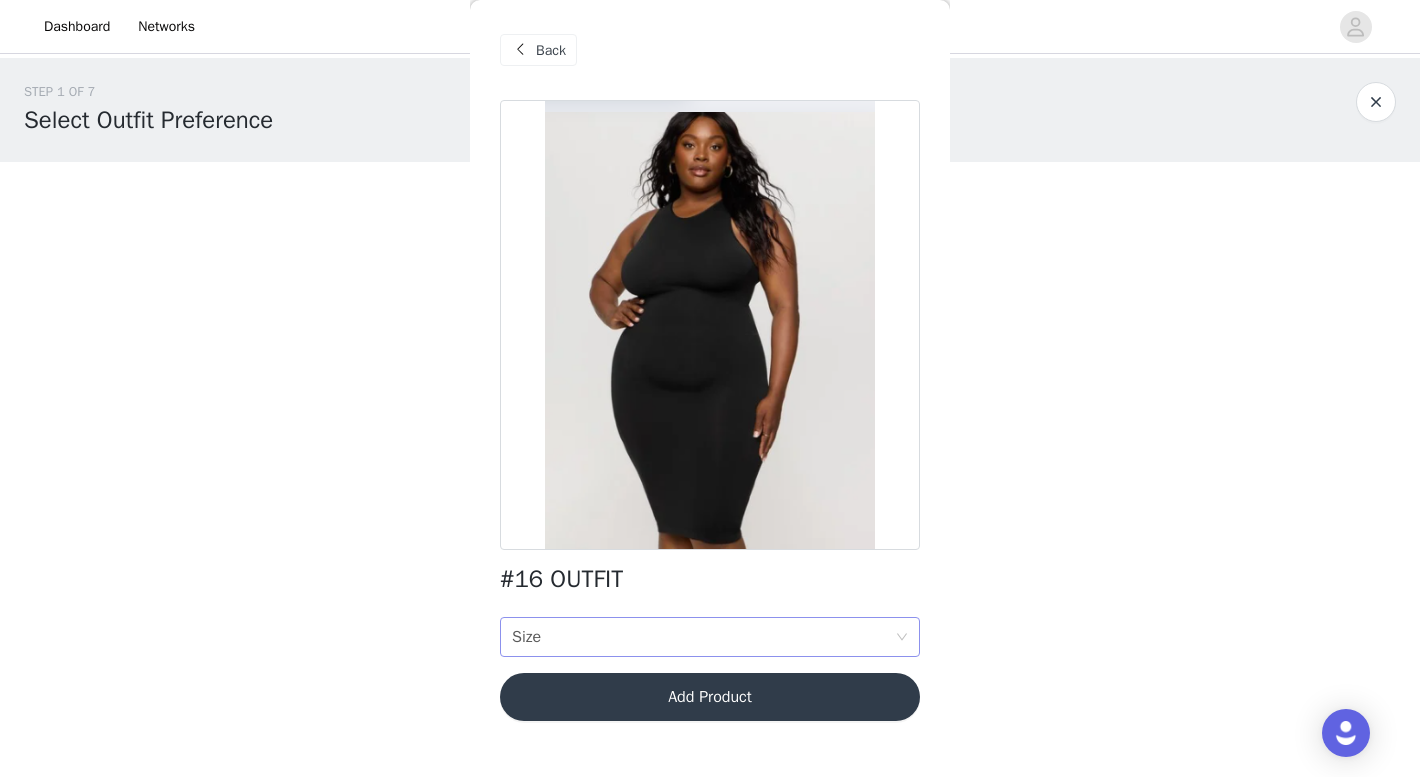 click on "Size Size" at bounding box center [703, 637] 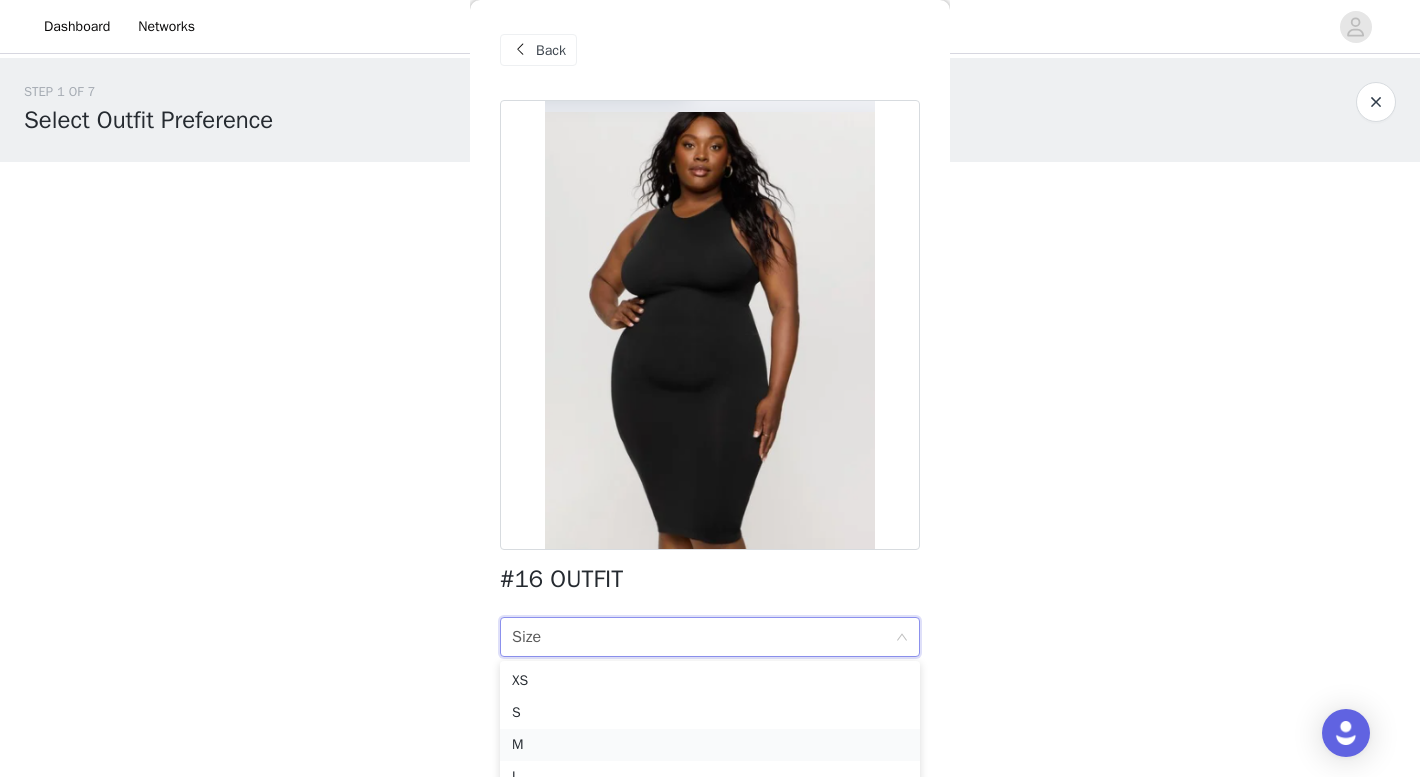 click on "M" at bounding box center [710, 745] 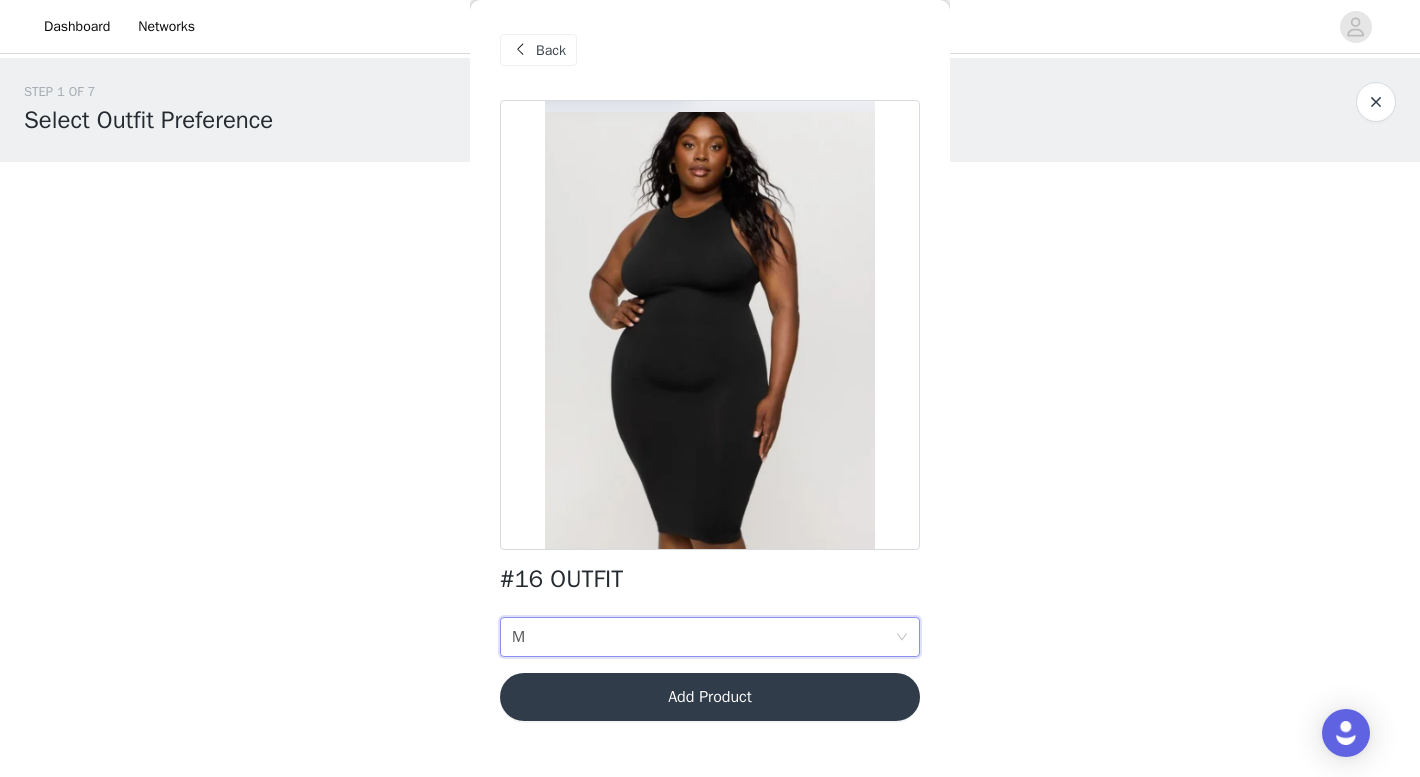 click on "Add Product" at bounding box center (710, 697) 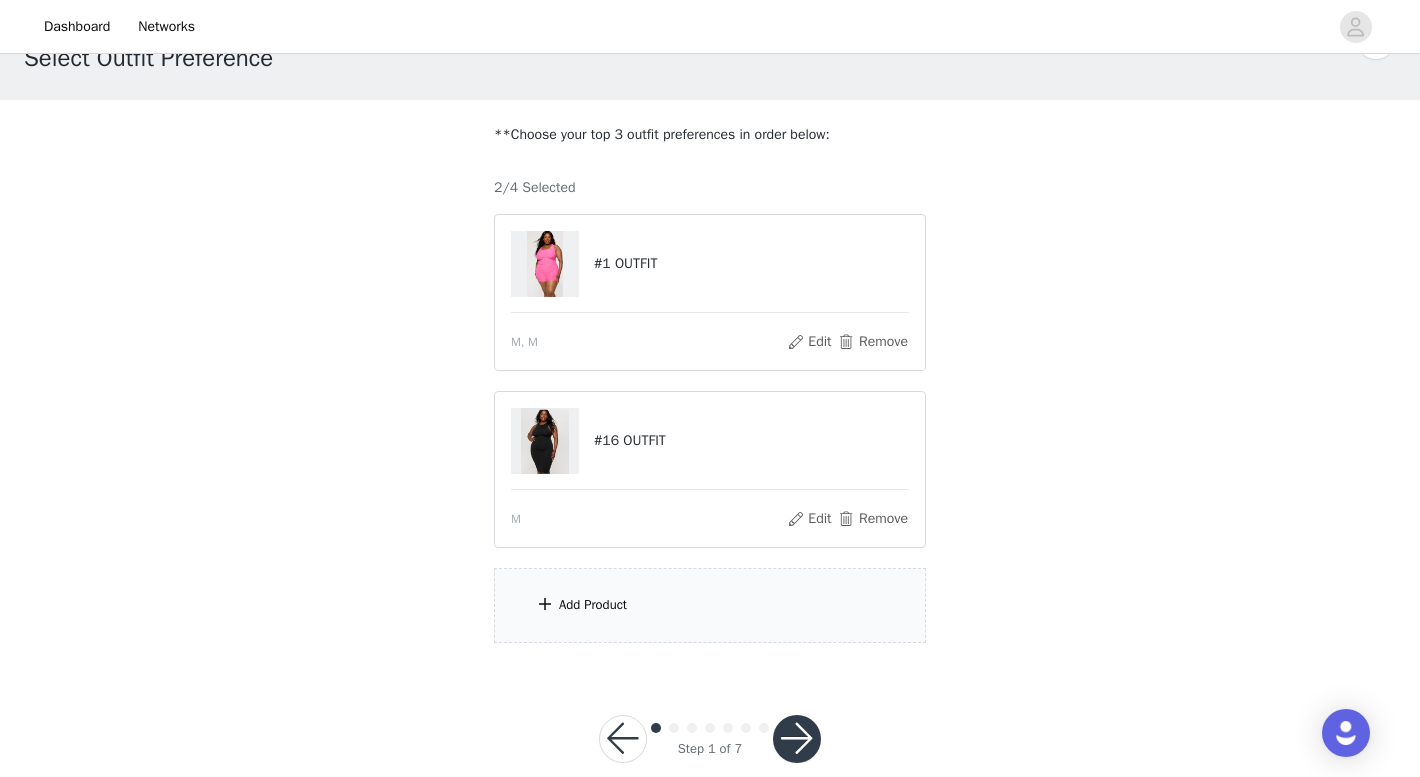 scroll, scrollTop: 95, scrollLeft: 0, axis: vertical 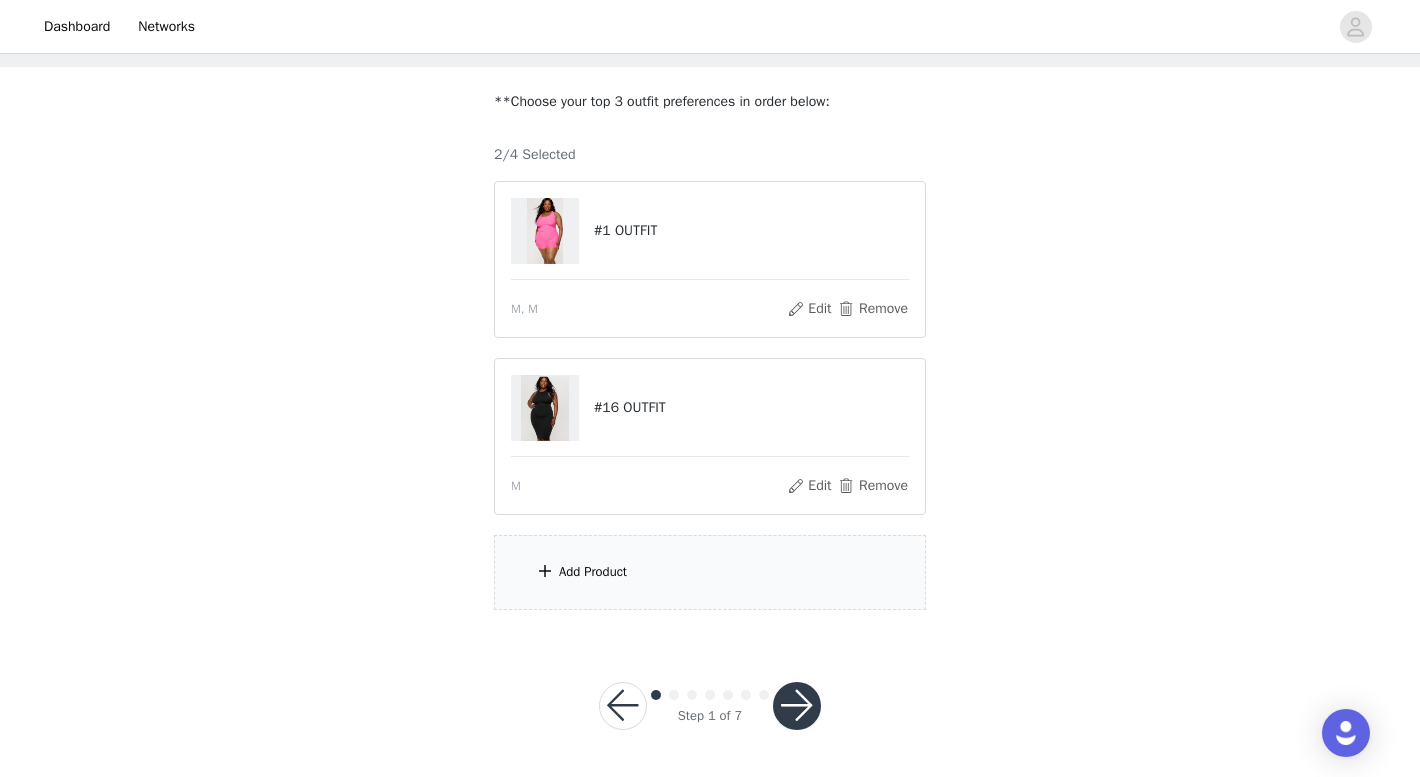 click on "Add Product" at bounding box center [710, 572] 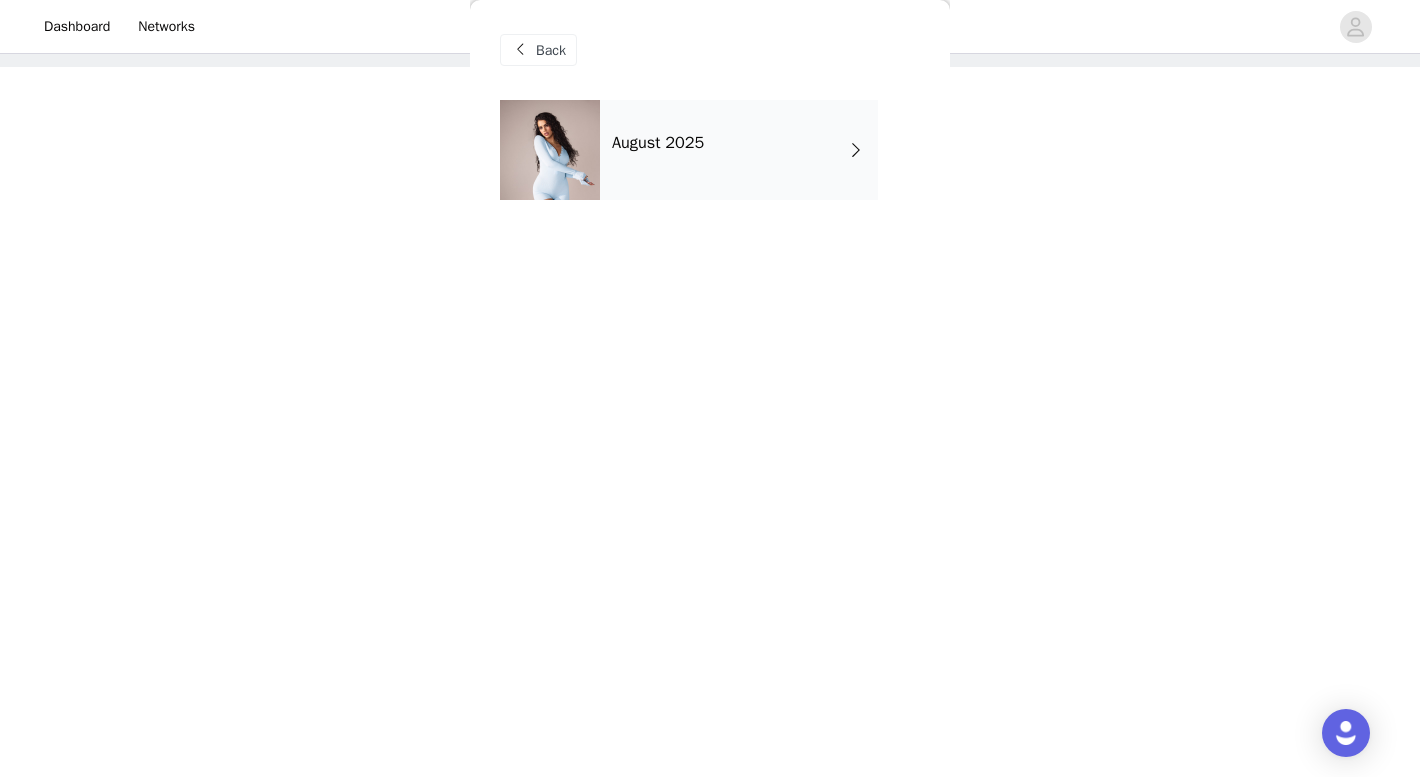 click on "August 2025" at bounding box center [739, 150] 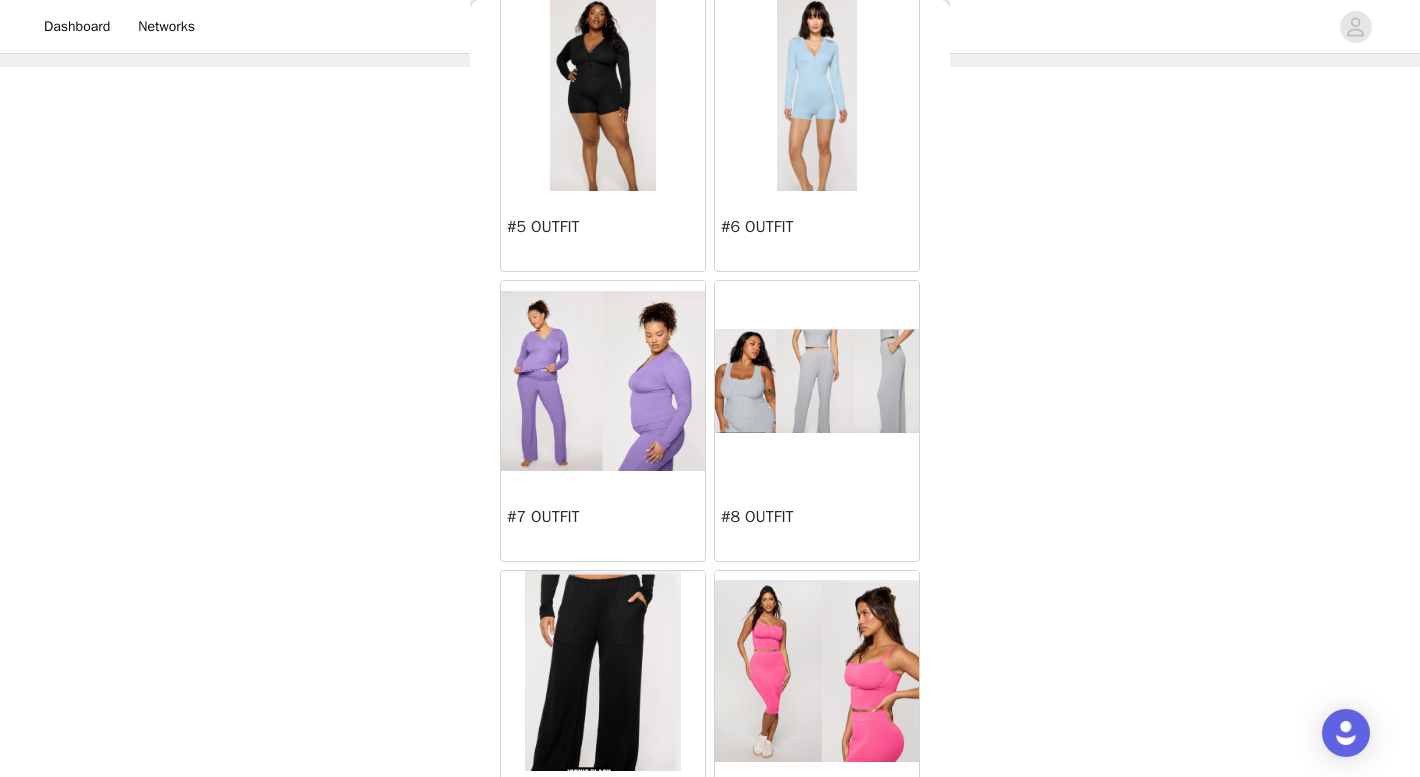 scroll, scrollTop: 691, scrollLeft: 0, axis: vertical 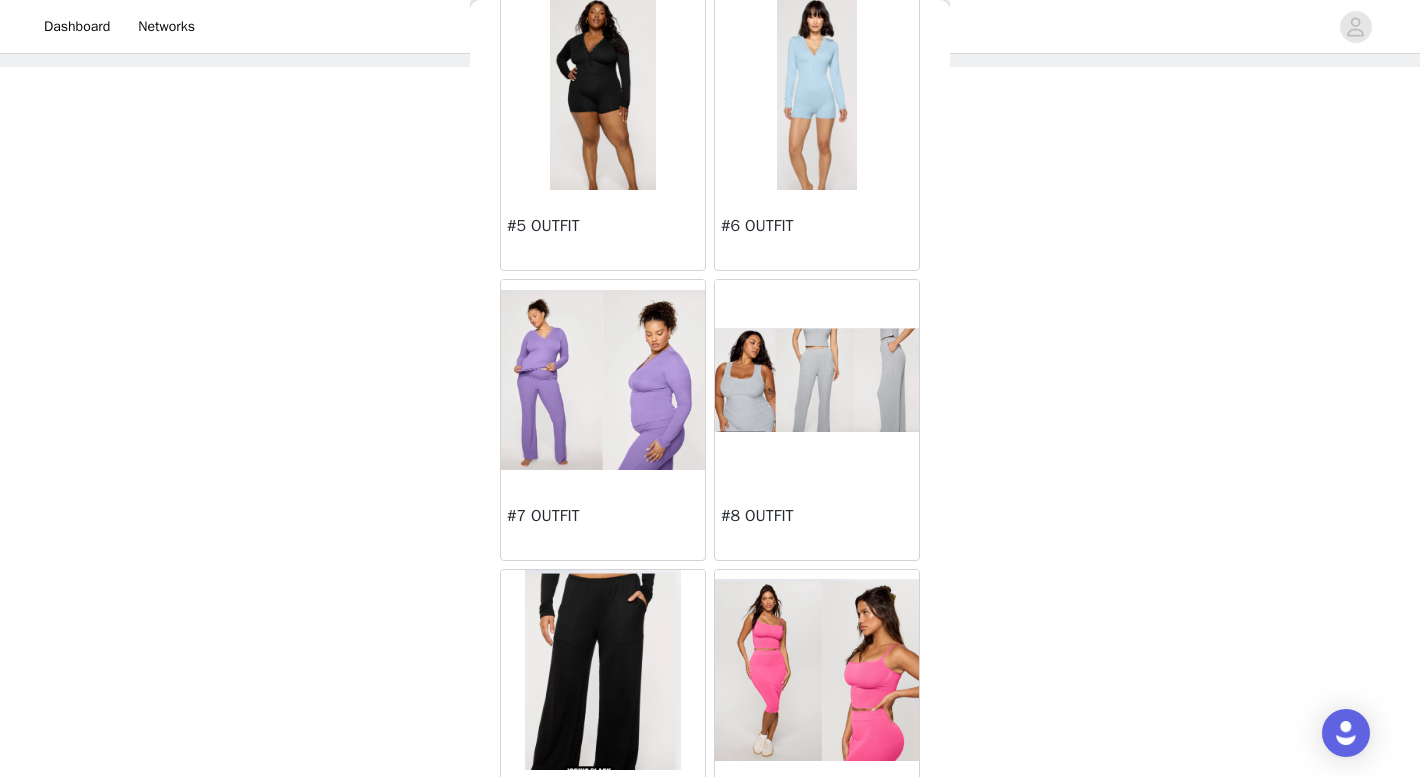 click at bounding box center [817, 380] 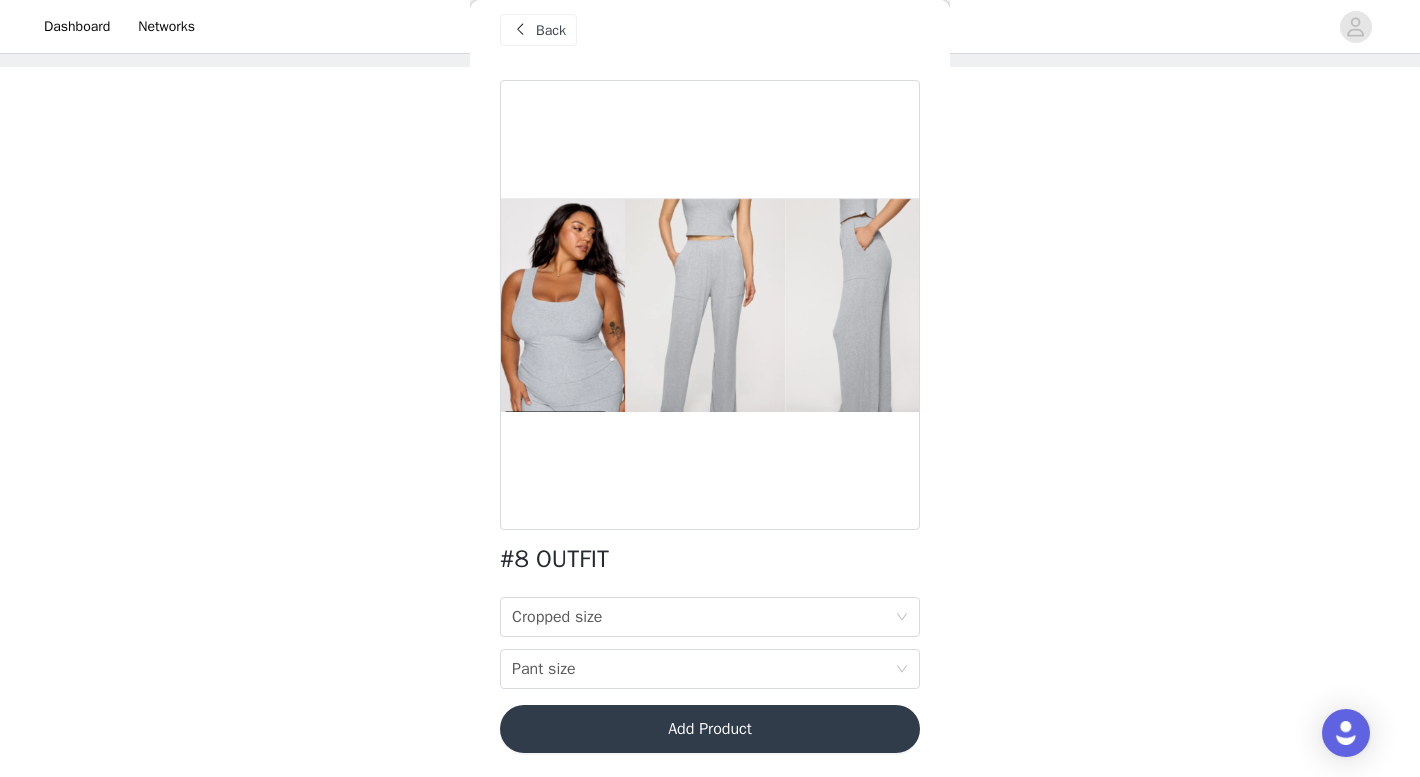 scroll, scrollTop: 20, scrollLeft: 0, axis: vertical 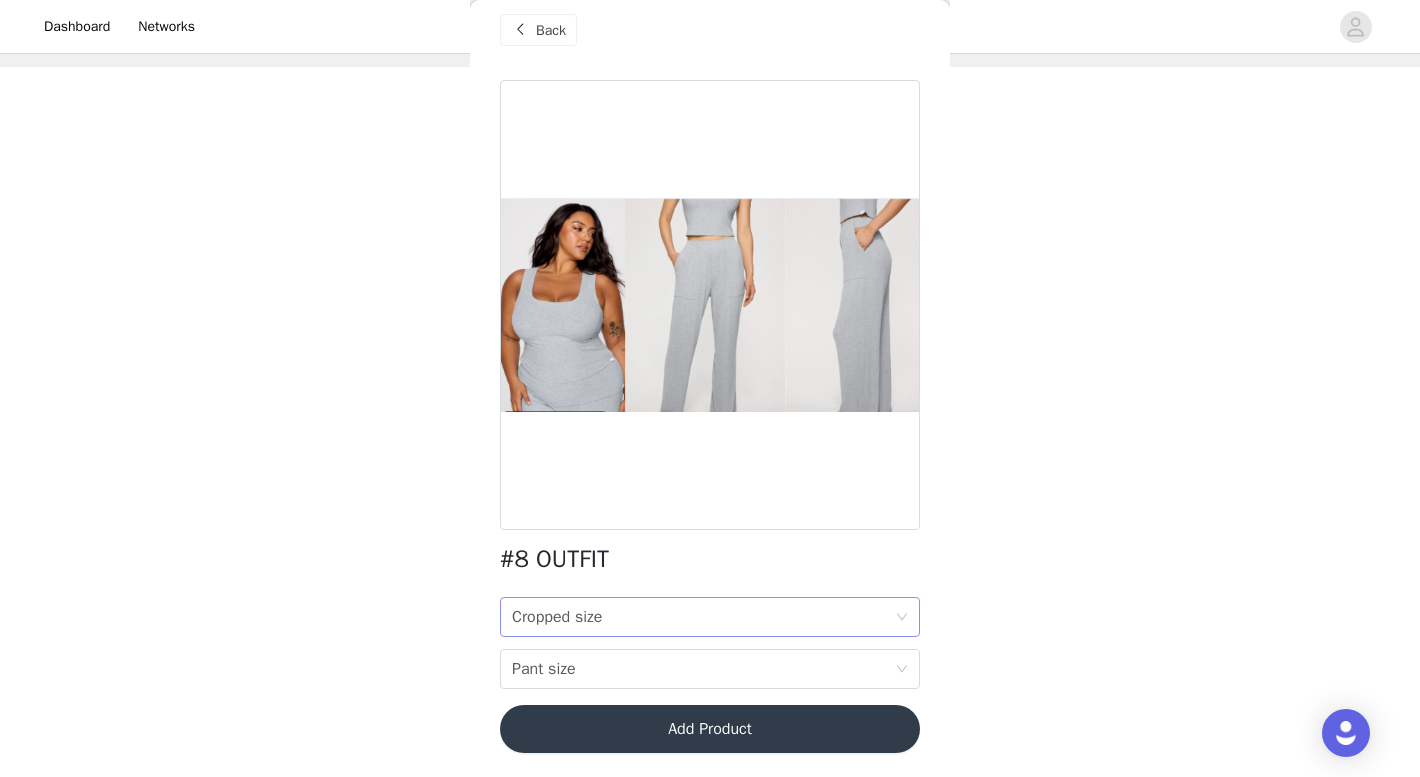 click on "Cropped size" at bounding box center [557, 617] 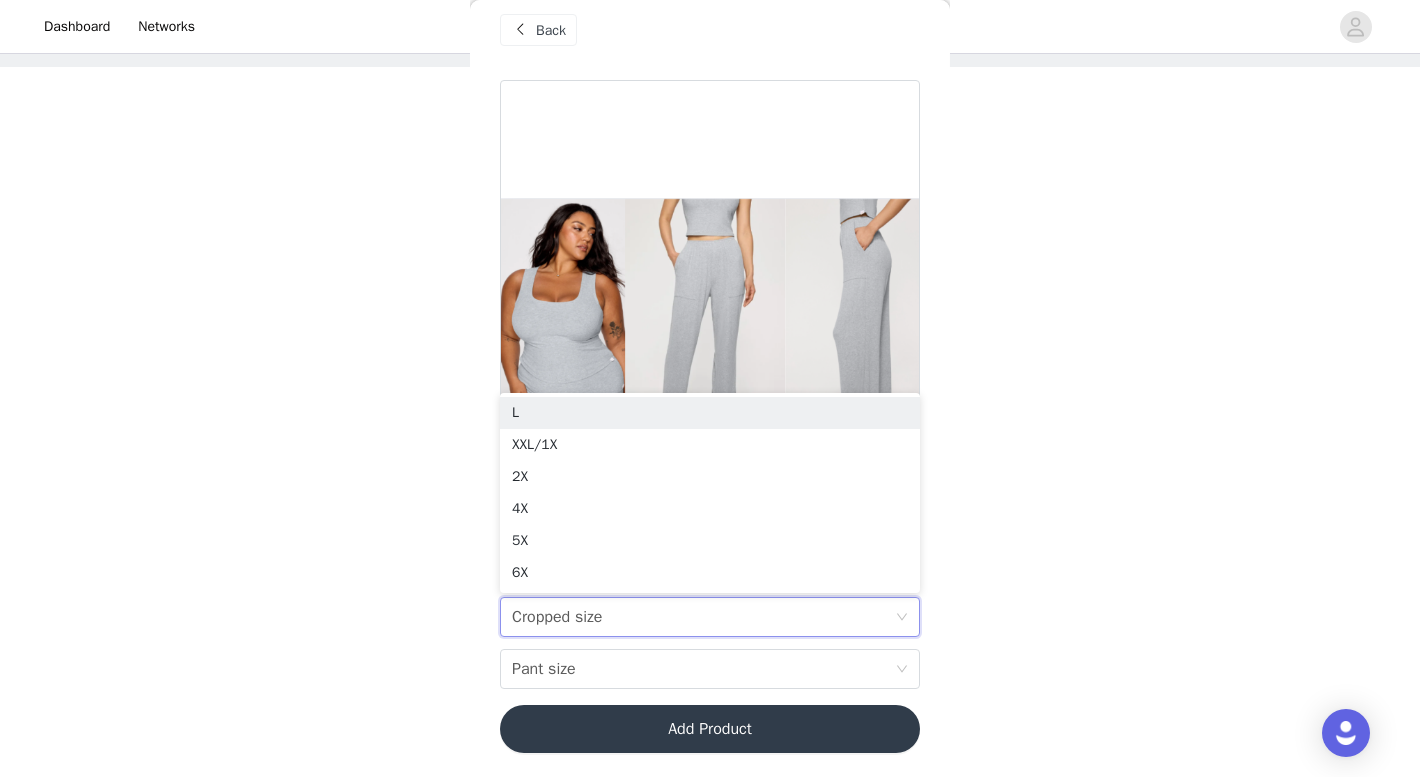 click on "STEP 1 OF 7
Select Outfit Preference
**Choose your top 3 outfit preferences in order below:       2/4 Selected           #1 OUTFIT           M, M       Edit   Remove     #16 OUTFIT           M       Edit   Remove     Add Product       Back     #8 OUTFIT               Cropped size Cropped size Pant size Pant size     Add Product" at bounding box center (710, 298) 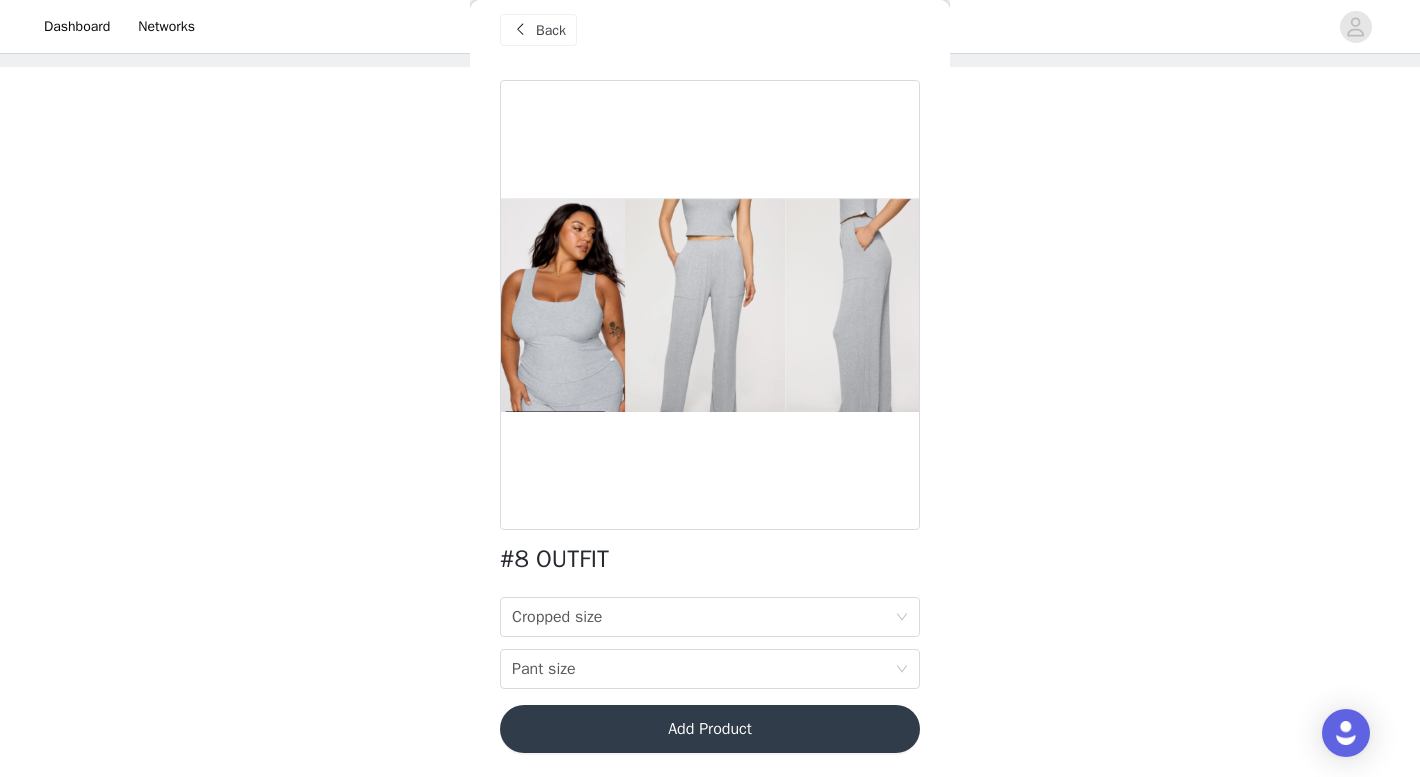 click on "Back" at bounding box center [551, 30] 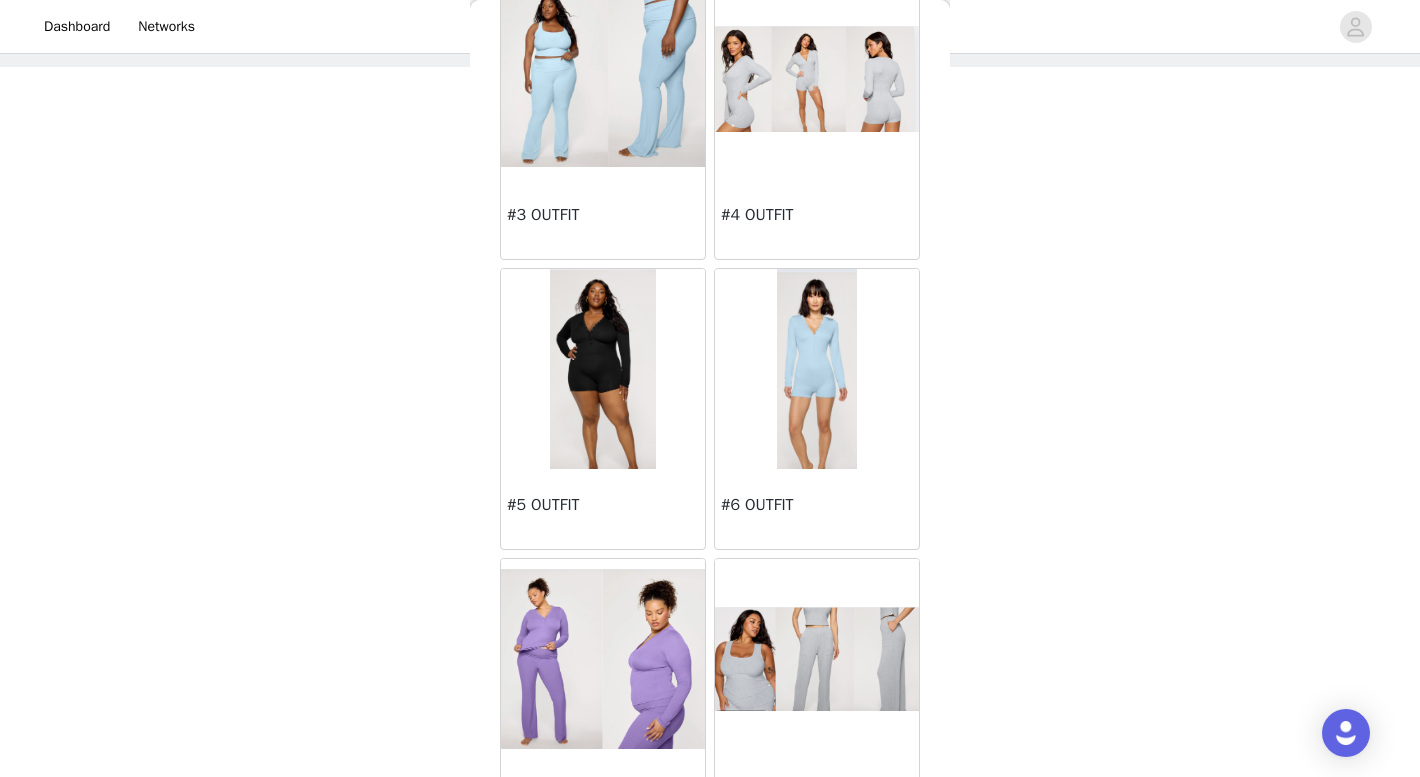 scroll, scrollTop: 703, scrollLeft: 0, axis: vertical 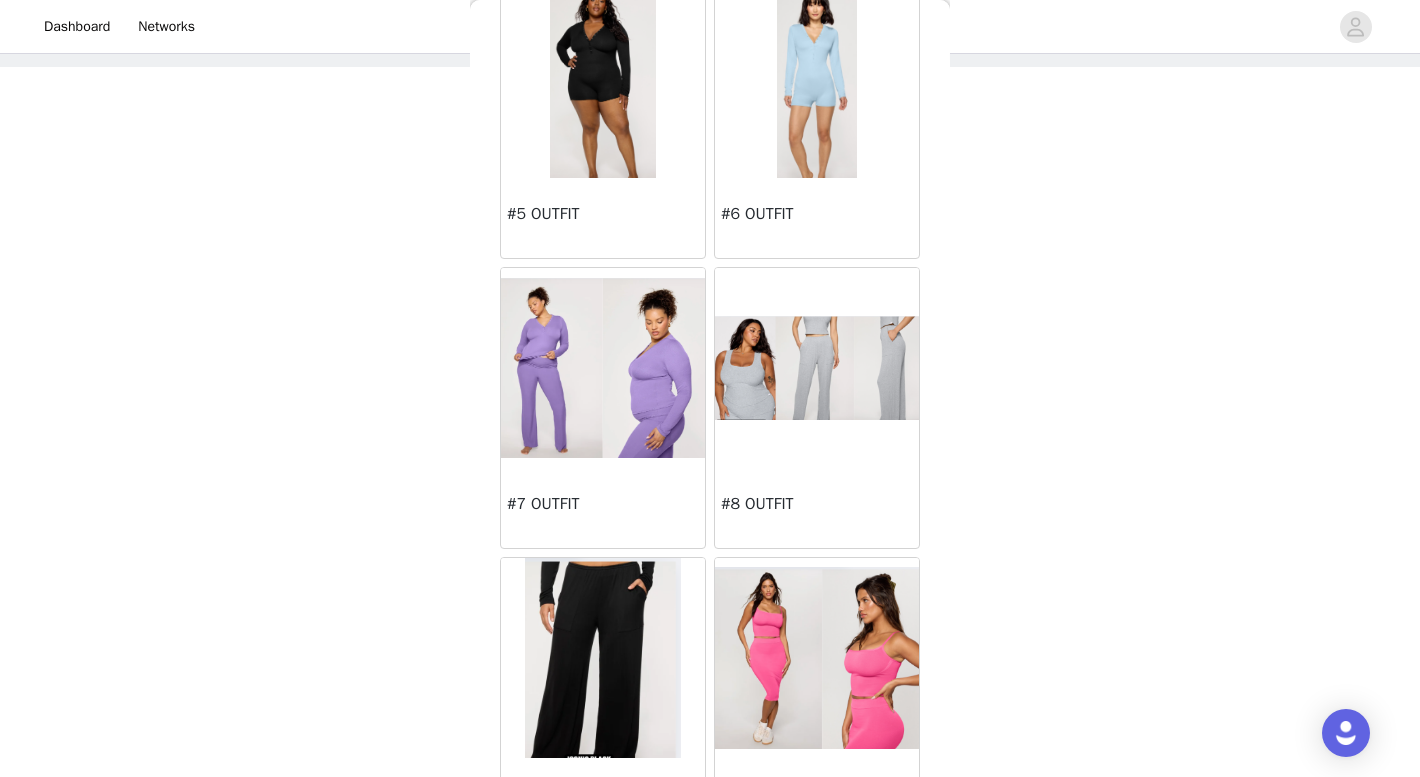 click at bounding box center (817, 368) 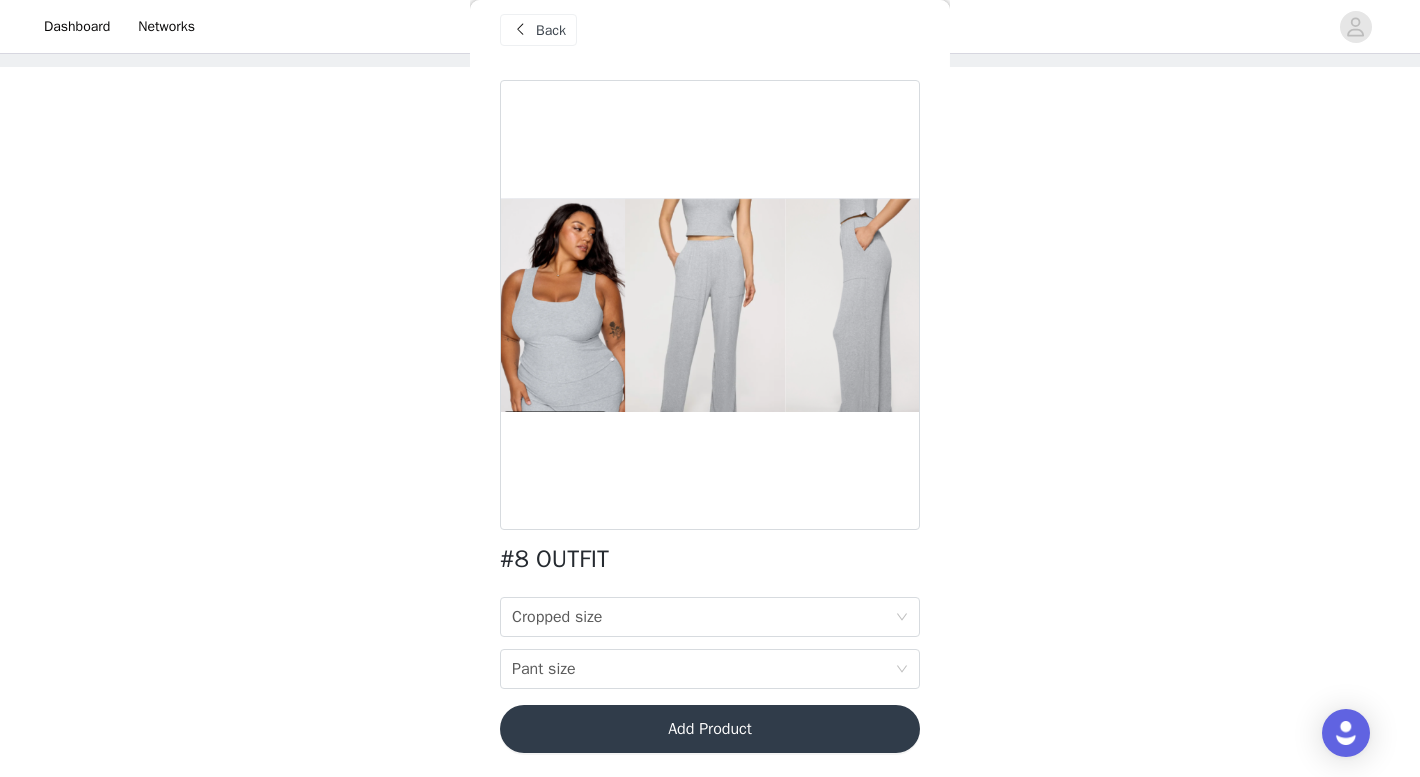 scroll, scrollTop: 20, scrollLeft: 0, axis: vertical 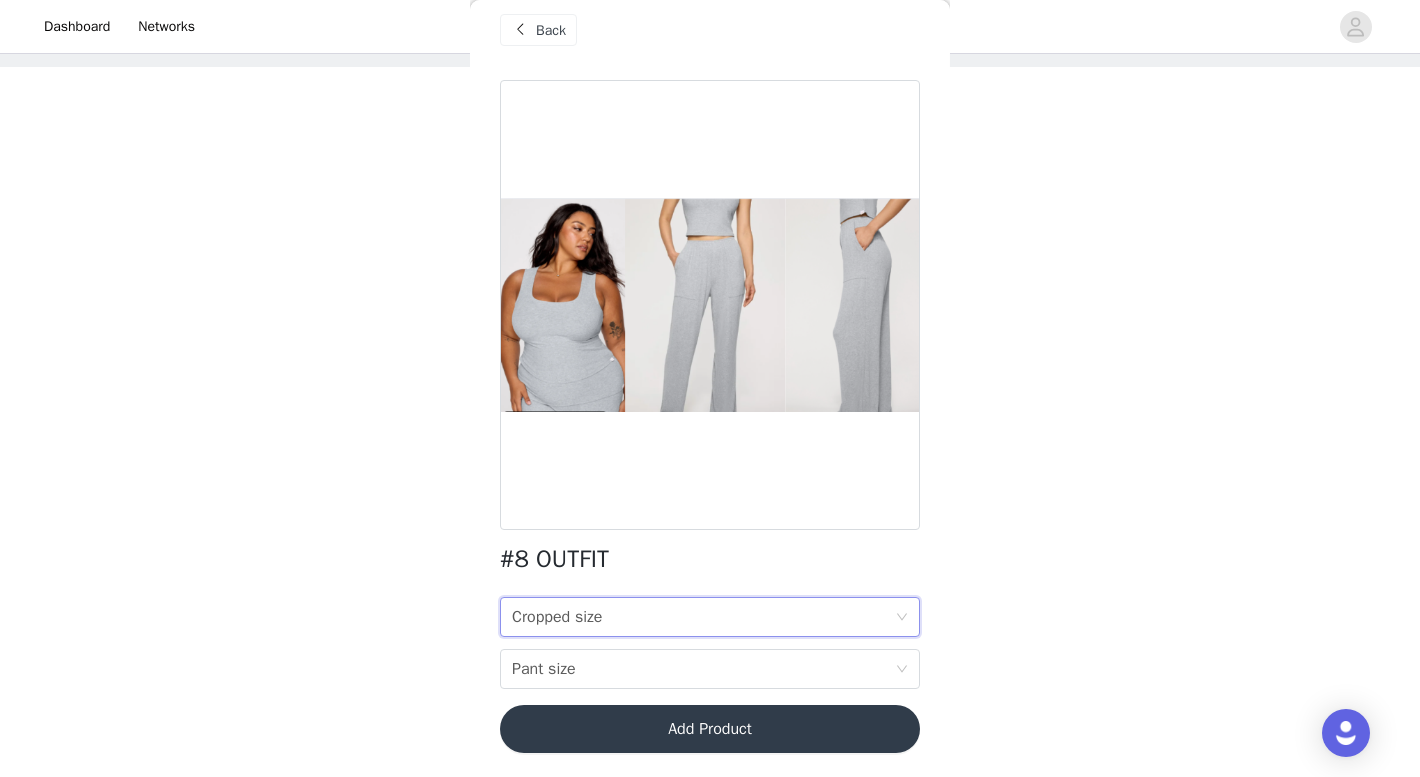 click on "Cropped size" at bounding box center (557, 617) 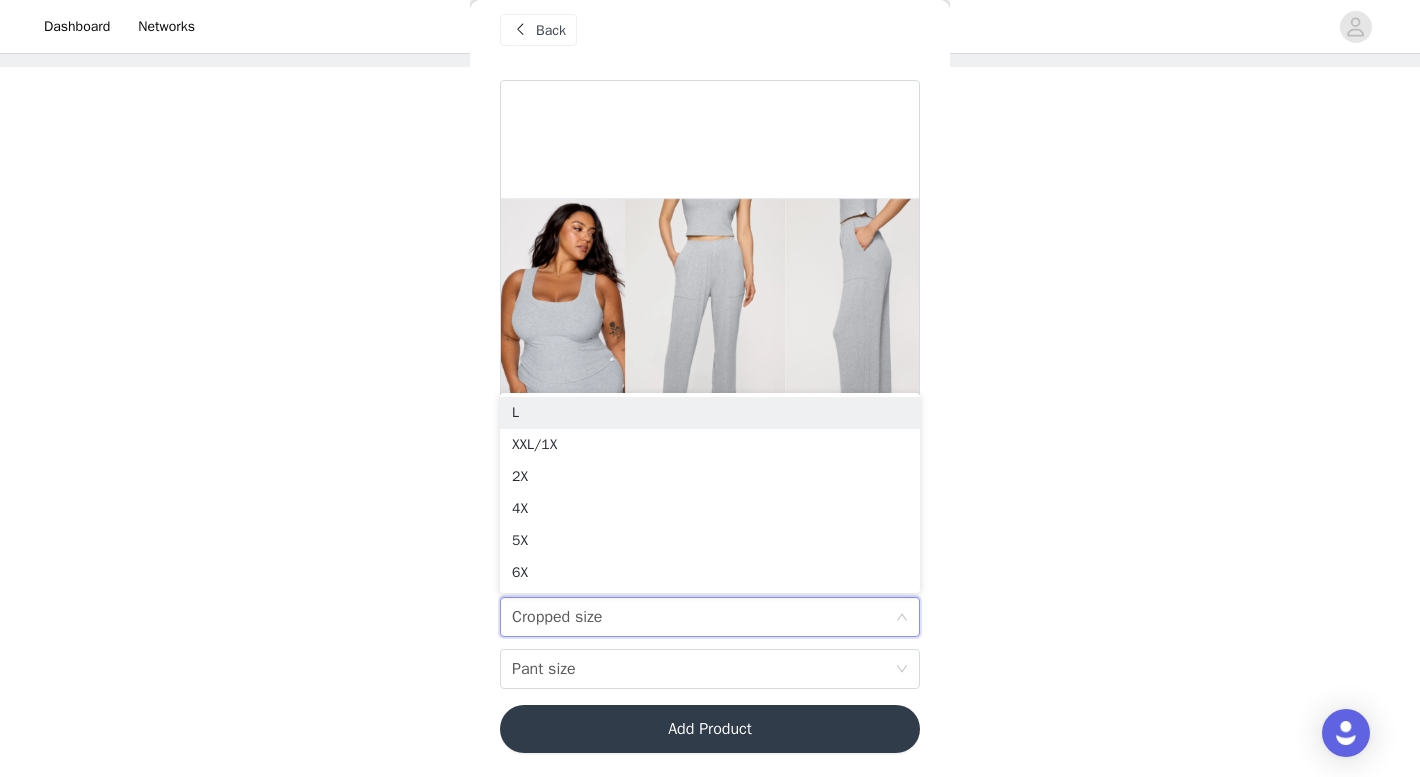 click on "STEP 1 OF 7
Select Outfit Preference
**Choose your top 3 outfit preferences in order below:       2/4 Selected           #1 OUTFIT           M, M       Edit   Remove     #16 OUTFIT           M       Edit   Remove     Add Product       Back     #8 OUTFIT               Cropped size Cropped size Pant size Pant size     Add Product" at bounding box center (710, 298) 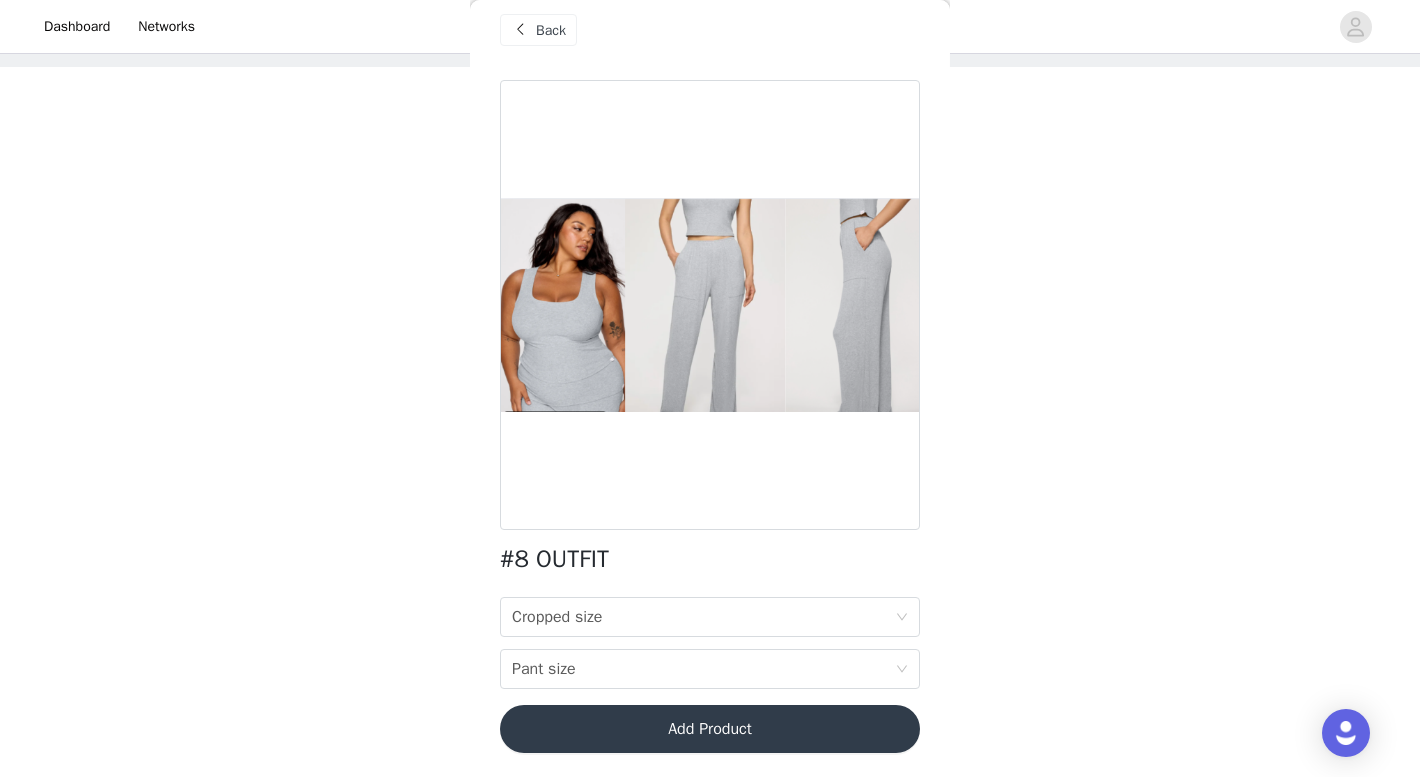 click at bounding box center [520, 30] 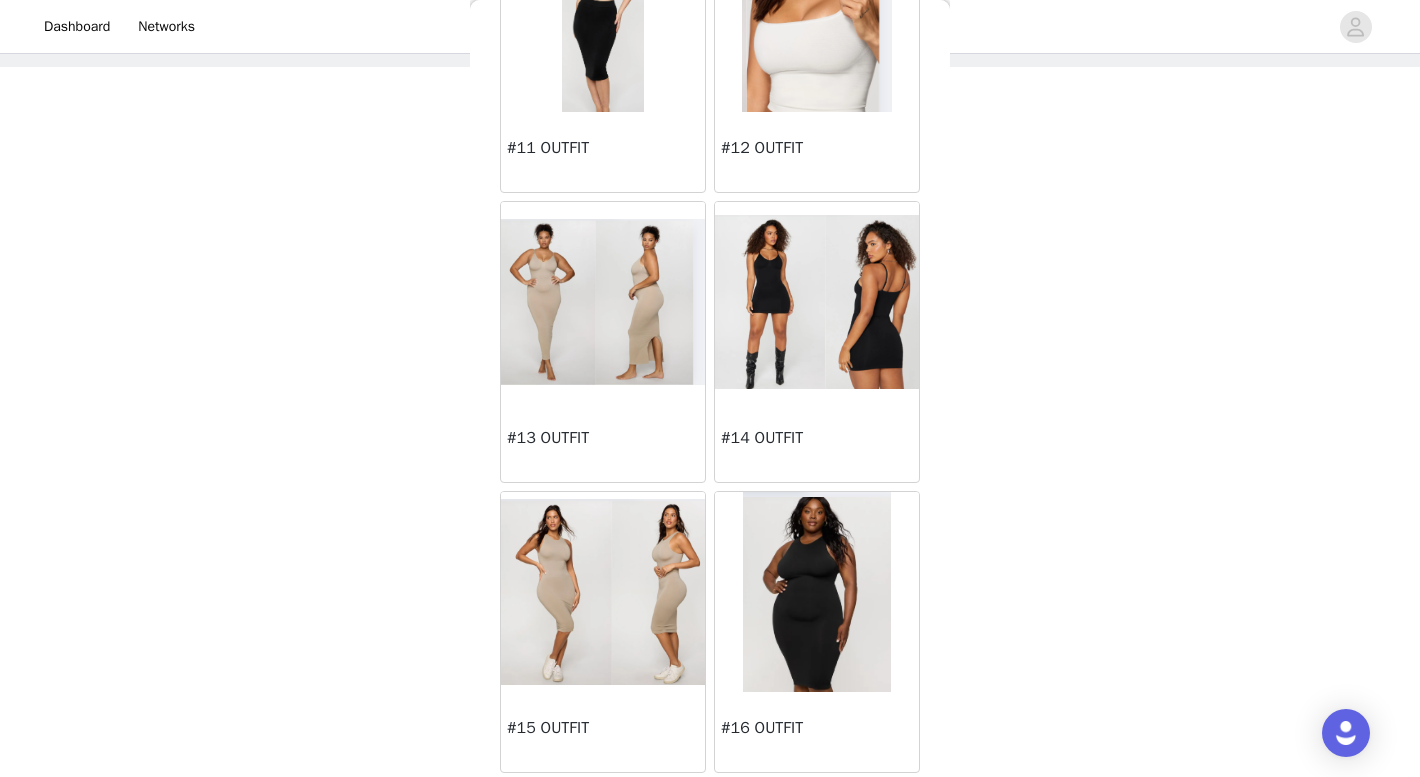 scroll, scrollTop: 1639, scrollLeft: 0, axis: vertical 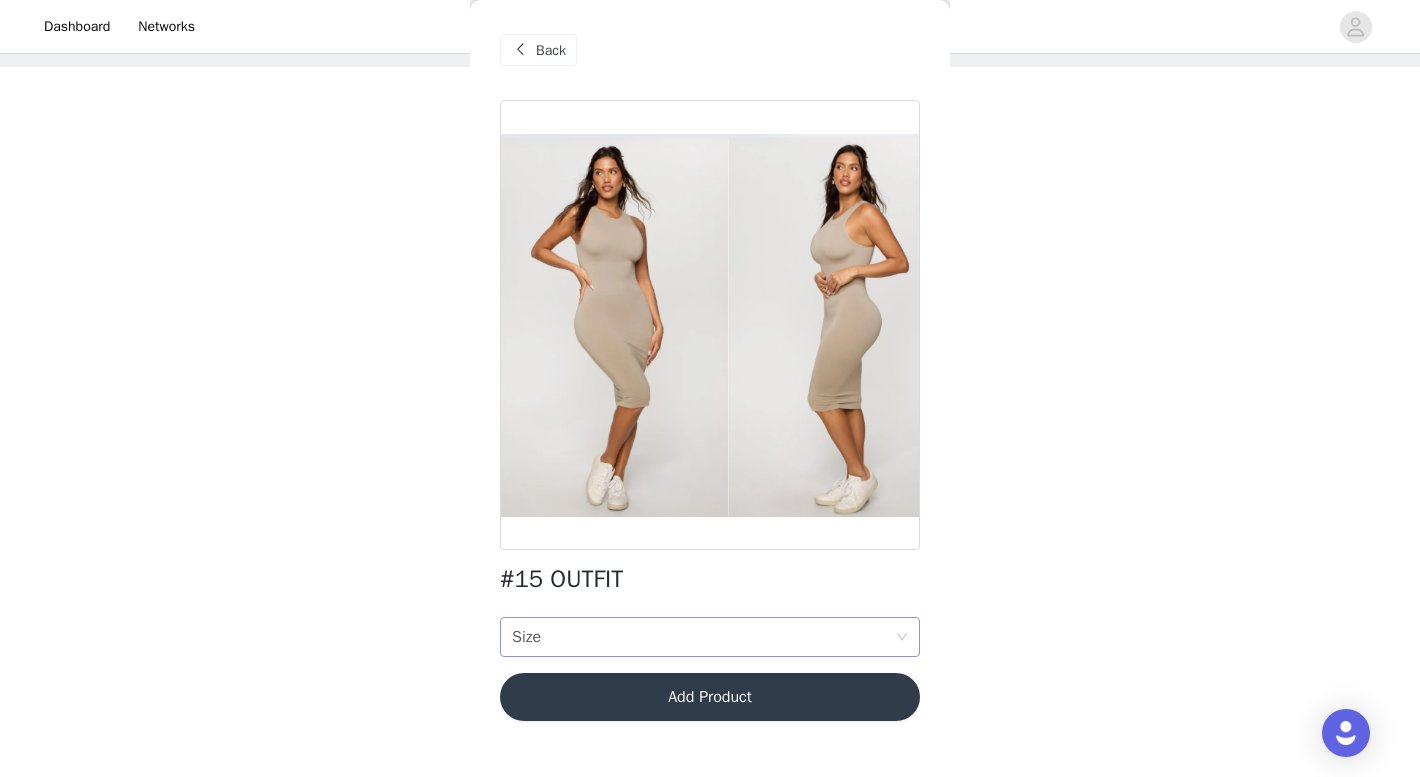 click on "Size Size" at bounding box center [703, 637] 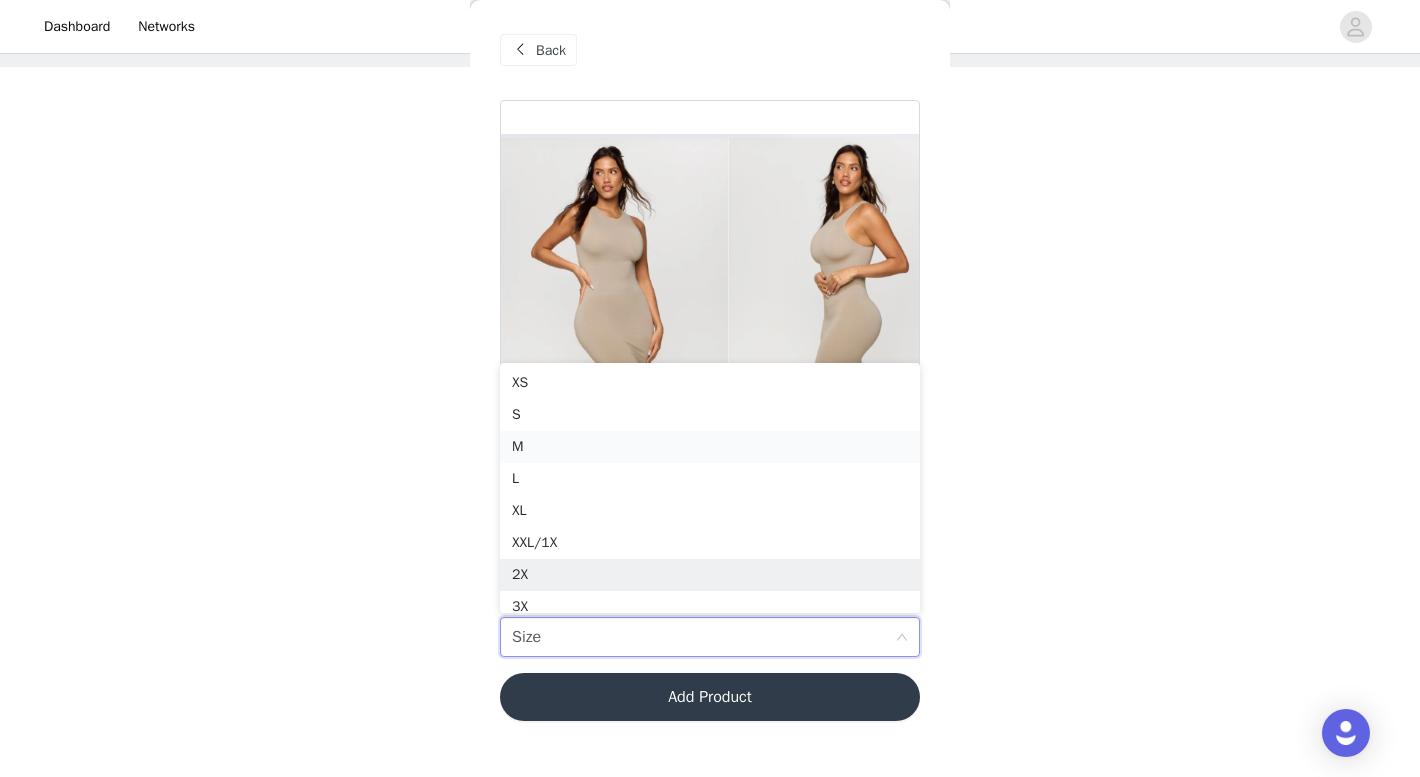 scroll, scrollTop: 10, scrollLeft: 0, axis: vertical 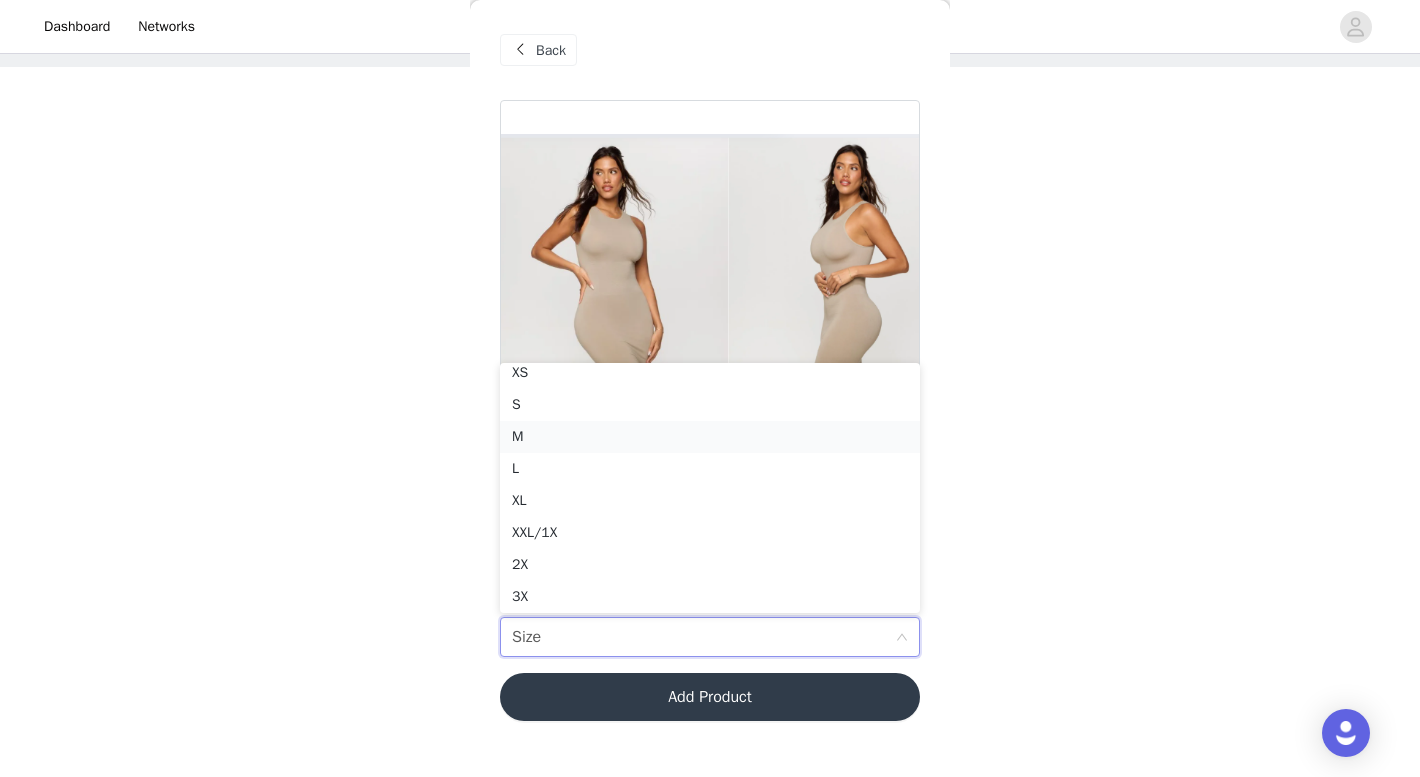 click on "M" at bounding box center (710, 437) 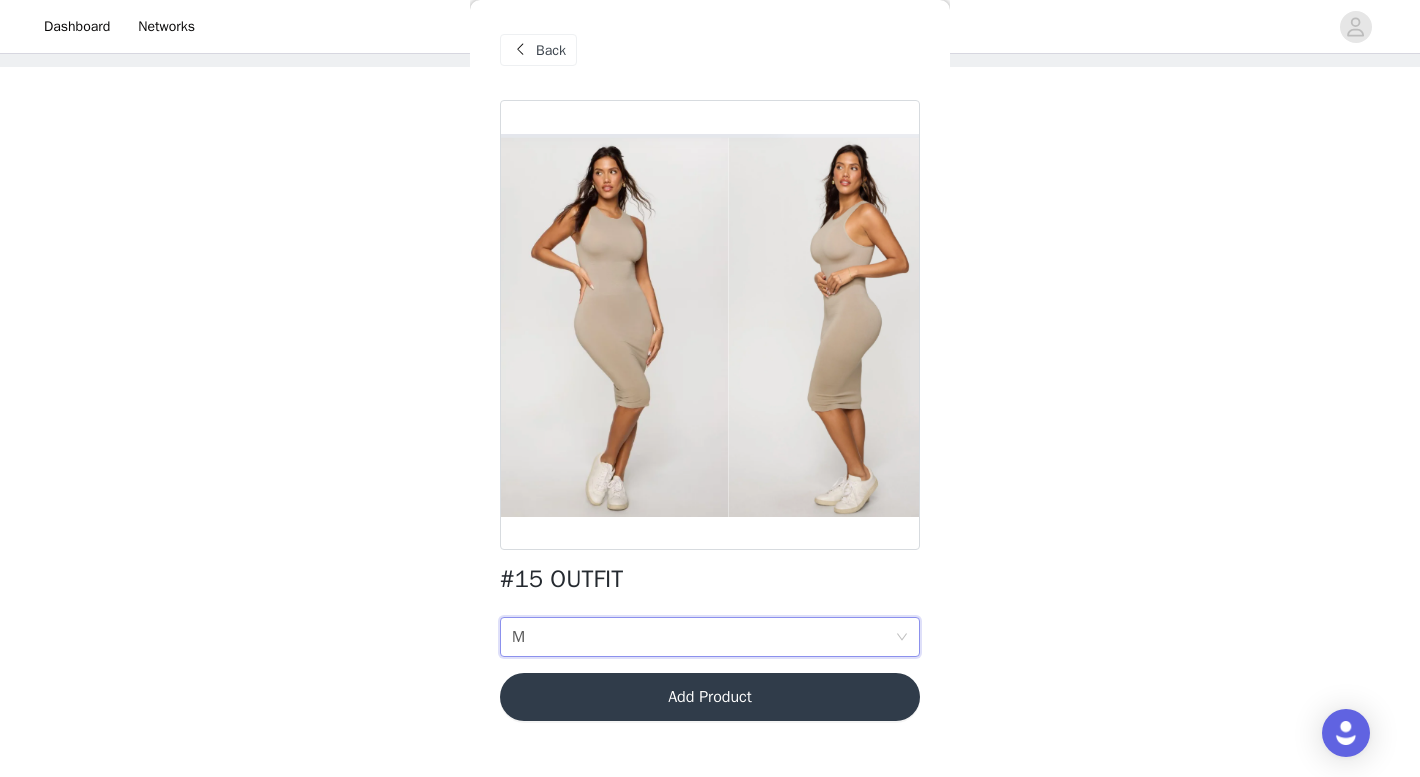 click on "Add Product" at bounding box center [710, 697] 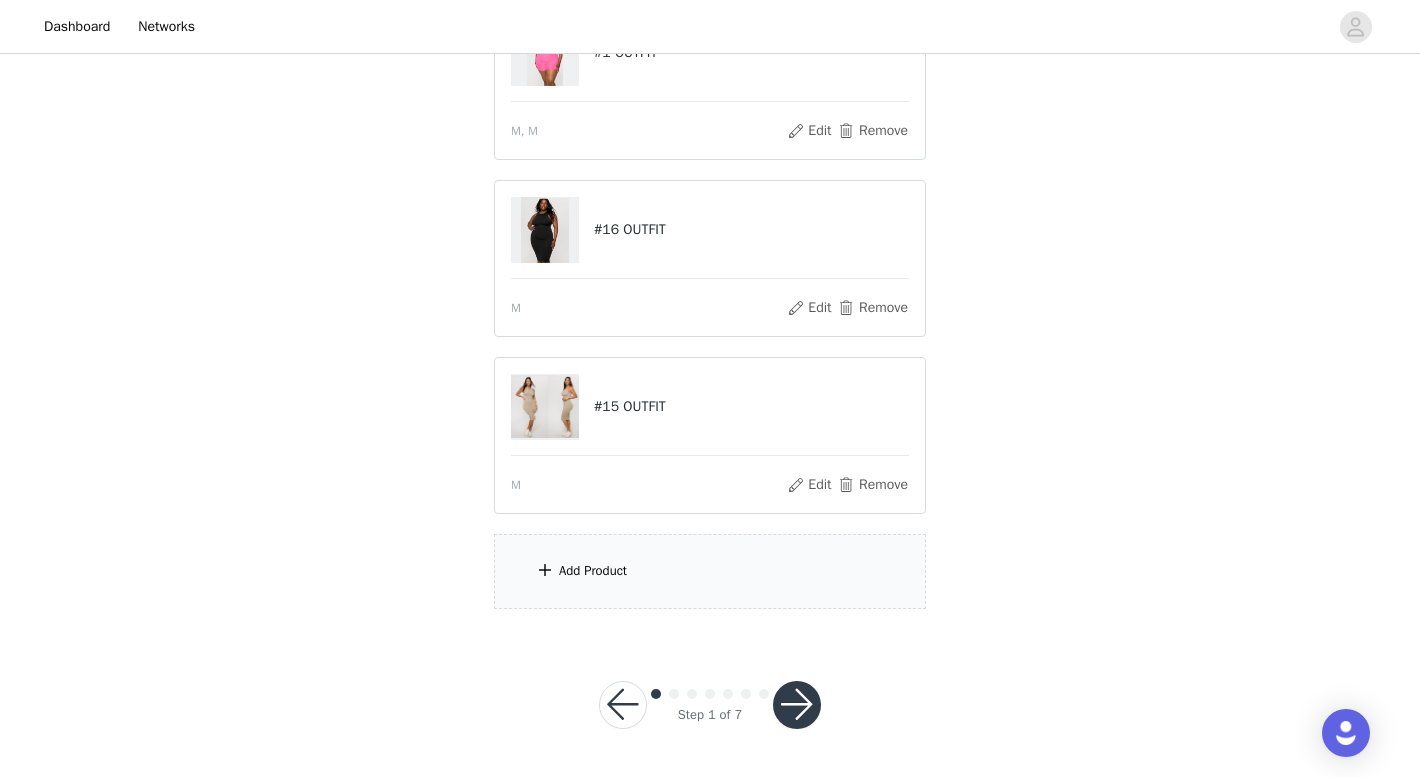 scroll, scrollTop: 272, scrollLeft: 0, axis: vertical 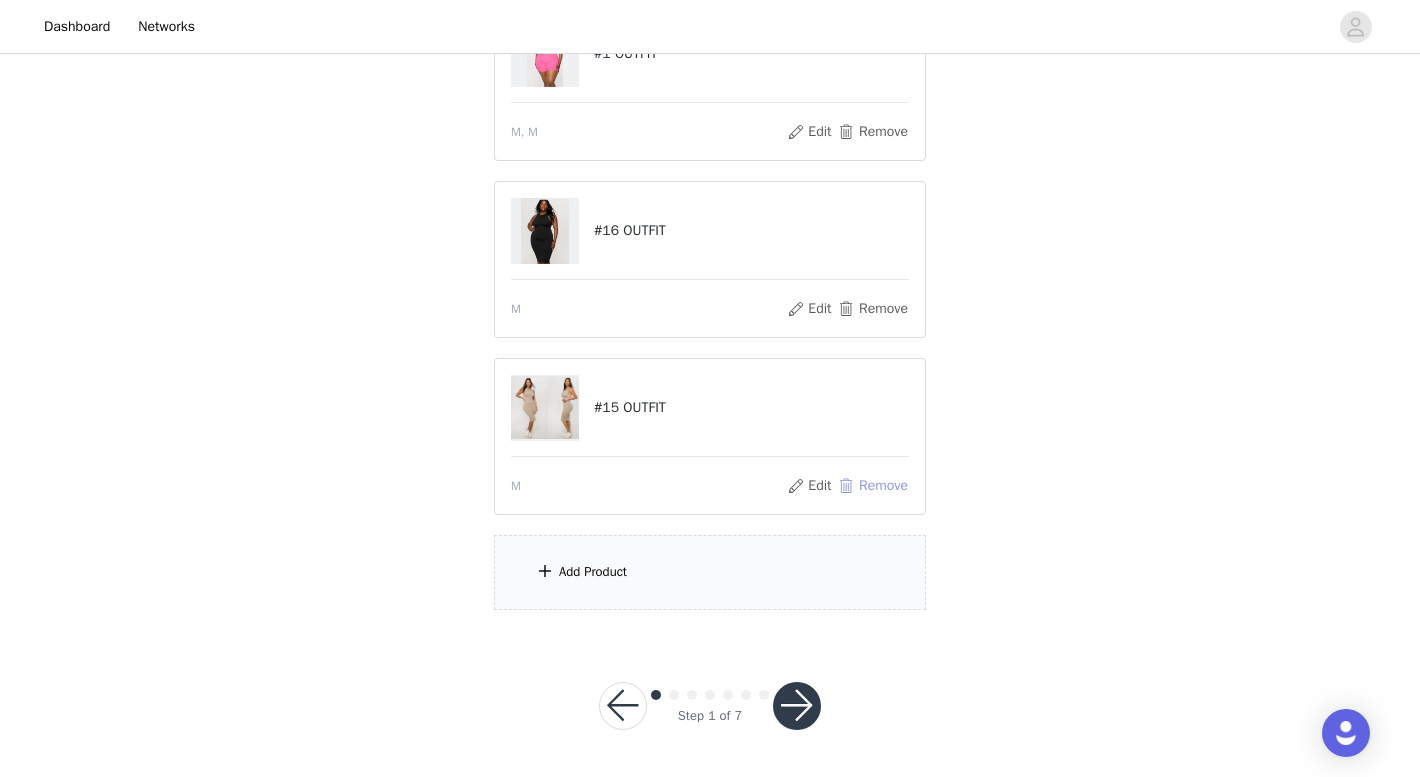click on "Remove" at bounding box center (873, 486) 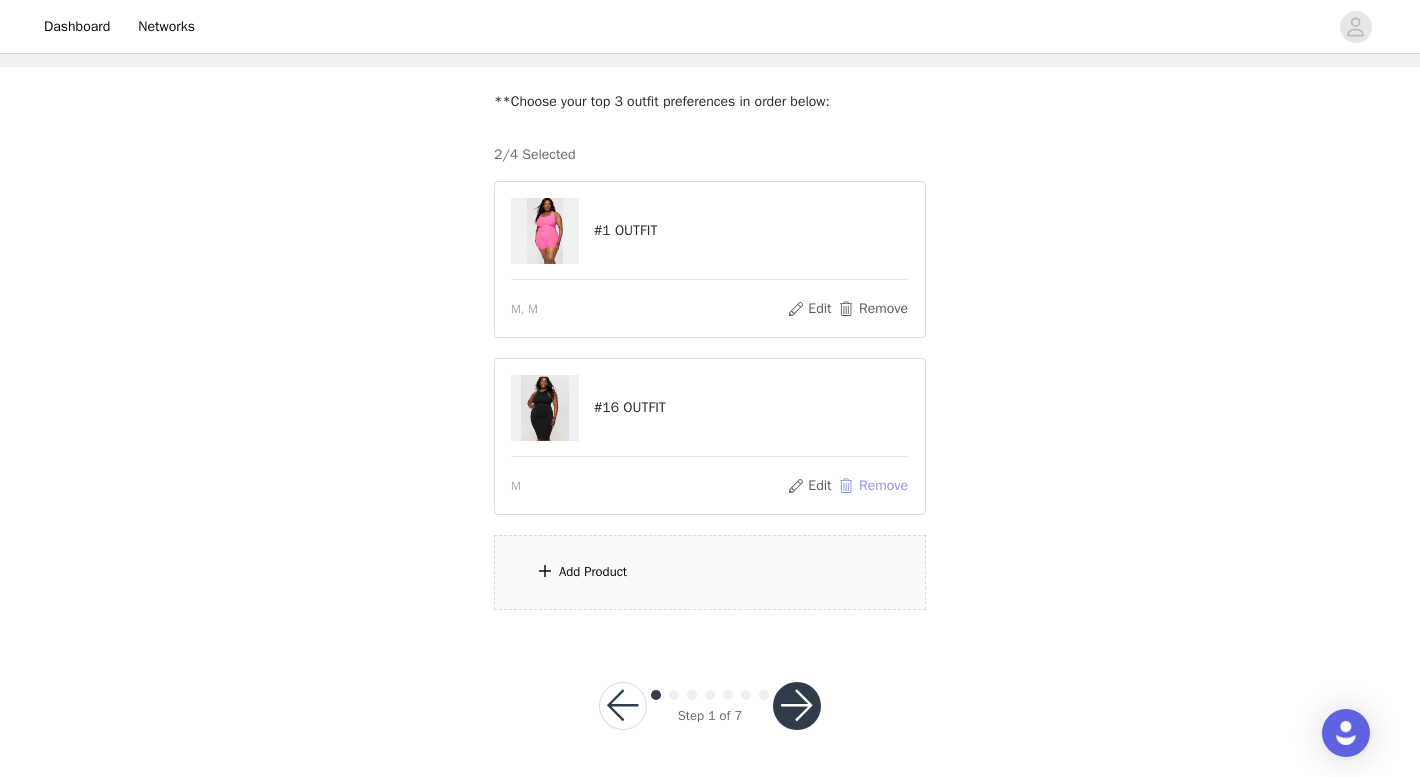 click on "Remove" at bounding box center (873, 486) 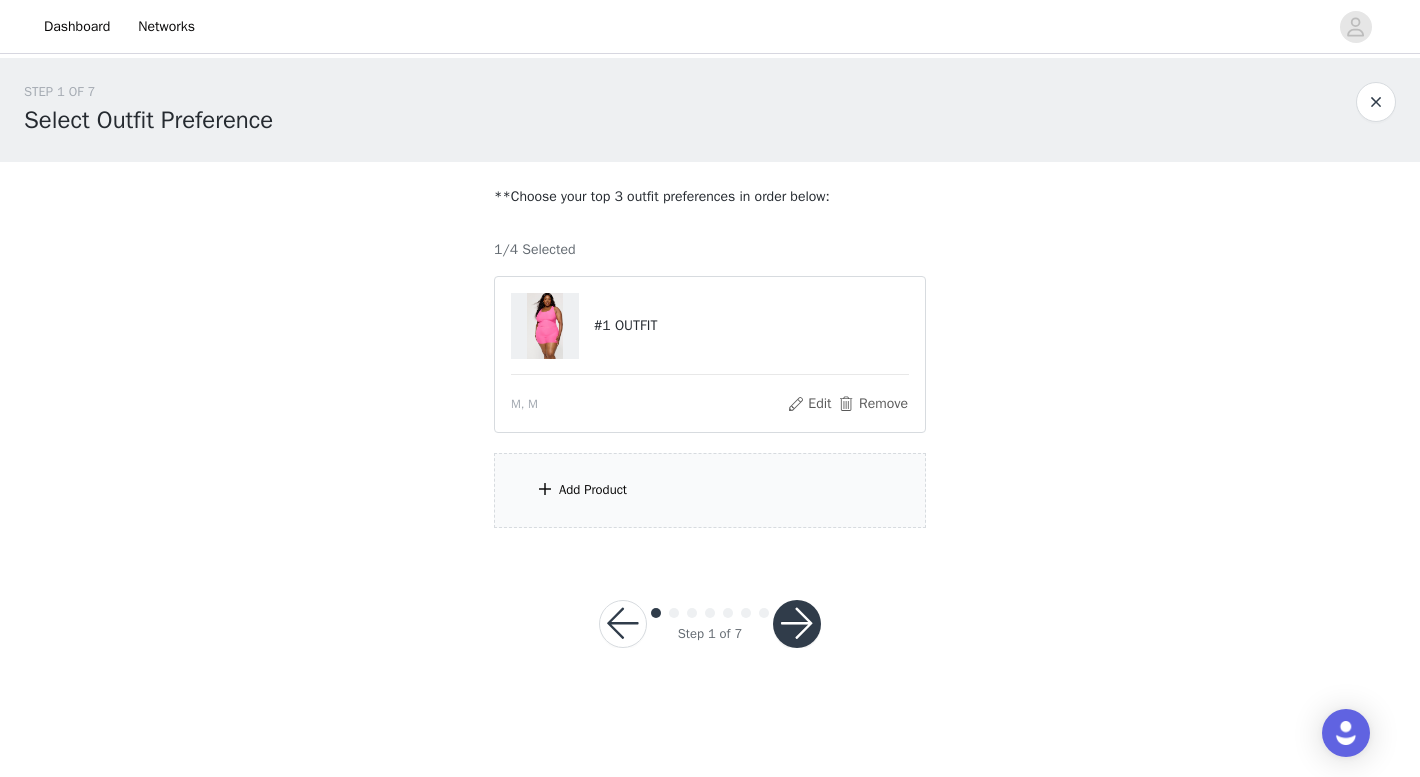 scroll, scrollTop: 0, scrollLeft: 0, axis: both 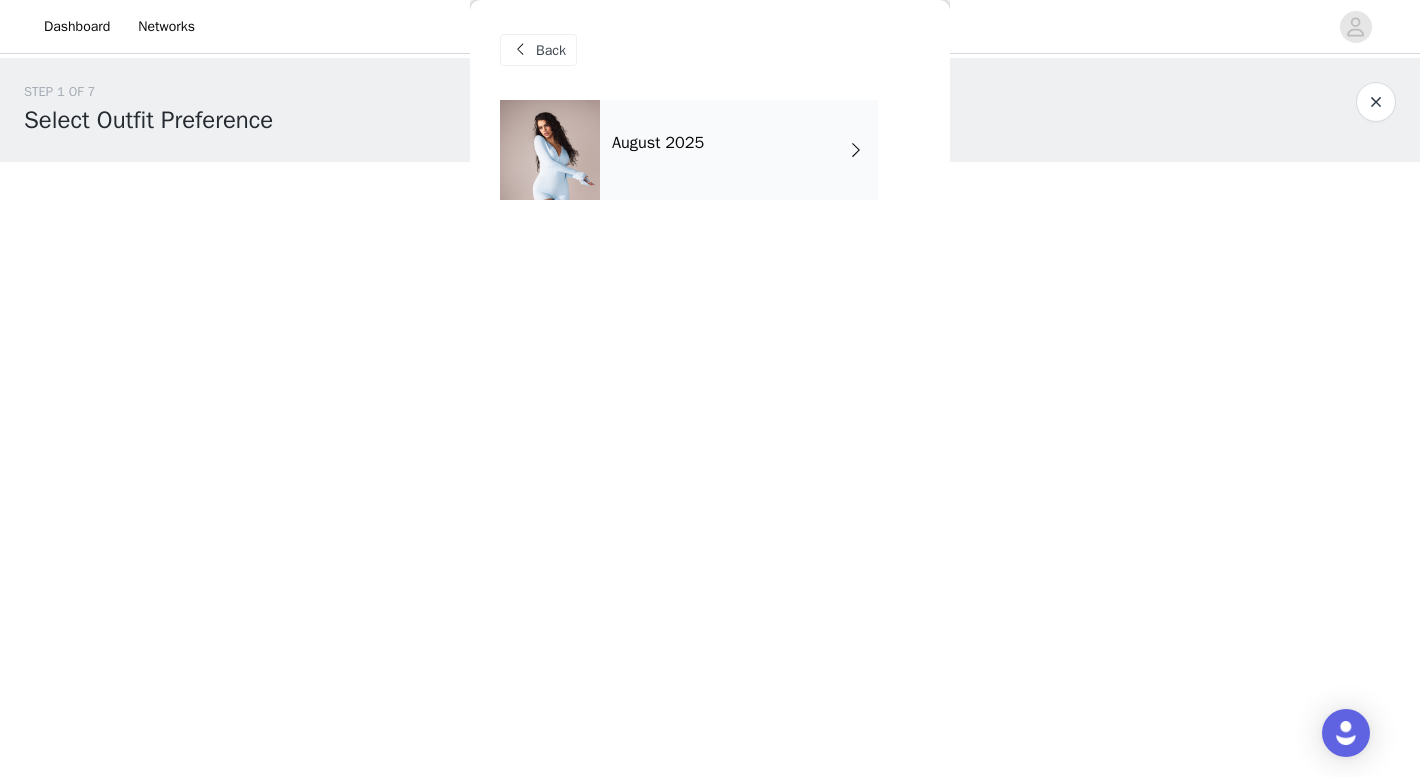 click on "August 2025" at bounding box center (739, 150) 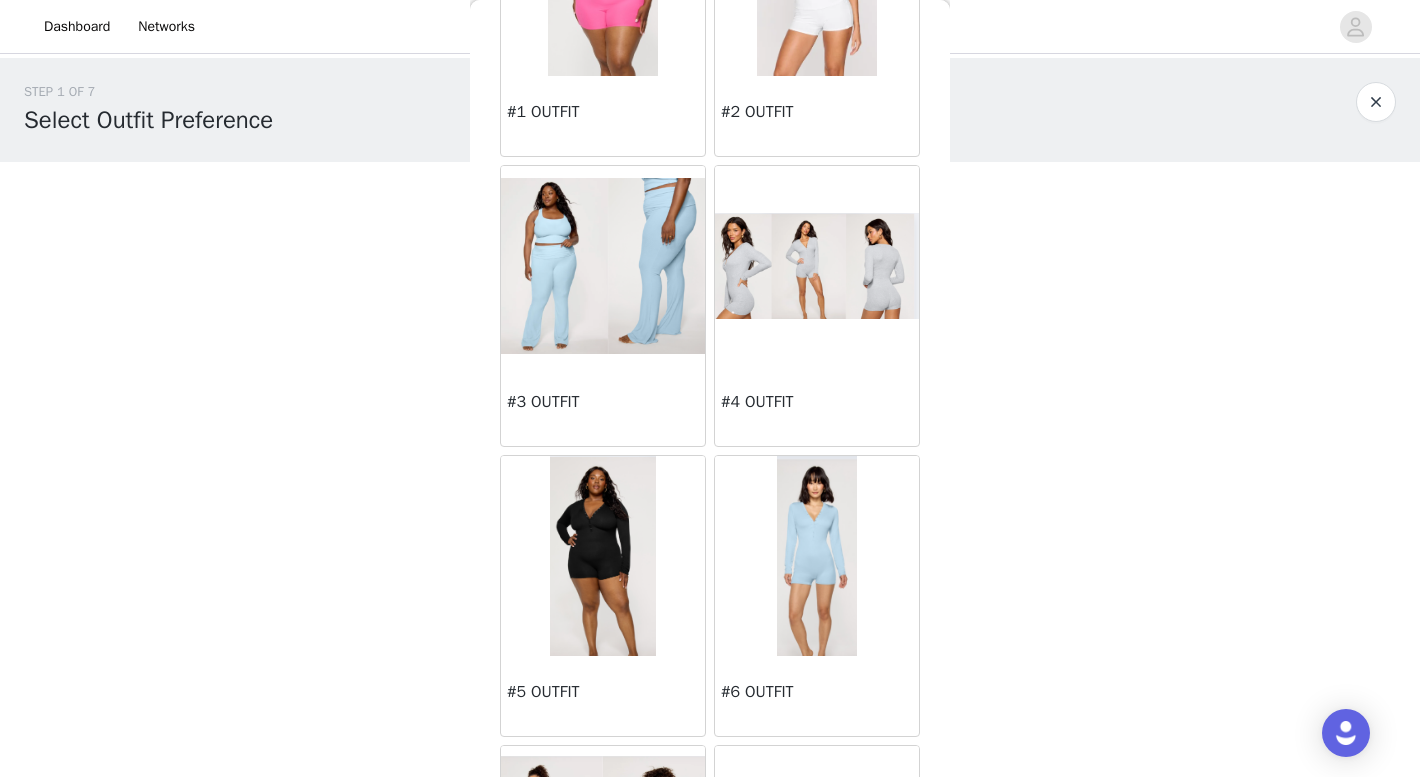 scroll, scrollTop: 241, scrollLeft: 0, axis: vertical 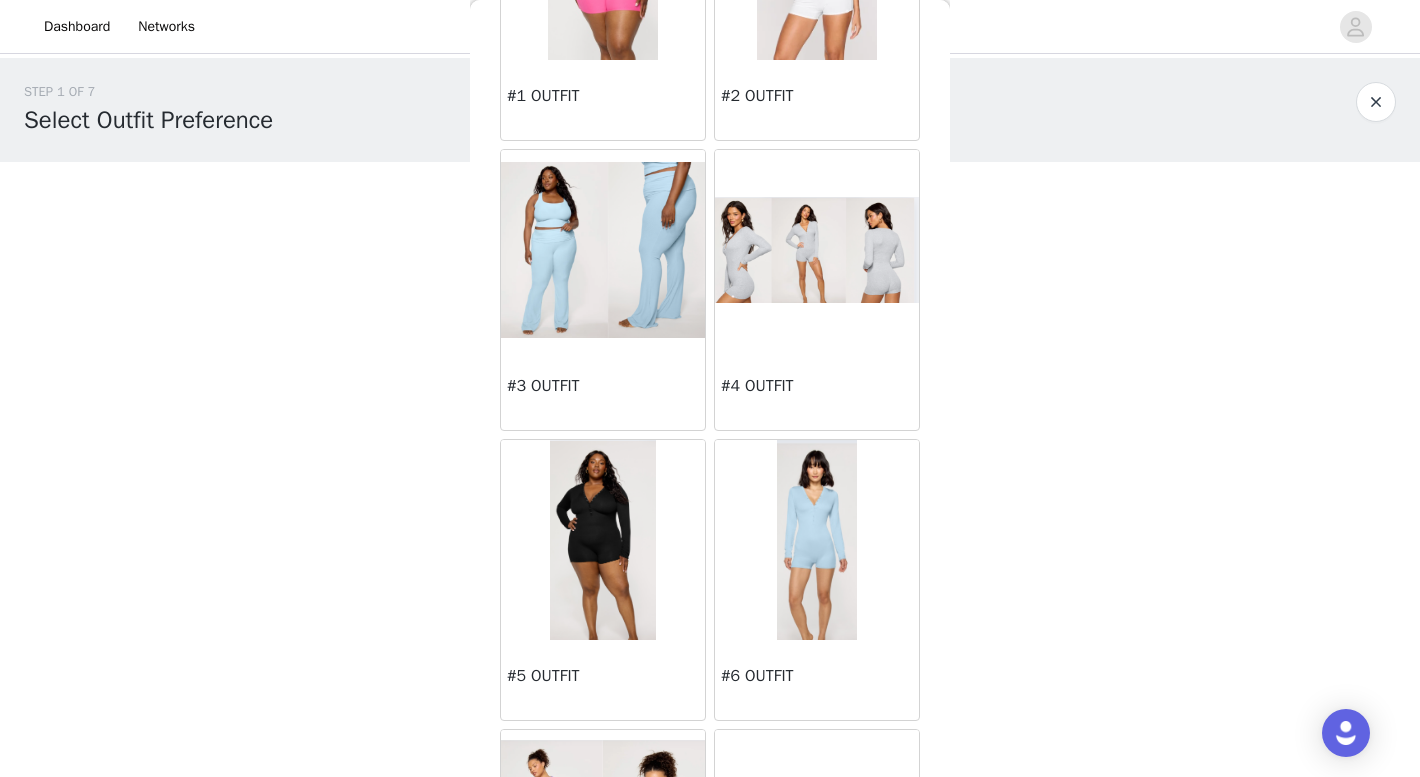 click at bounding box center [603, 249] 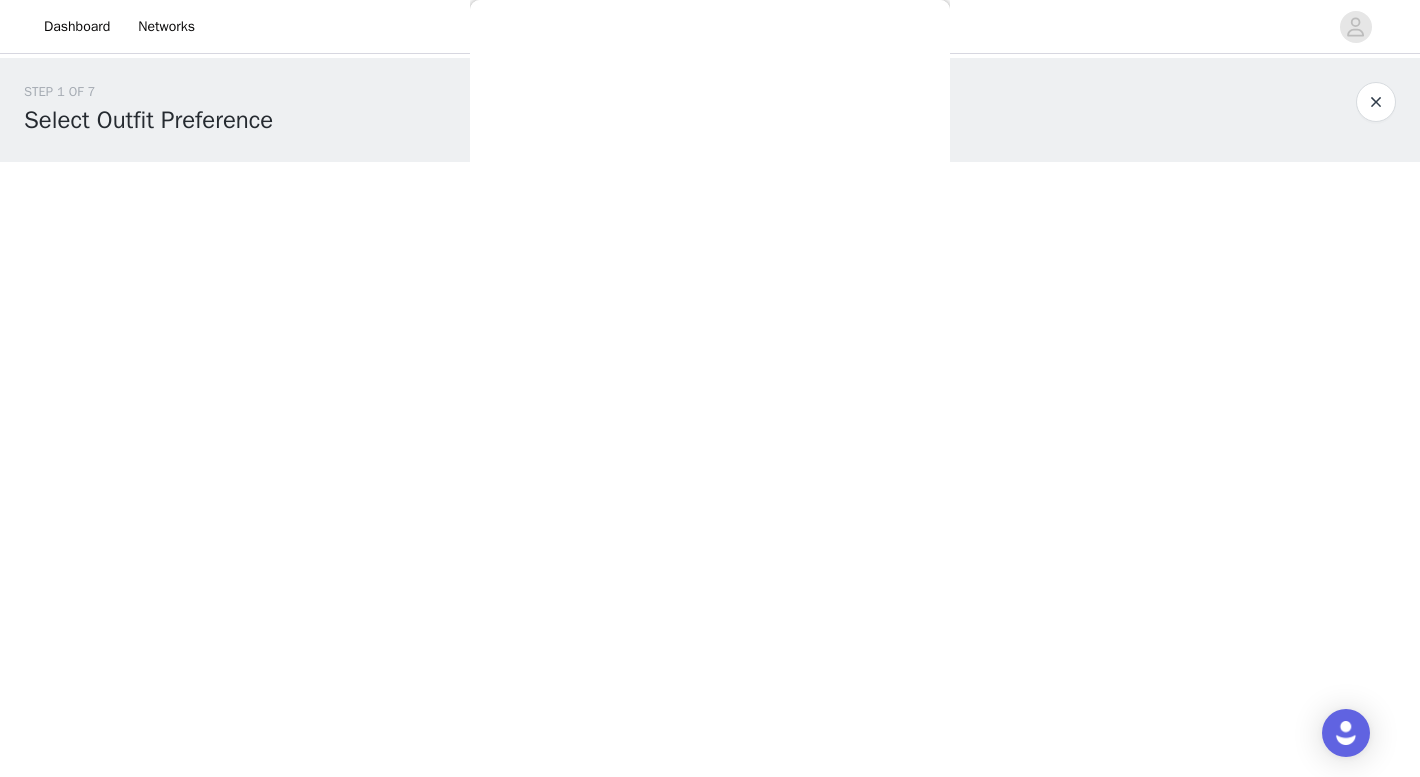 scroll, scrollTop: 0, scrollLeft: 0, axis: both 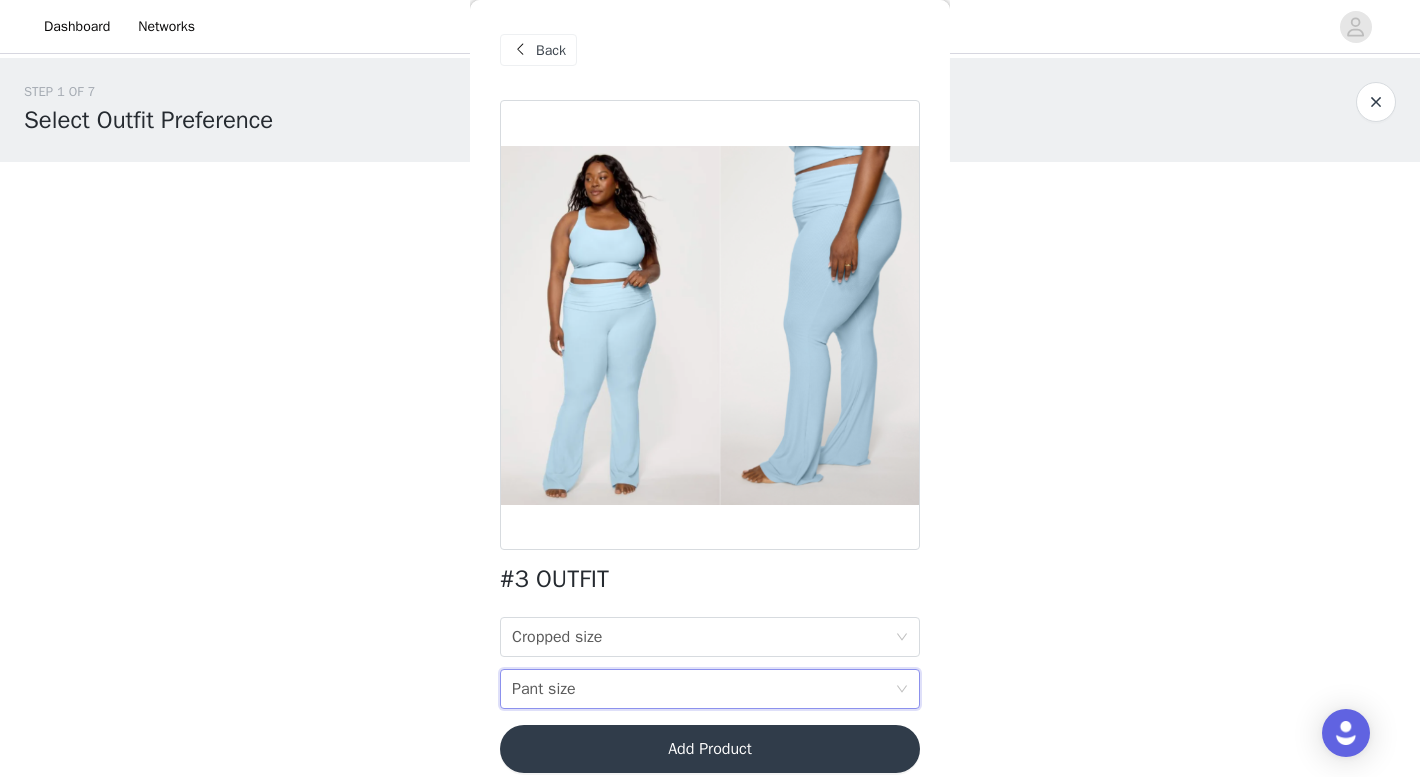 click on "Pant size" at bounding box center (544, 689) 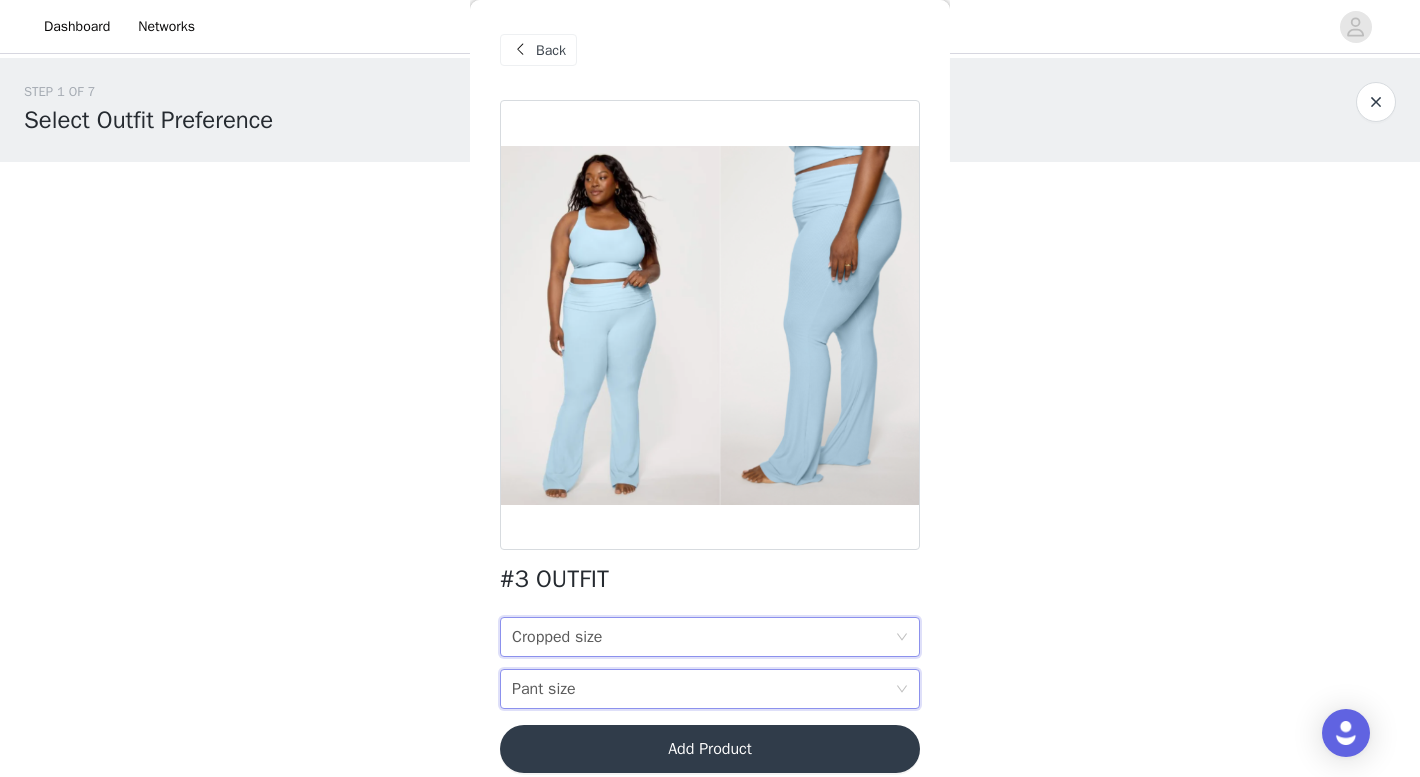 click on "Cropped size" at bounding box center [557, 637] 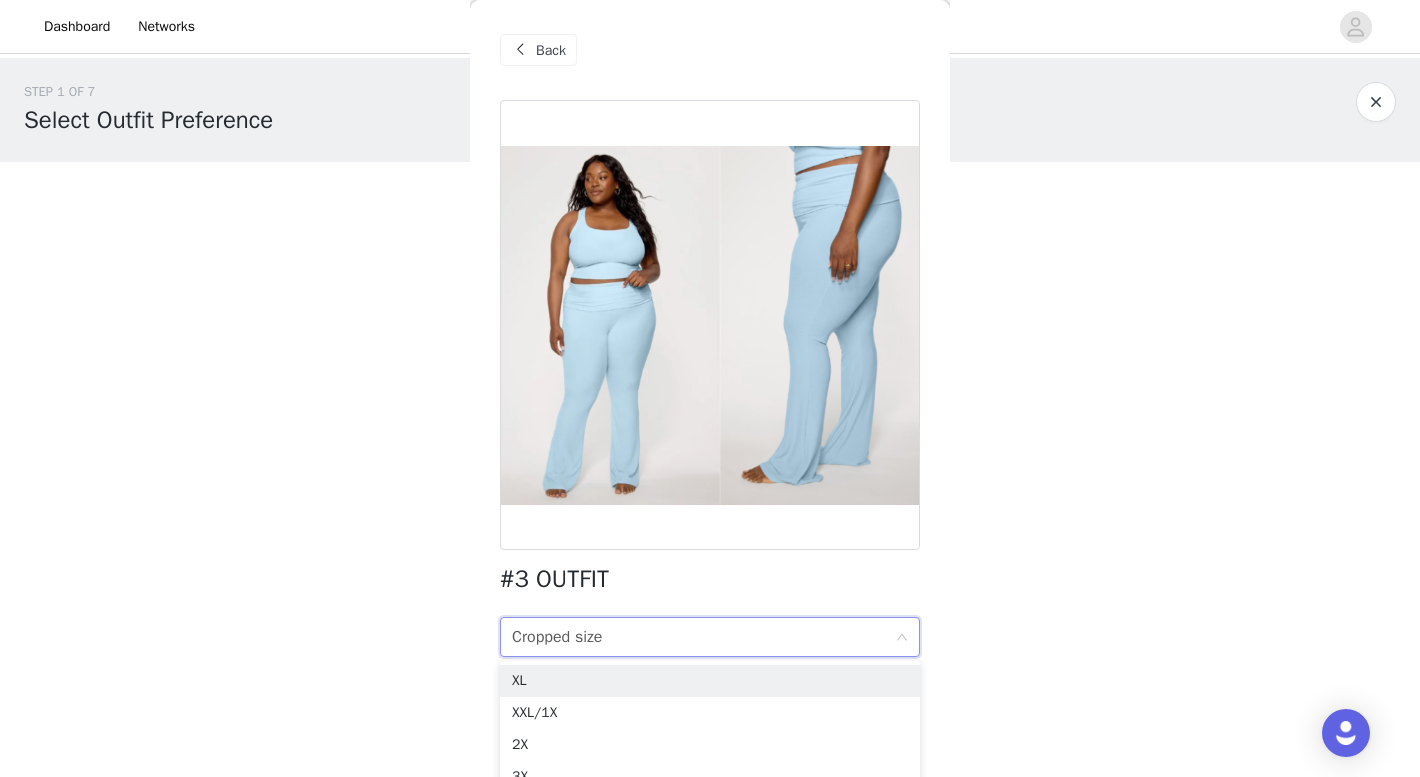 click on "Back" at bounding box center [551, 50] 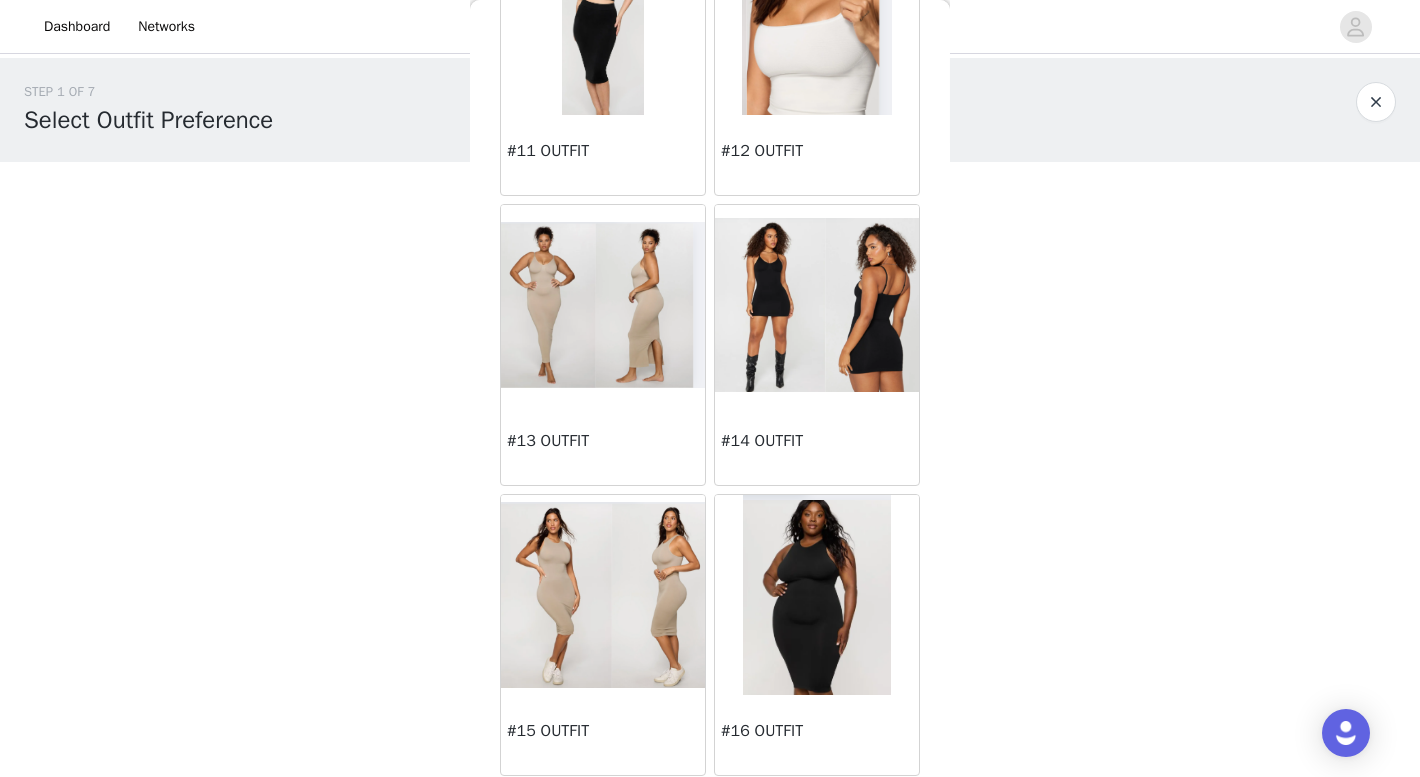 scroll, scrollTop: 1640, scrollLeft: 0, axis: vertical 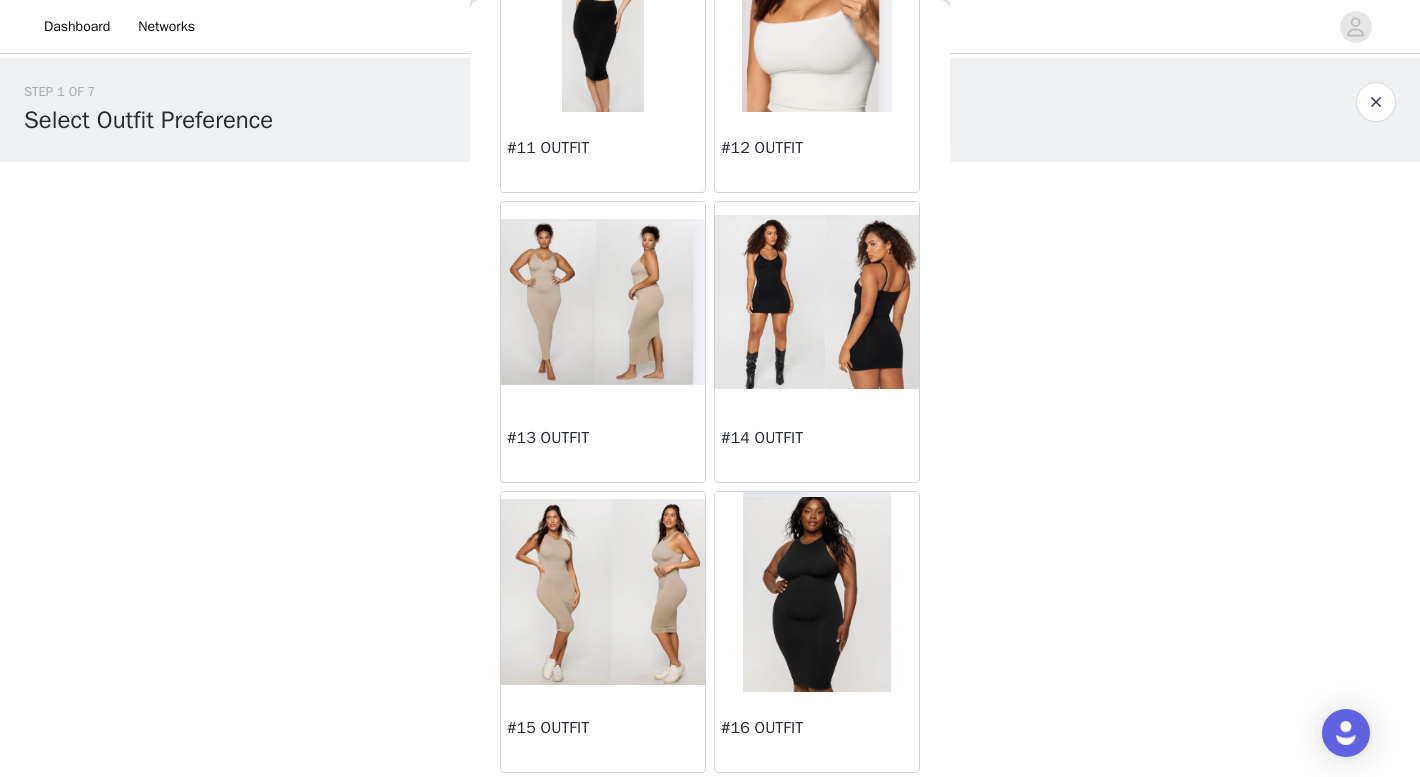 click at bounding box center [817, 302] 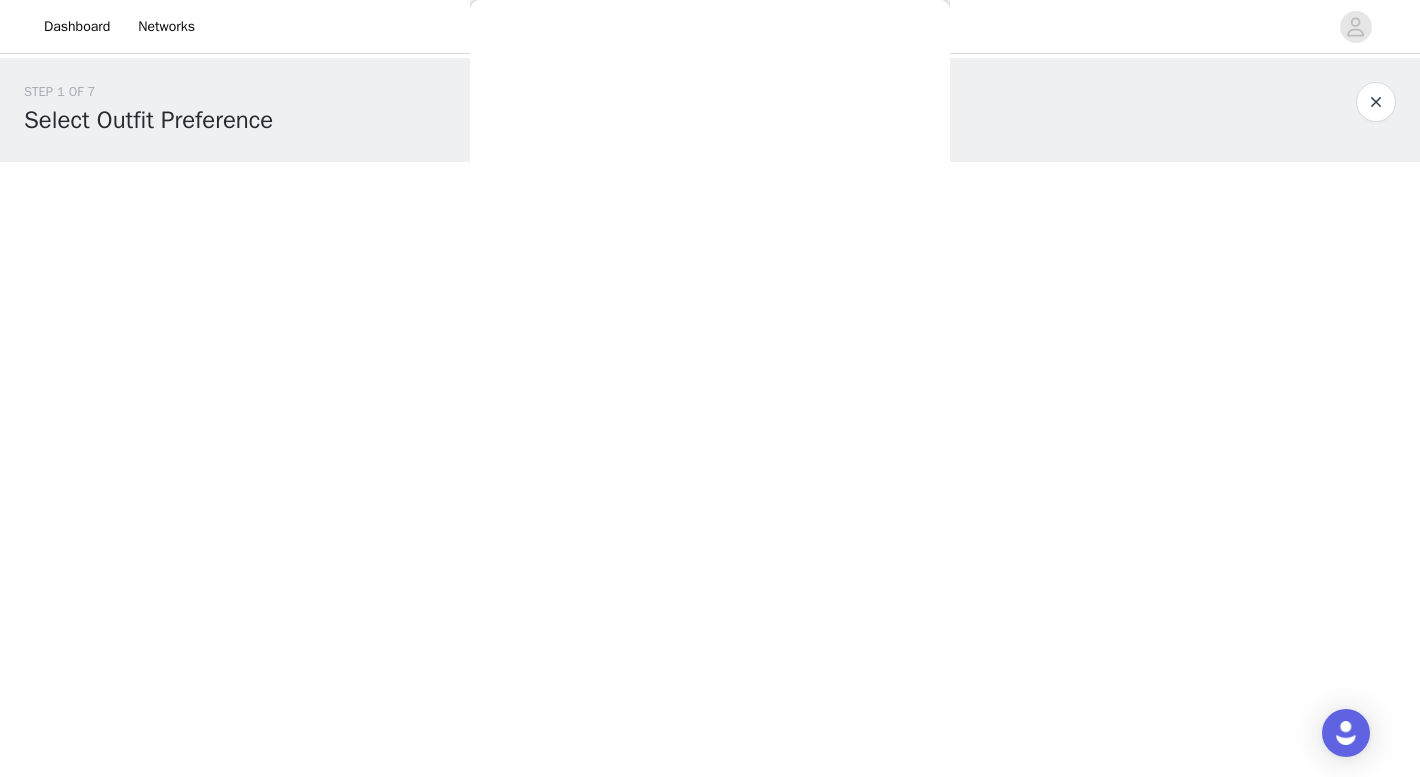 scroll, scrollTop: 0, scrollLeft: 0, axis: both 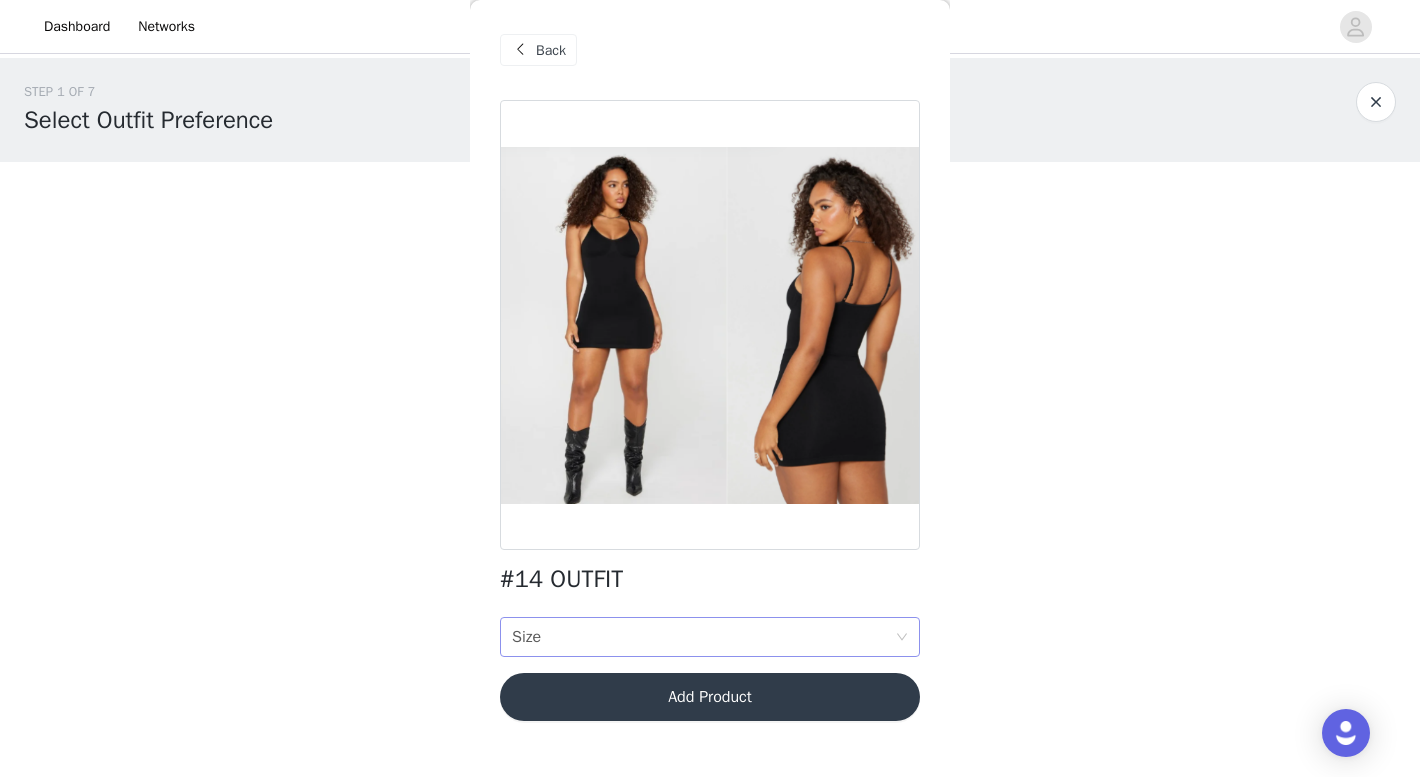 click on "Size" at bounding box center [526, 637] 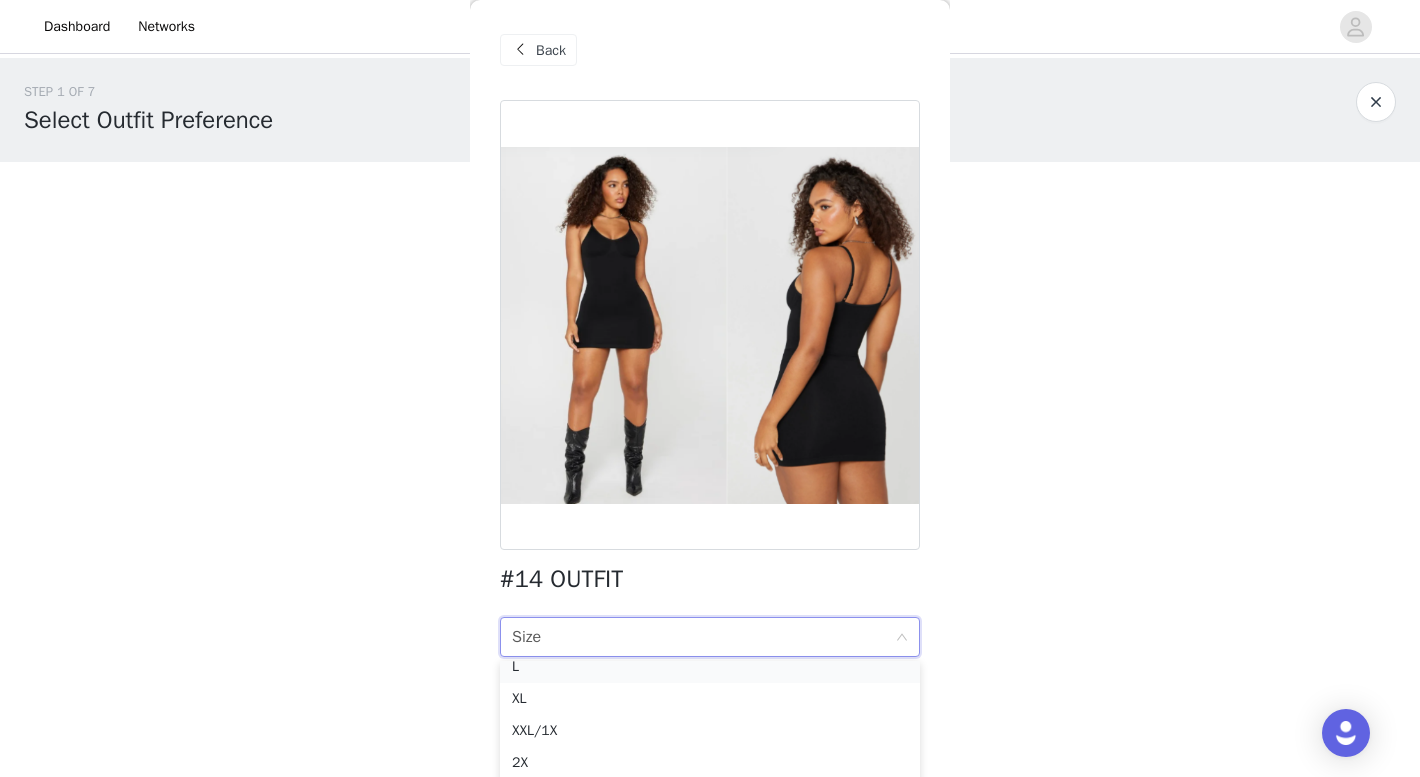 scroll, scrollTop: 14, scrollLeft: 0, axis: vertical 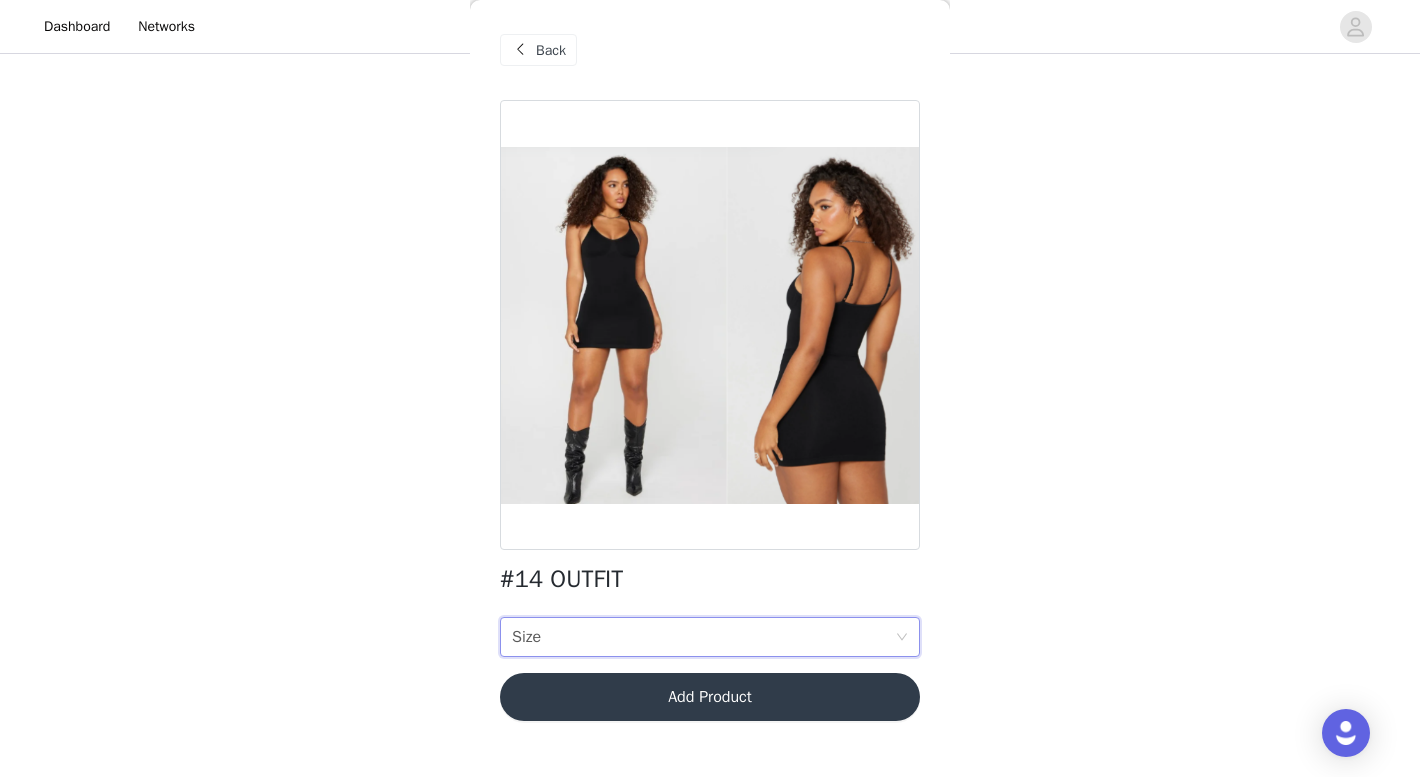 click on "Back" at bounding box center (538, 50) 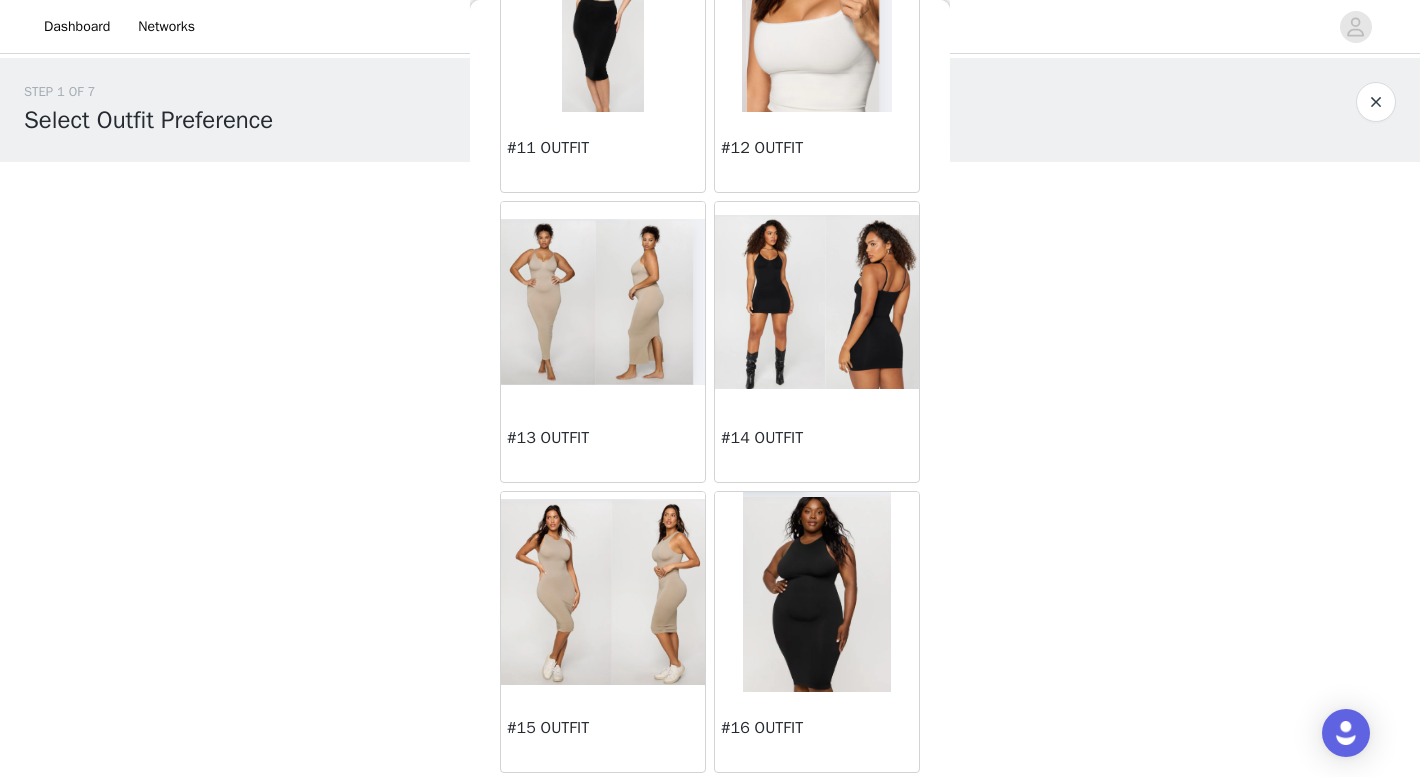 scroll, scrollTop: 1639, scrollLeft: 0, axis: vertical 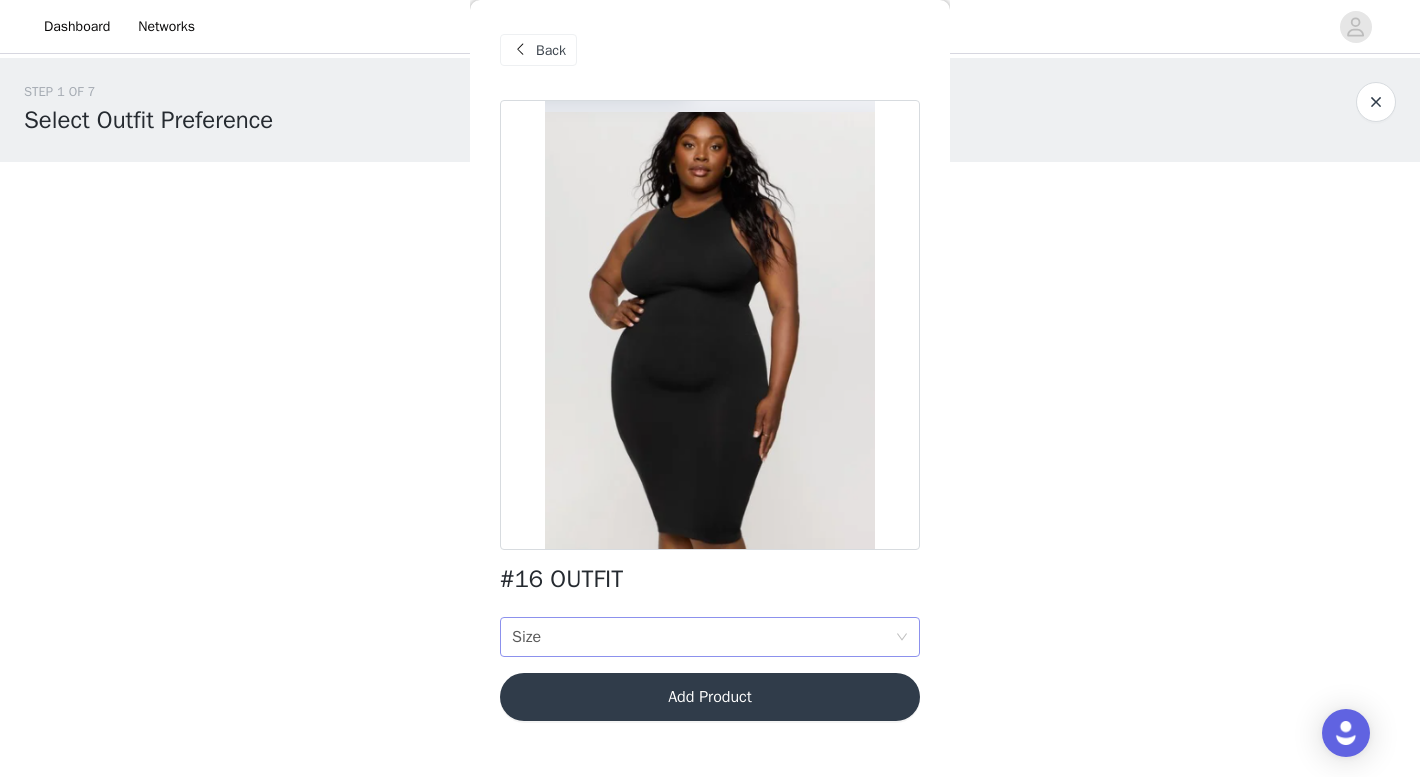 click on "Size Size" at bounding box center [703, 637] 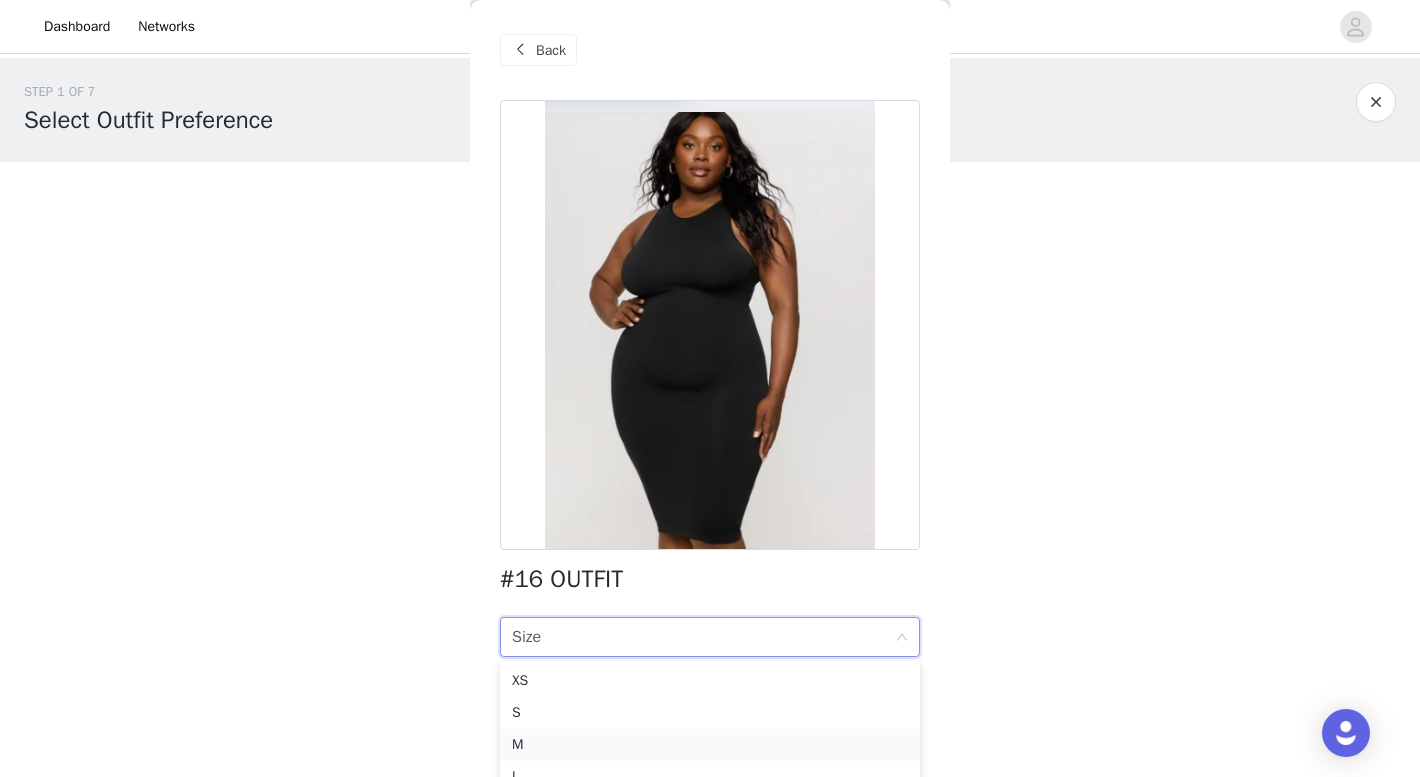 click on "M" at bounding box center [710, 745] 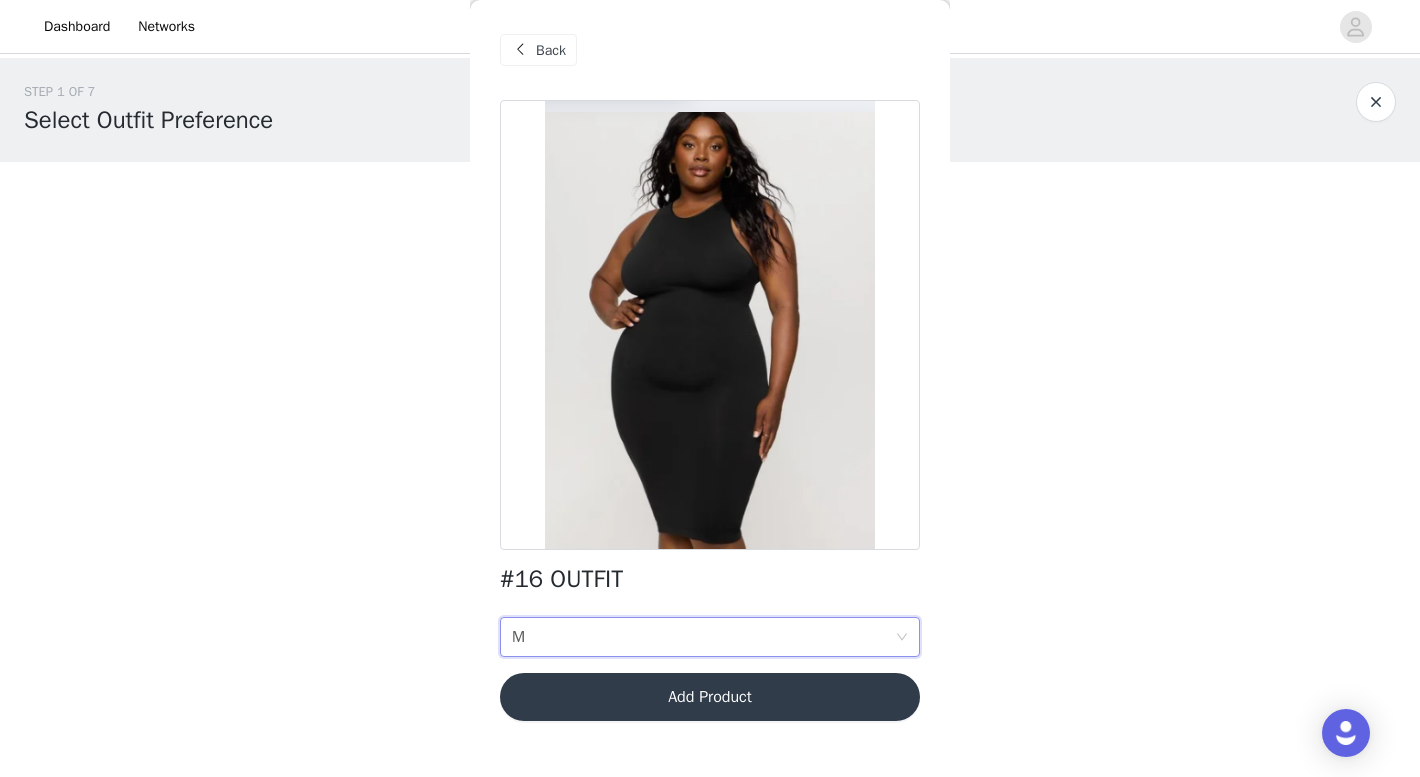 click on "Add Product" at bounding box center (710, 697) 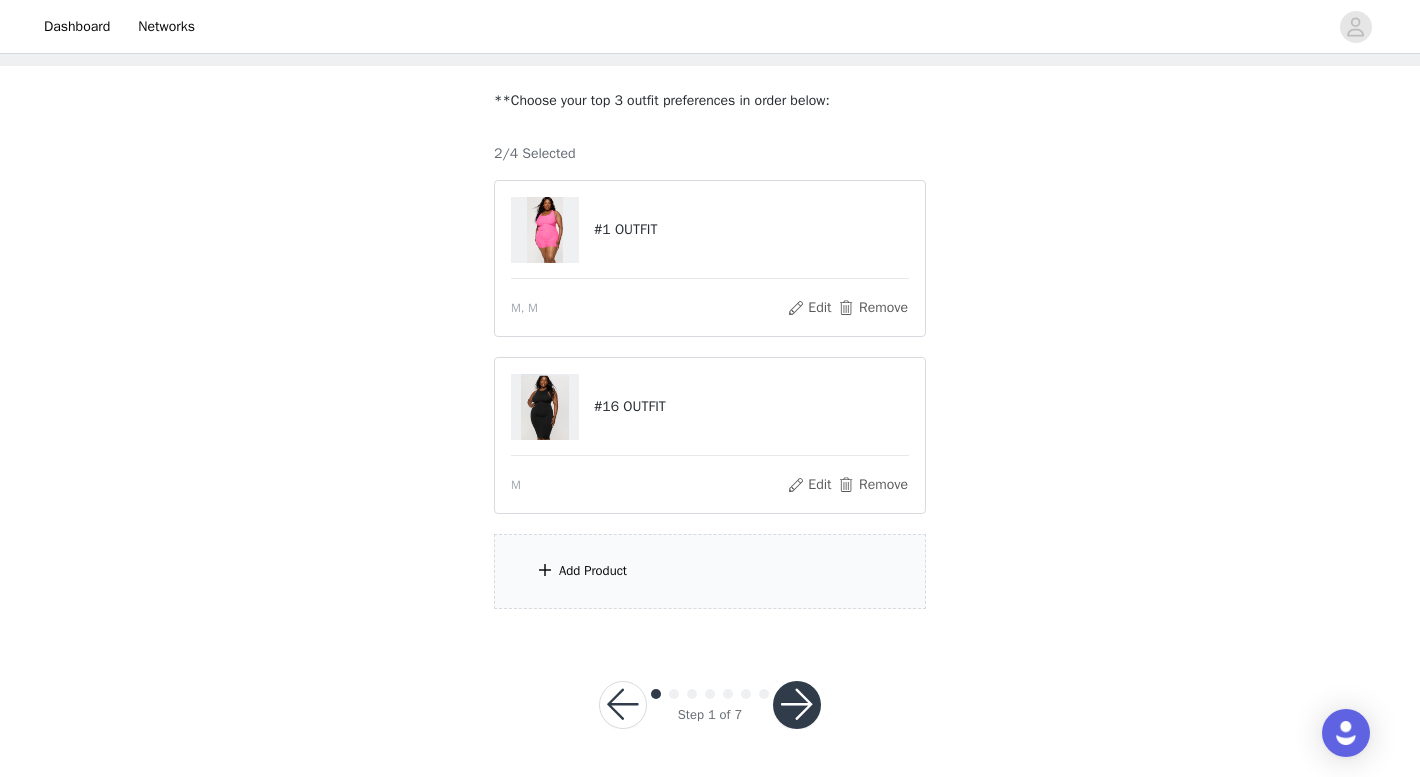 scroll, scrollTop: 95, scrollLeft: 0, axis: vertical 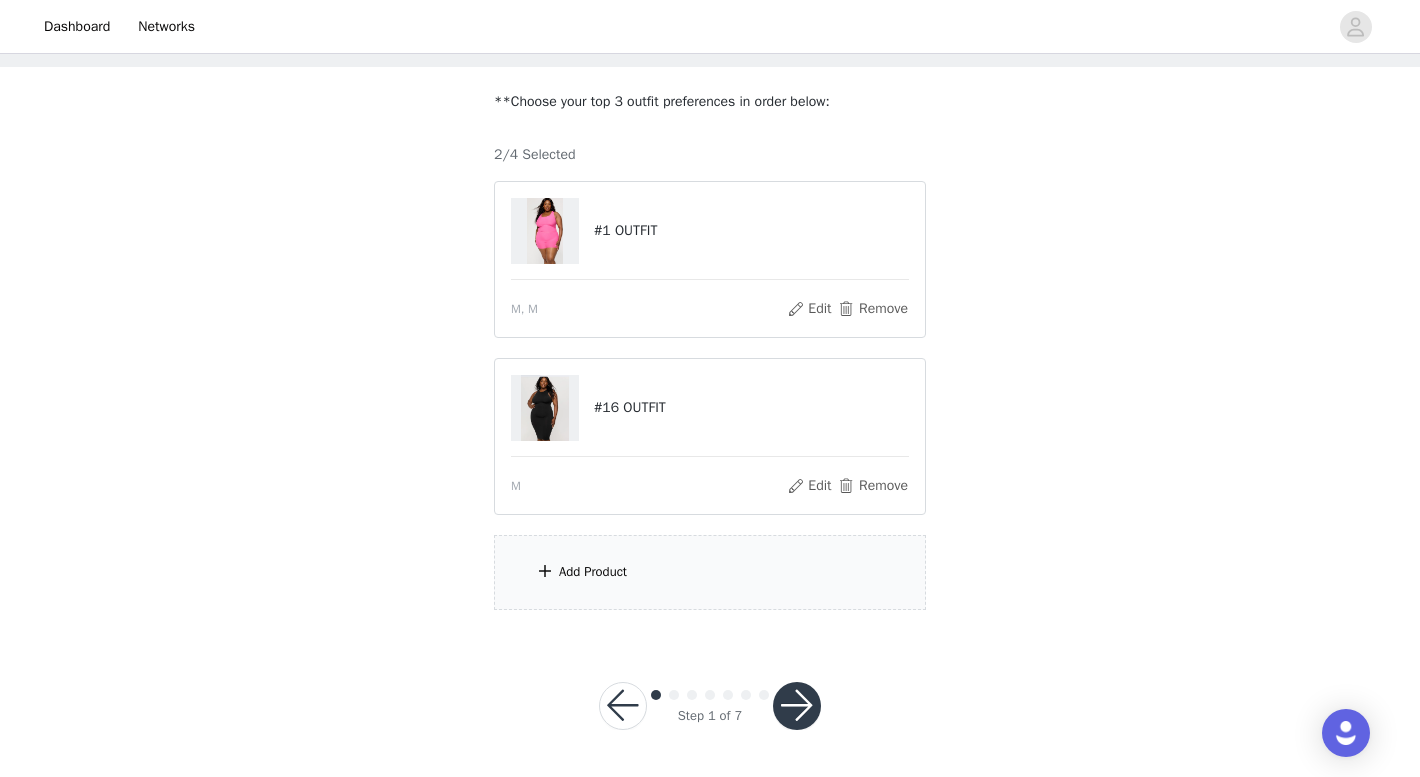 click on "Add Product" at bounding box center [710, 572] 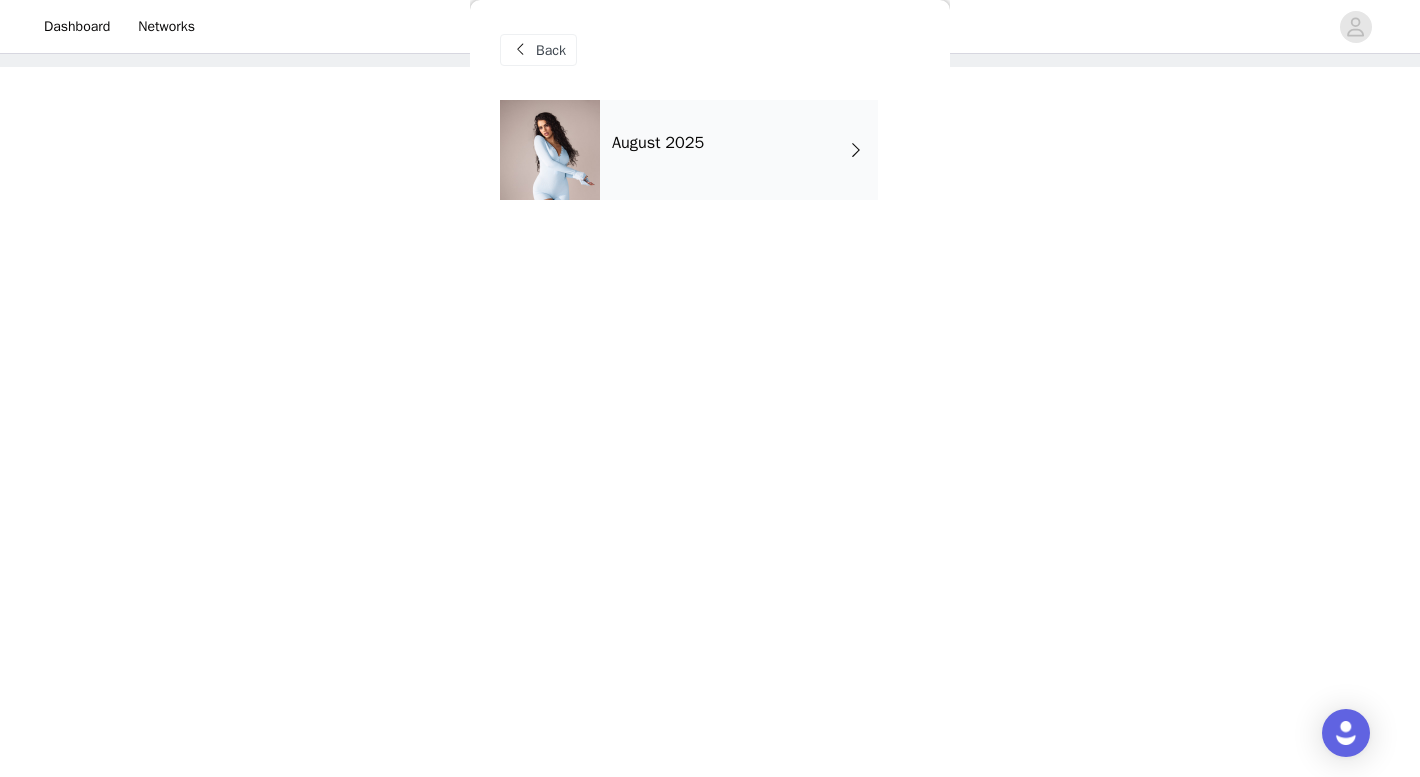 click on "August 2025" at bounding box center [739, 150] 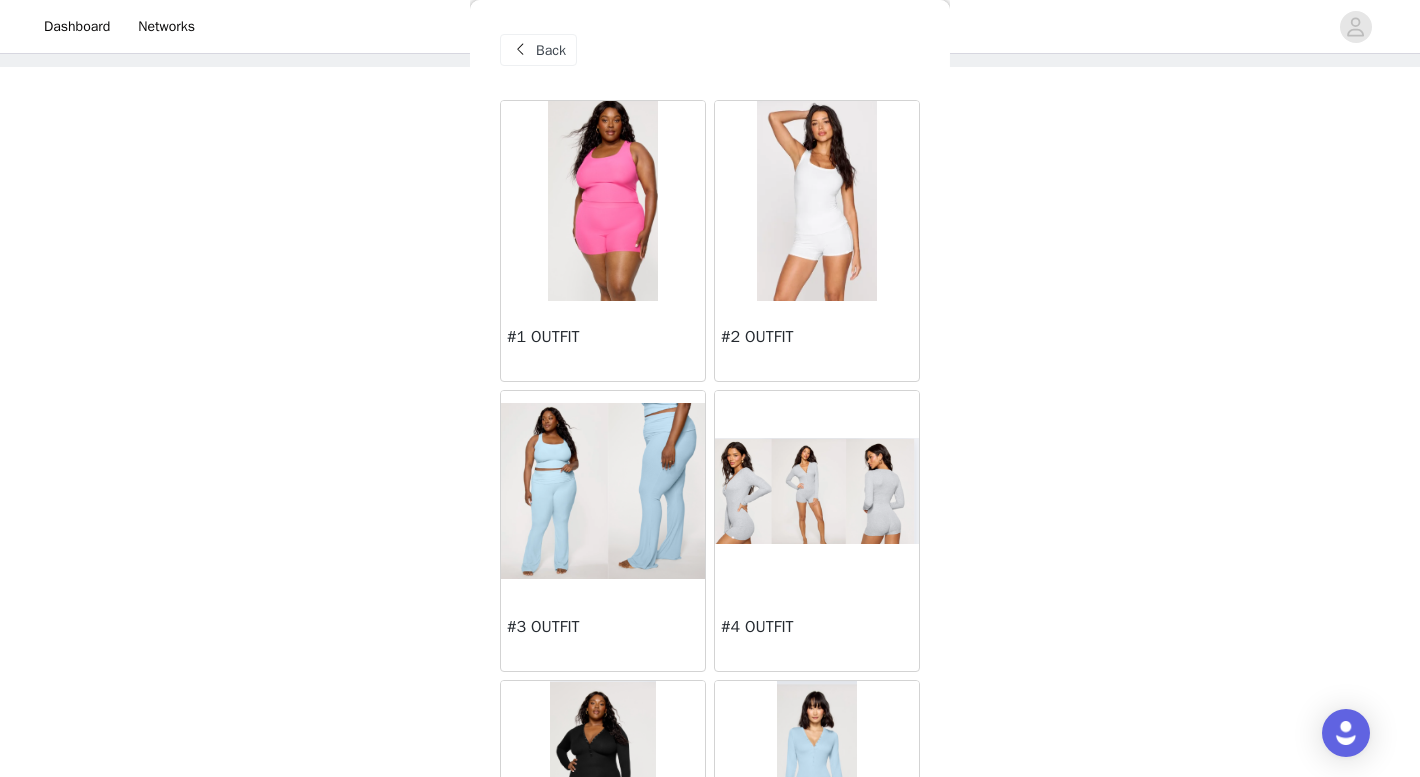 scroll, scrollTop: 0, scrollLeft: 0, axis: both 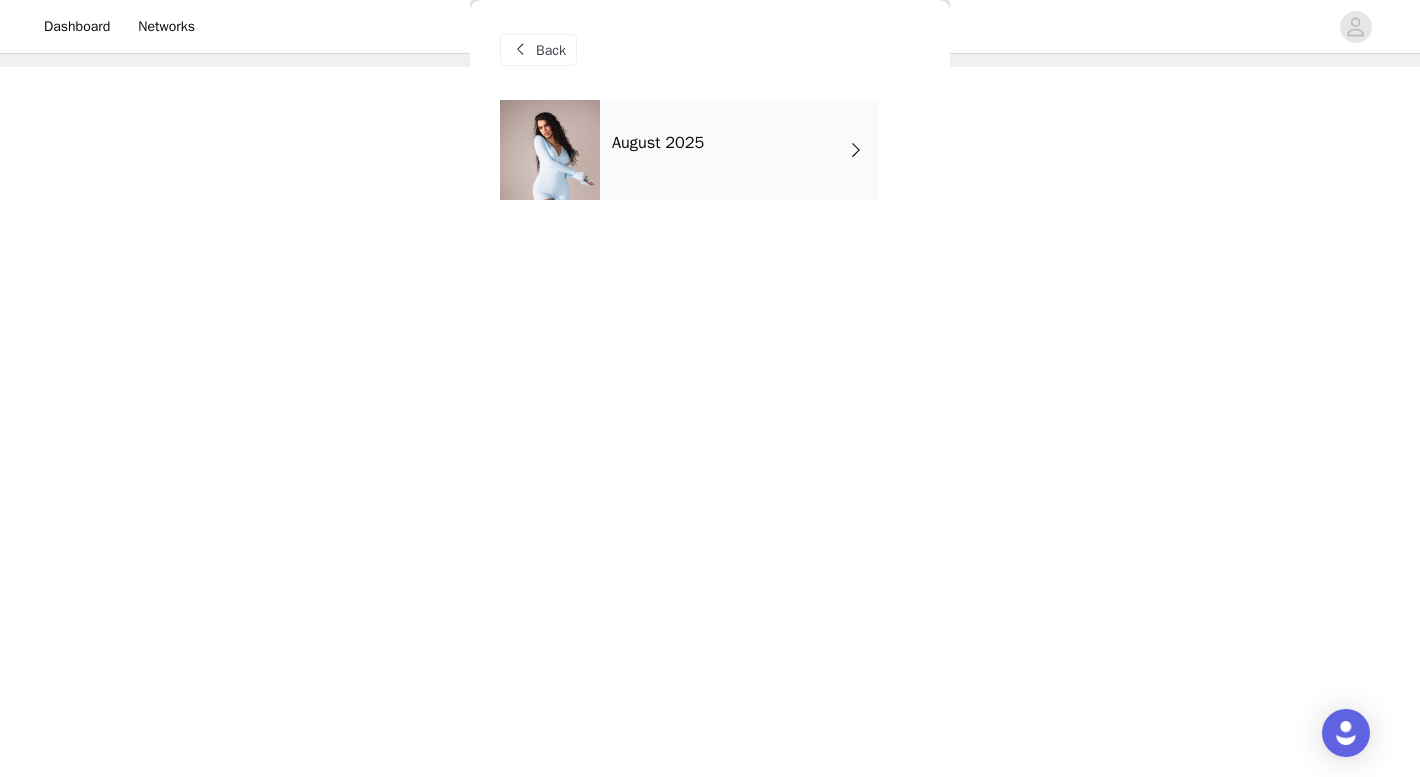 click on "Back" at bounding box center [538, 50] 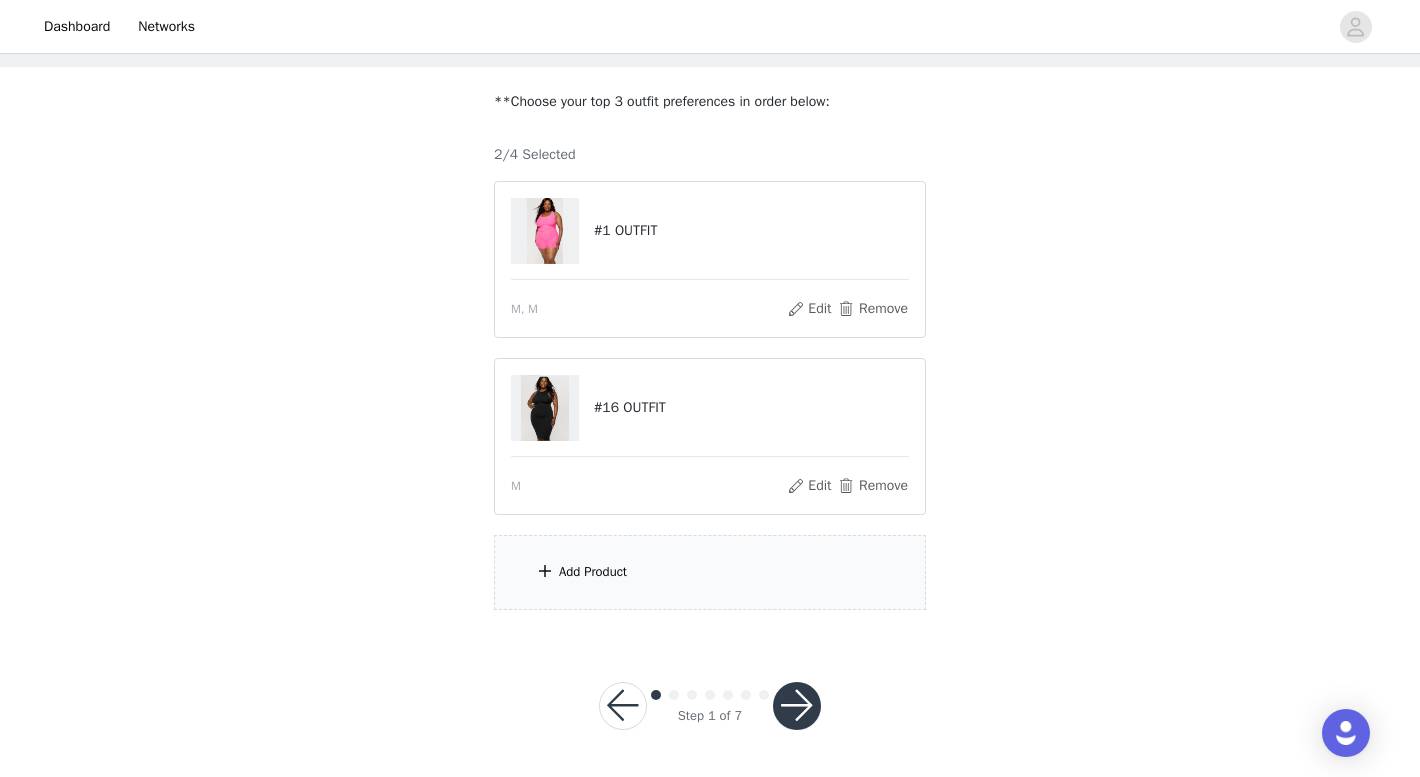 click at bounding box center (797, 706) 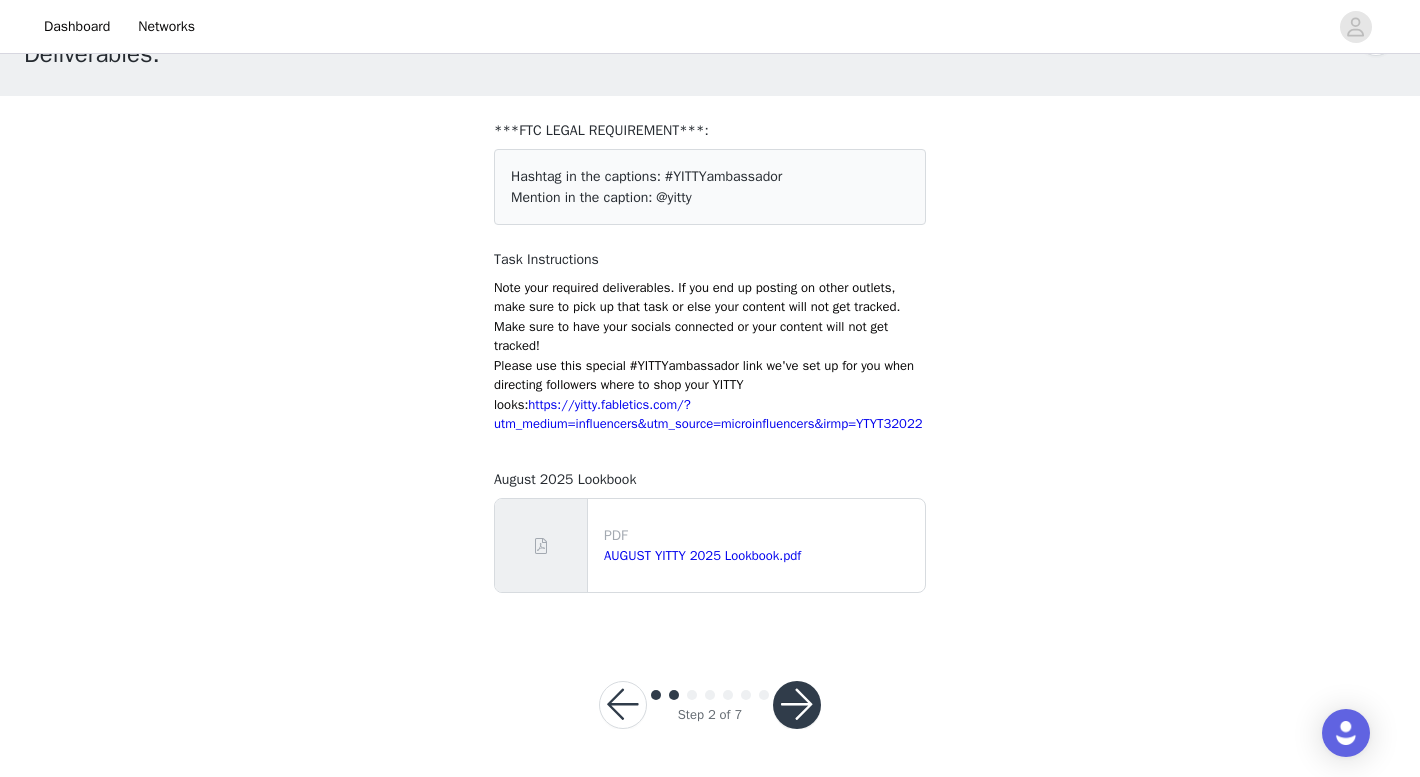 scroll, scrollTop: 80, scrollLeft: 0, axis: vertical 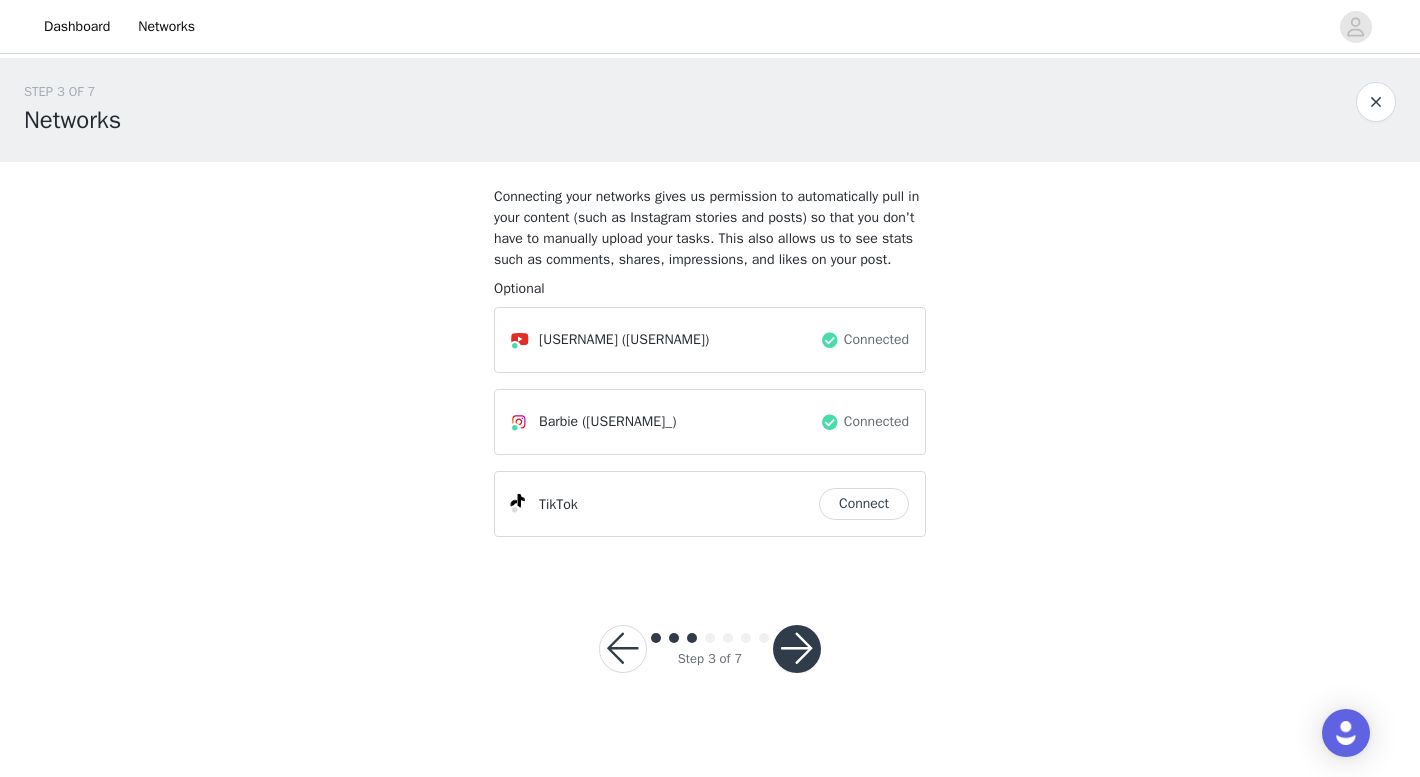 click at bounding box center (797, 649) 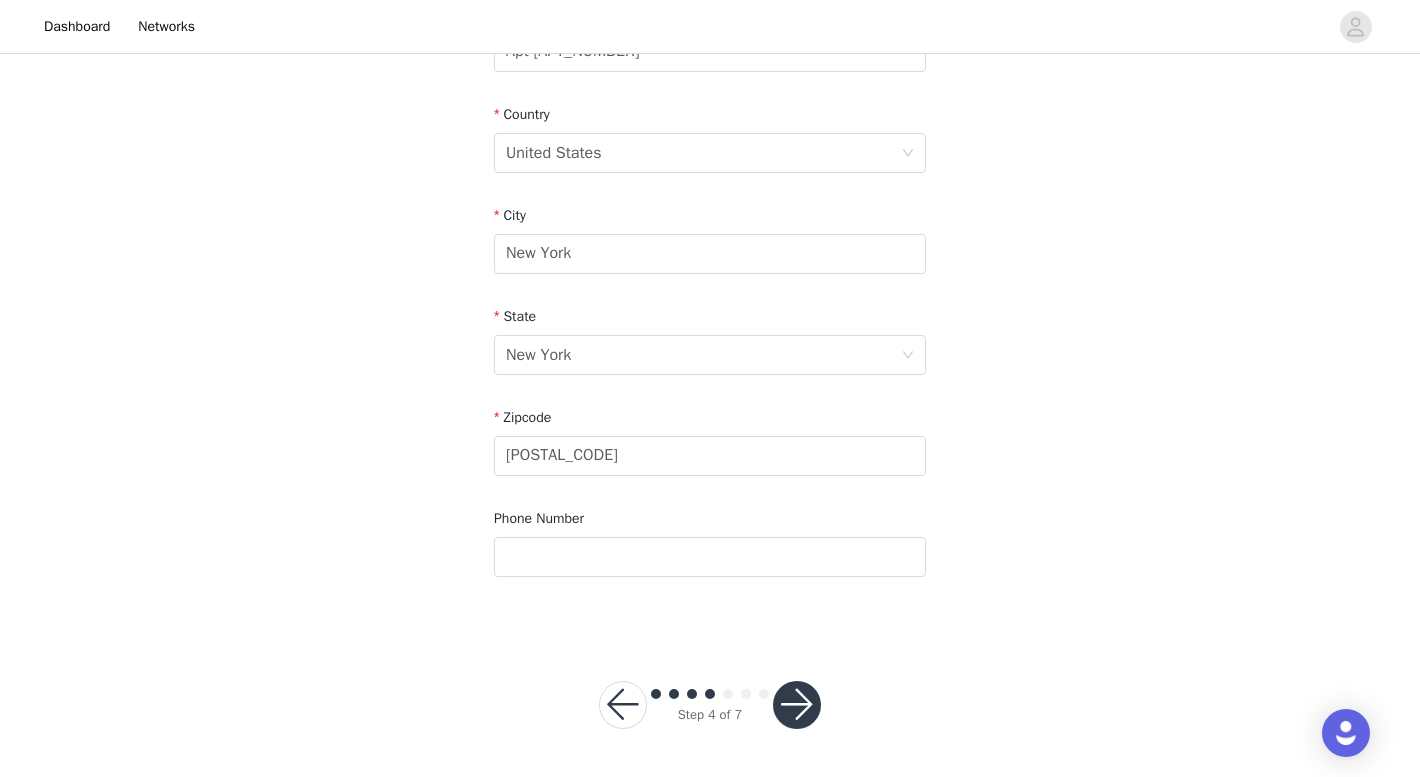 scroll, scrollTop: 607, scrollLeft: 0, axis: vertical 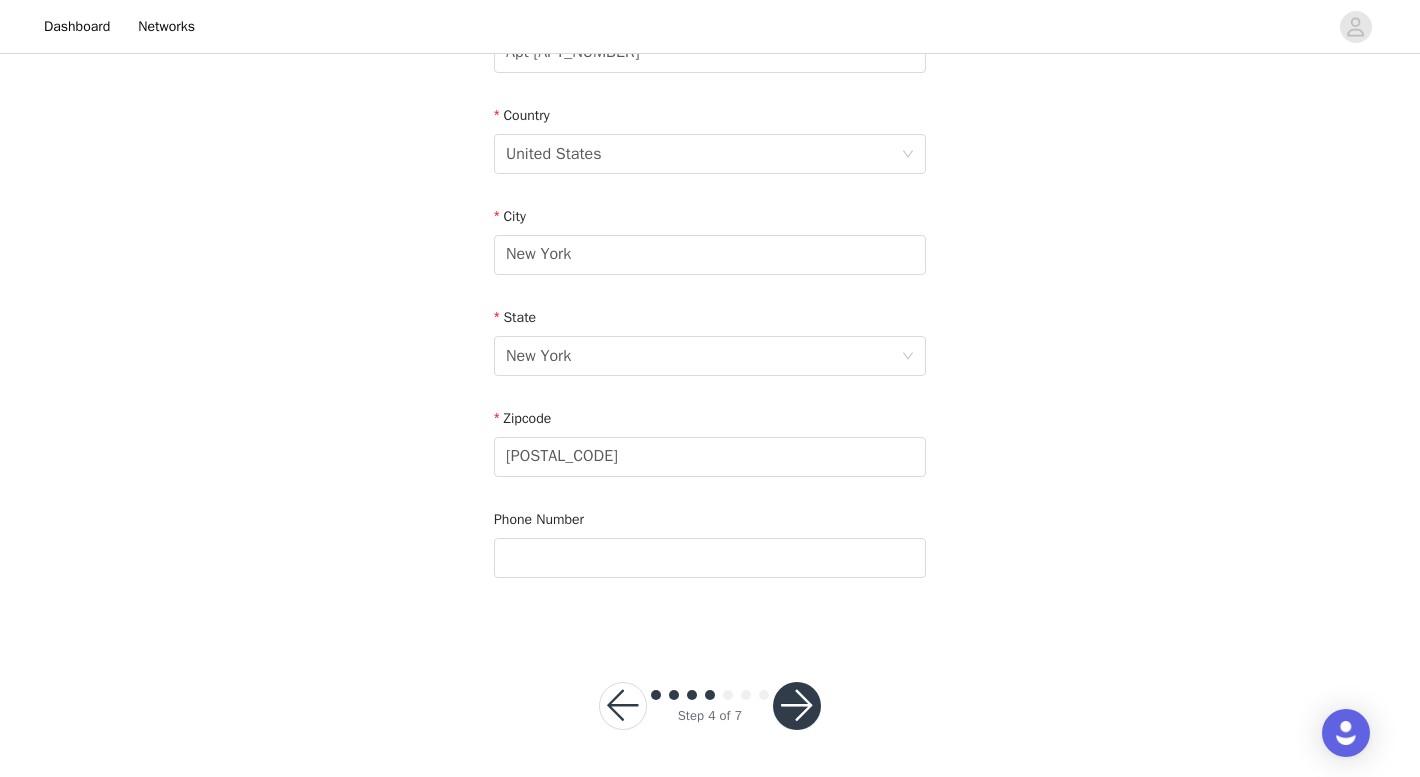 click at bounding box center [797, 706] 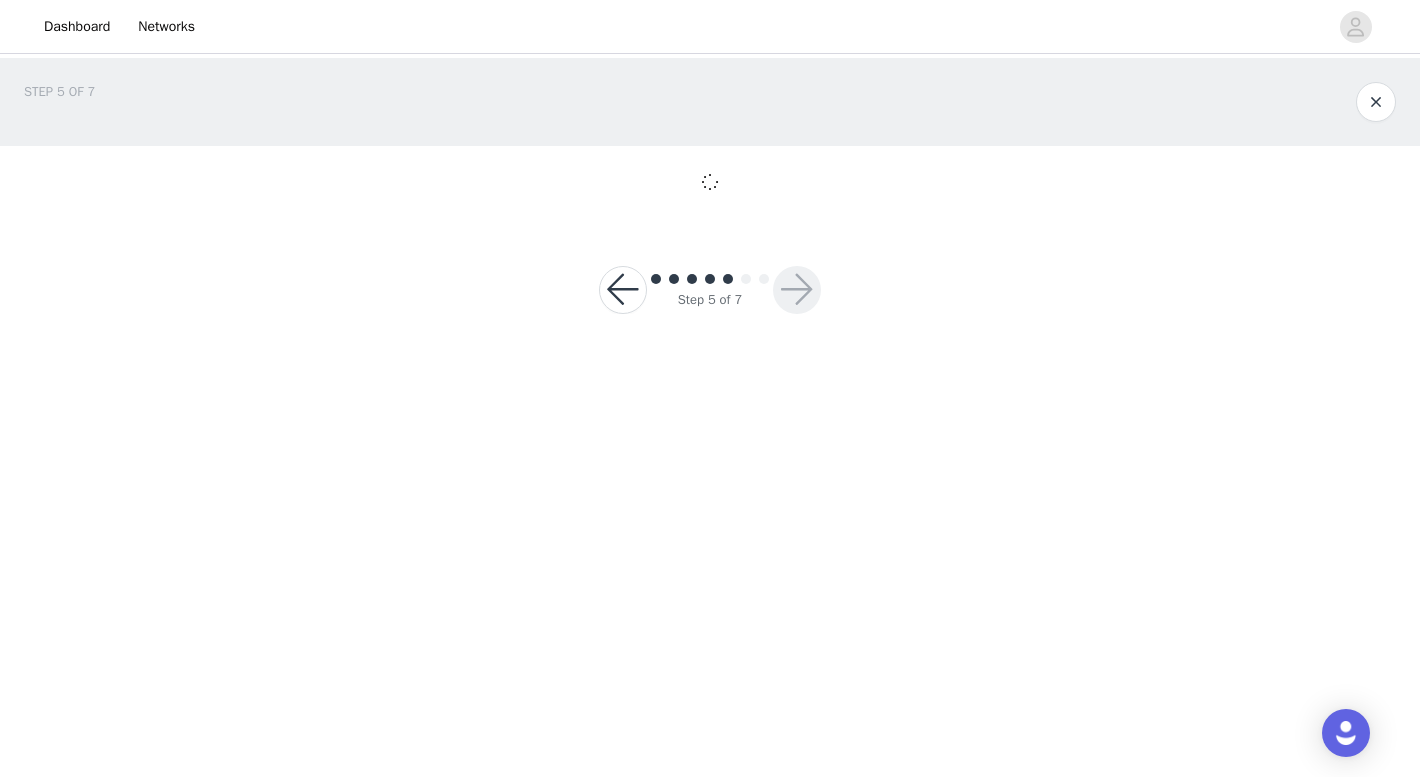 scroll, scrollTop: 0, scrollLeft: 0, axis: both 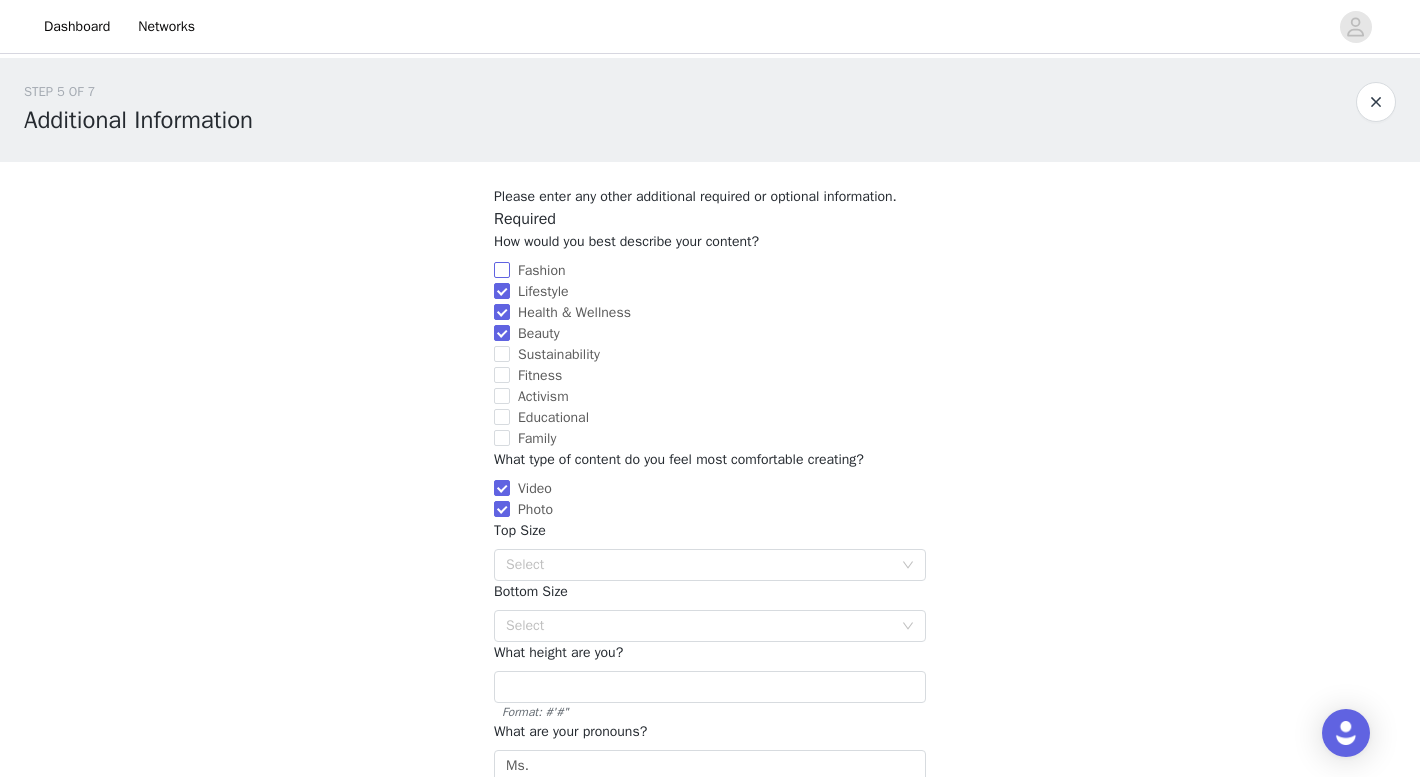 click on "Fashion" at bounding box center (502, 270) 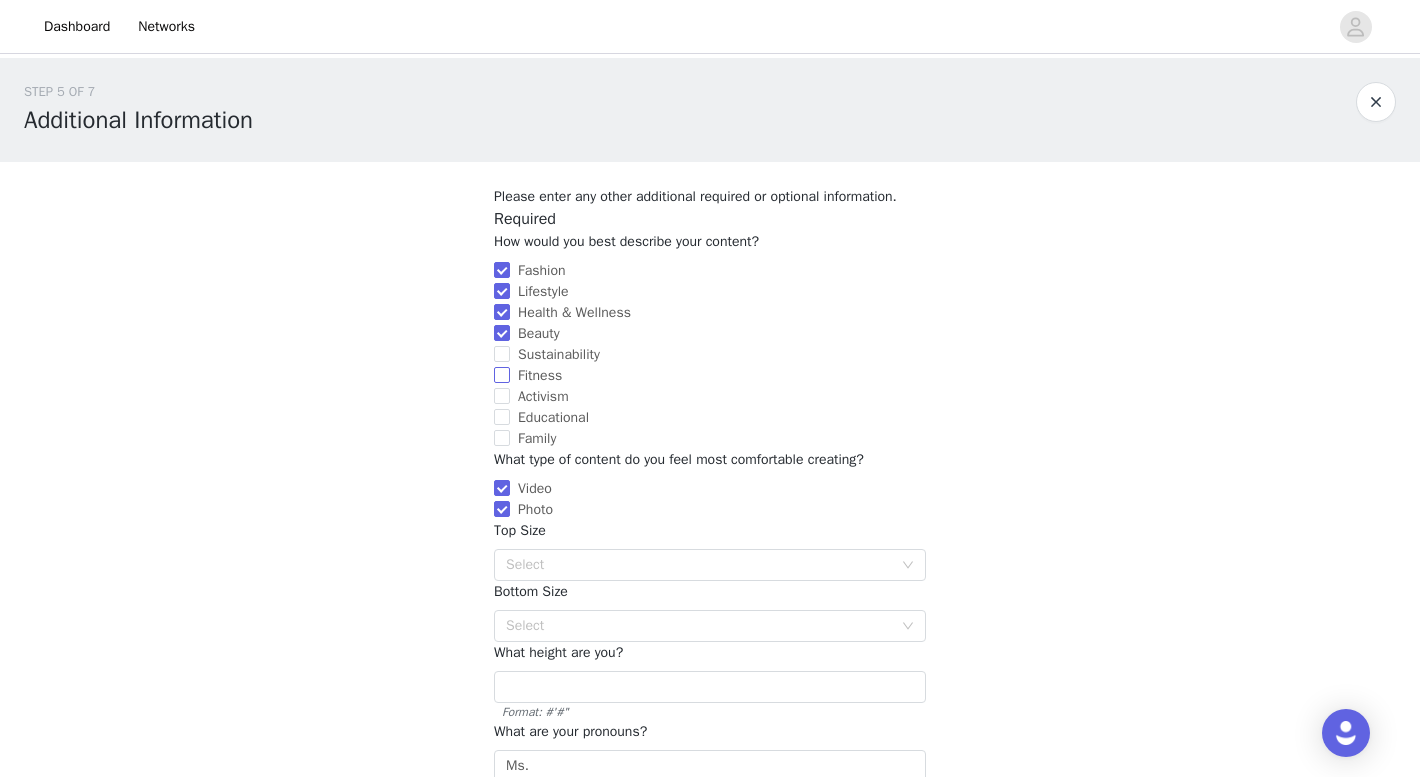 click on "Fitness" at bounding box center (502, 375) 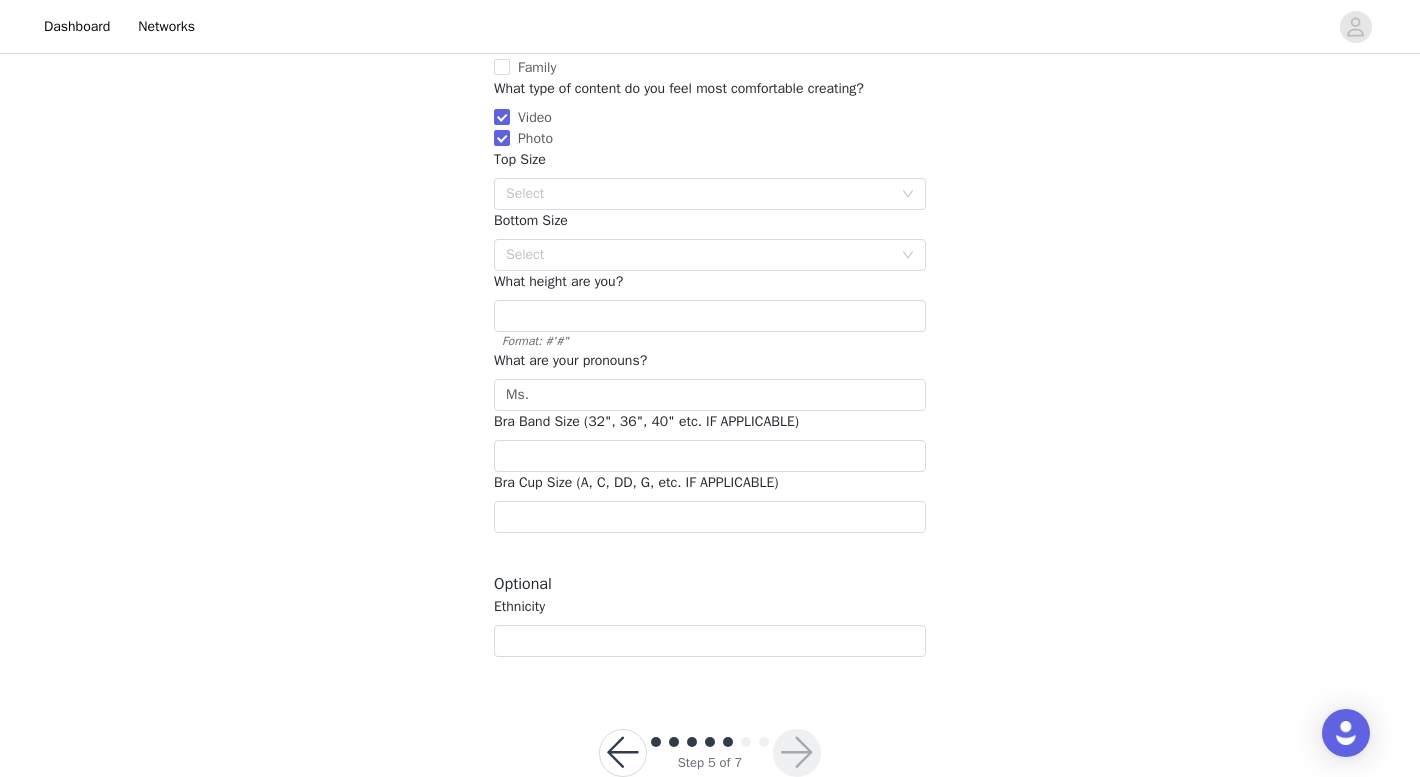 scroll, scrollTop: 374, scrollLeft: 0, axis: vertical 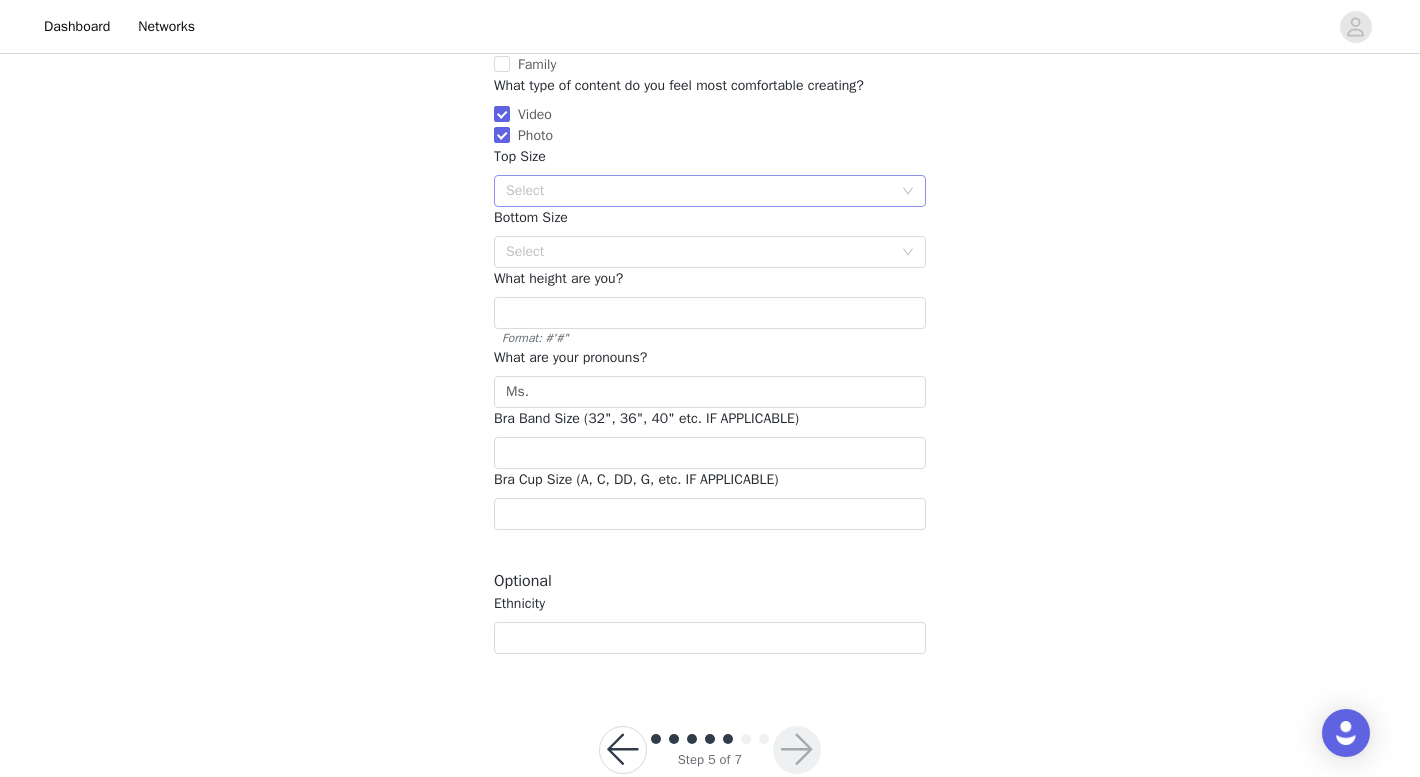 click on "Select" at bounding box center [699, 191] 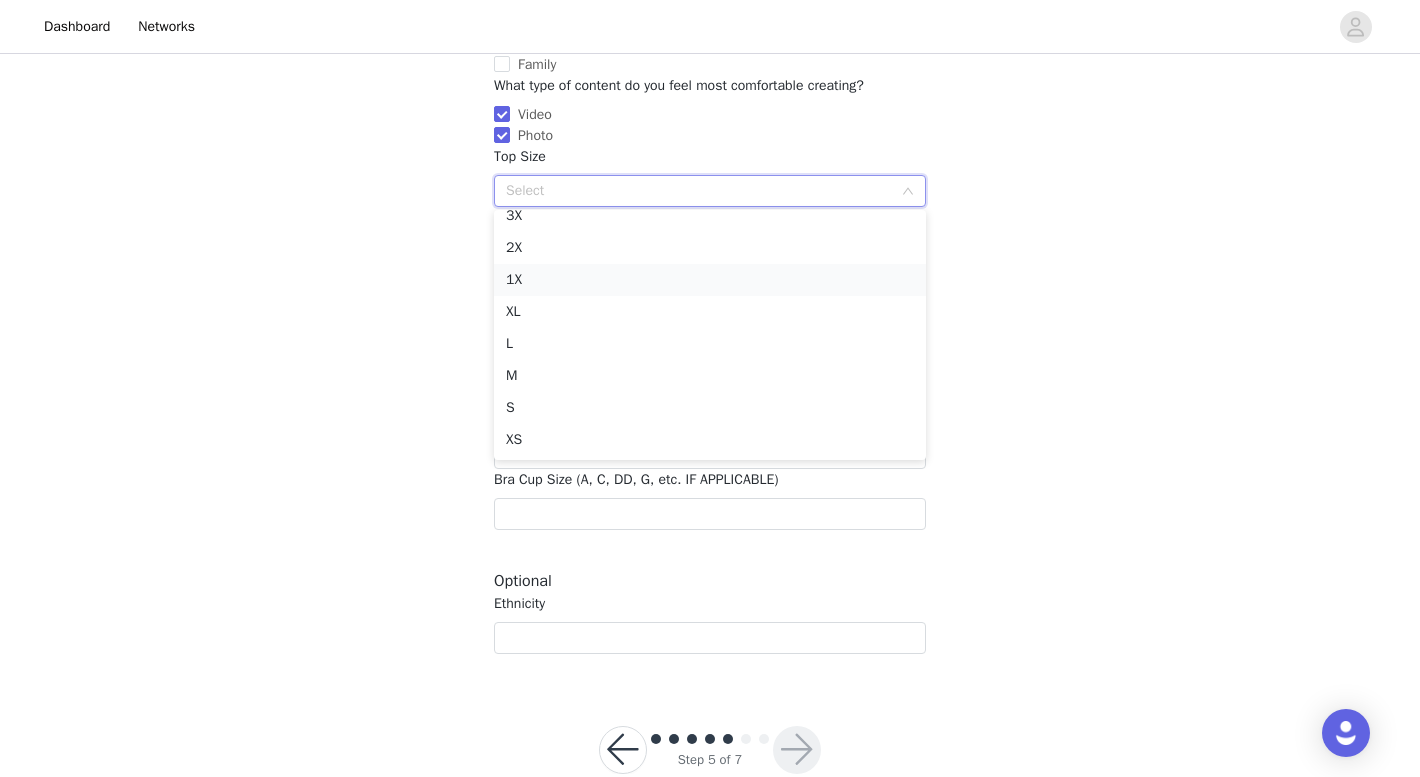 scroll, scrollTop: 110, scrollLeft: 0, axis: vertical 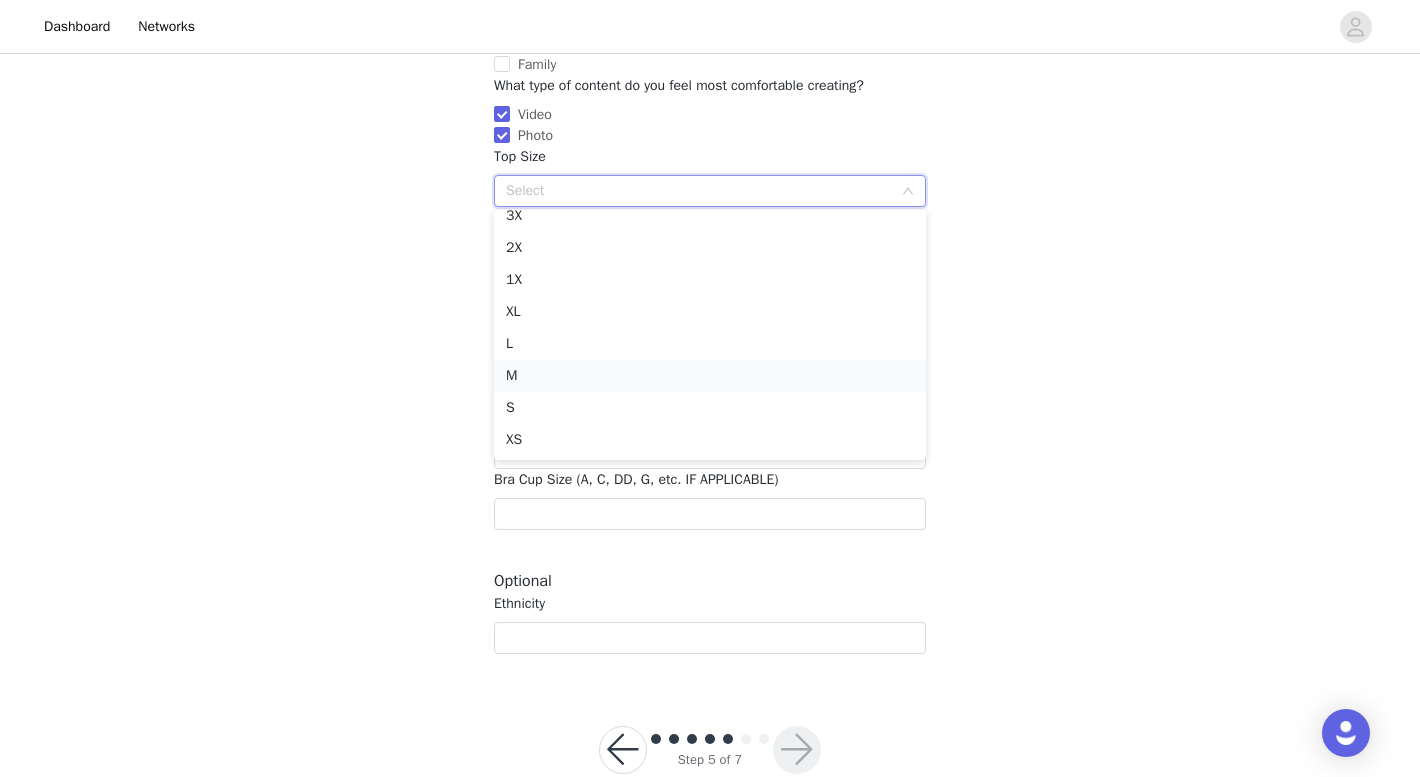 click on "M" at bounding box center (710, 376) 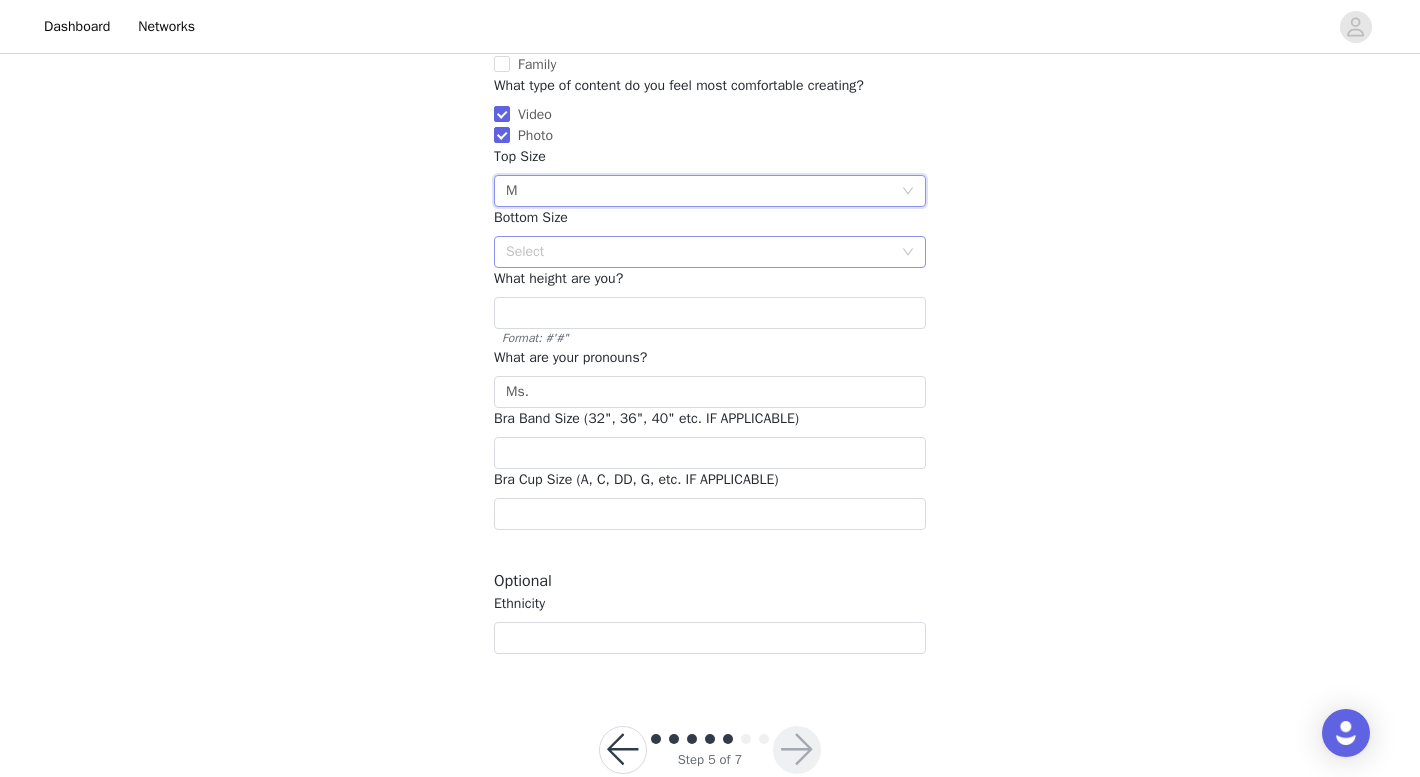 click on "Select" at bounding box center [699, 252] 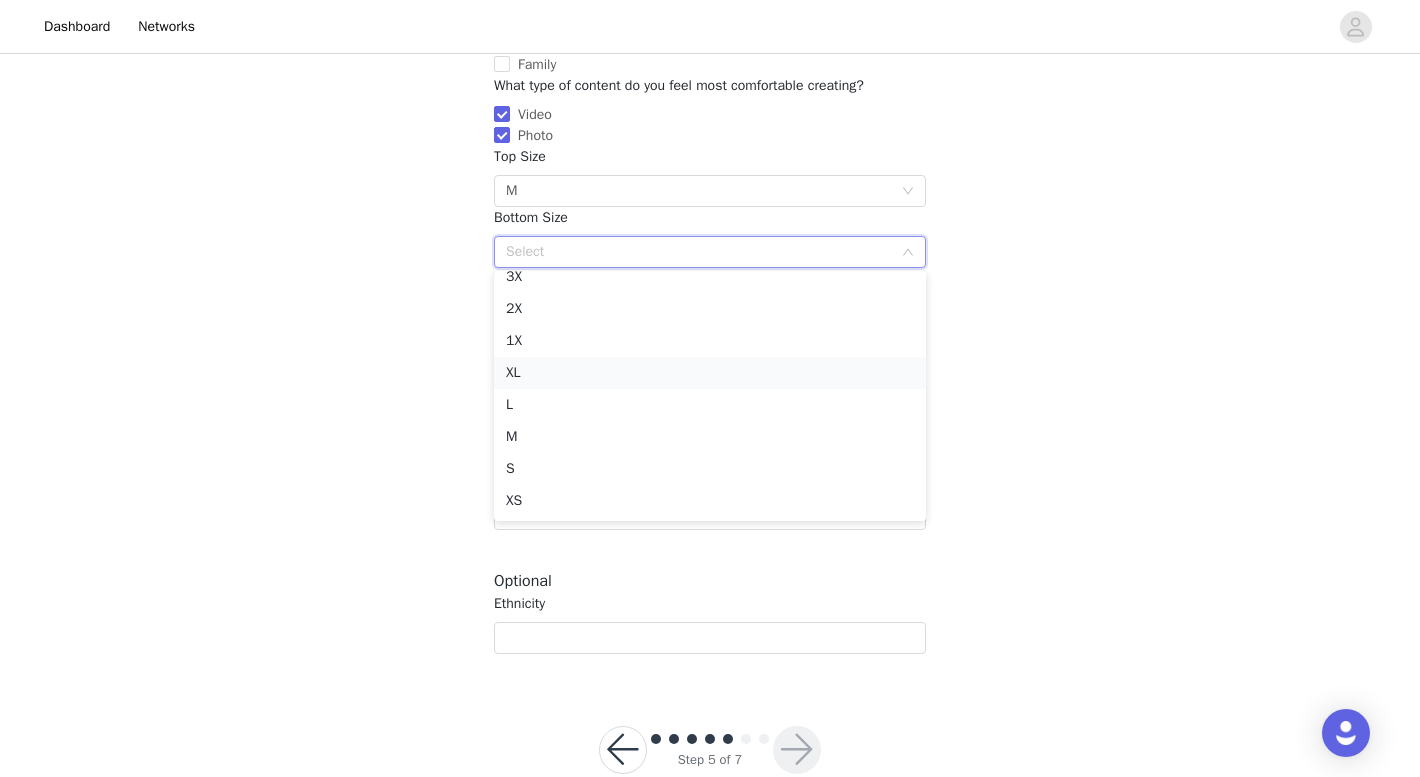 scroll, scrollTop: 110, scrollLeft: 0, axis: vertical 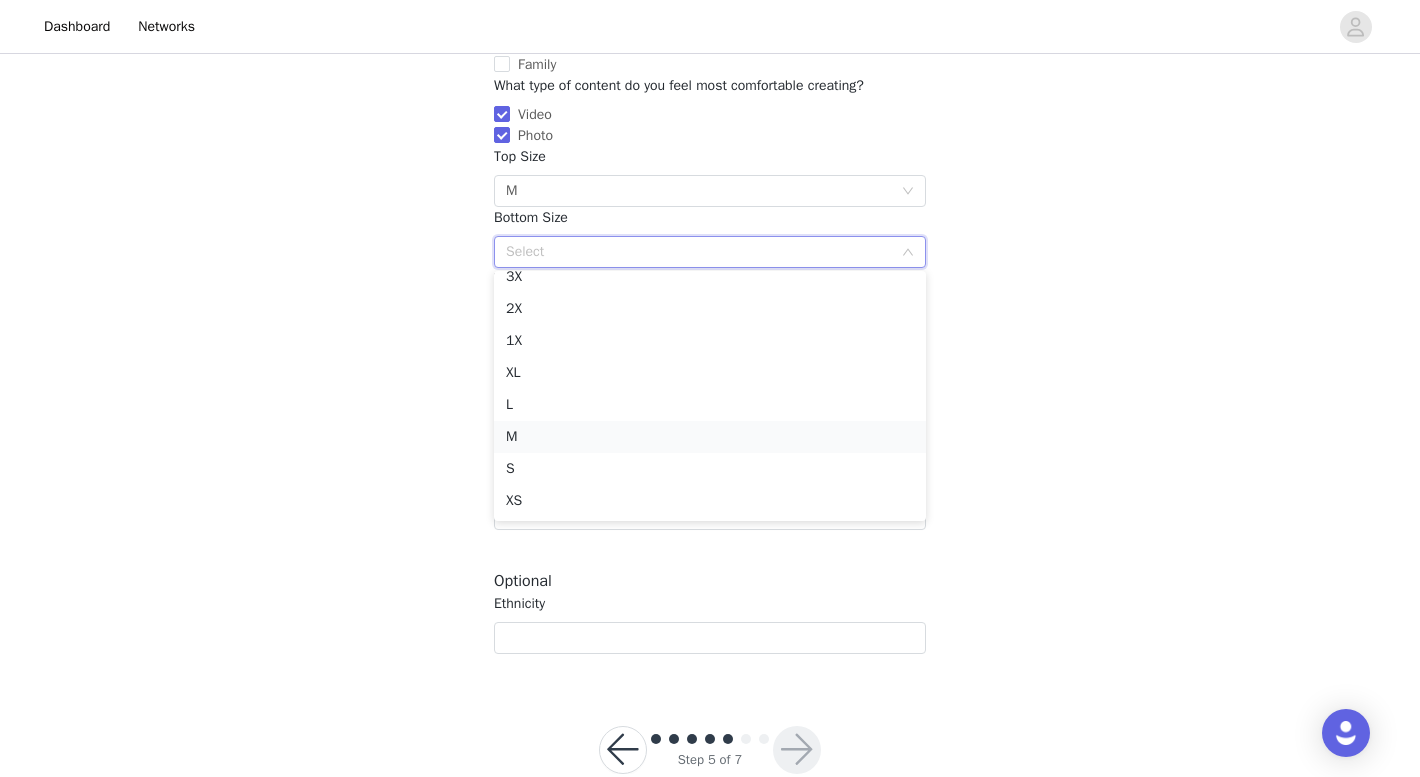 click on "M" at bounding box center [710, 437] 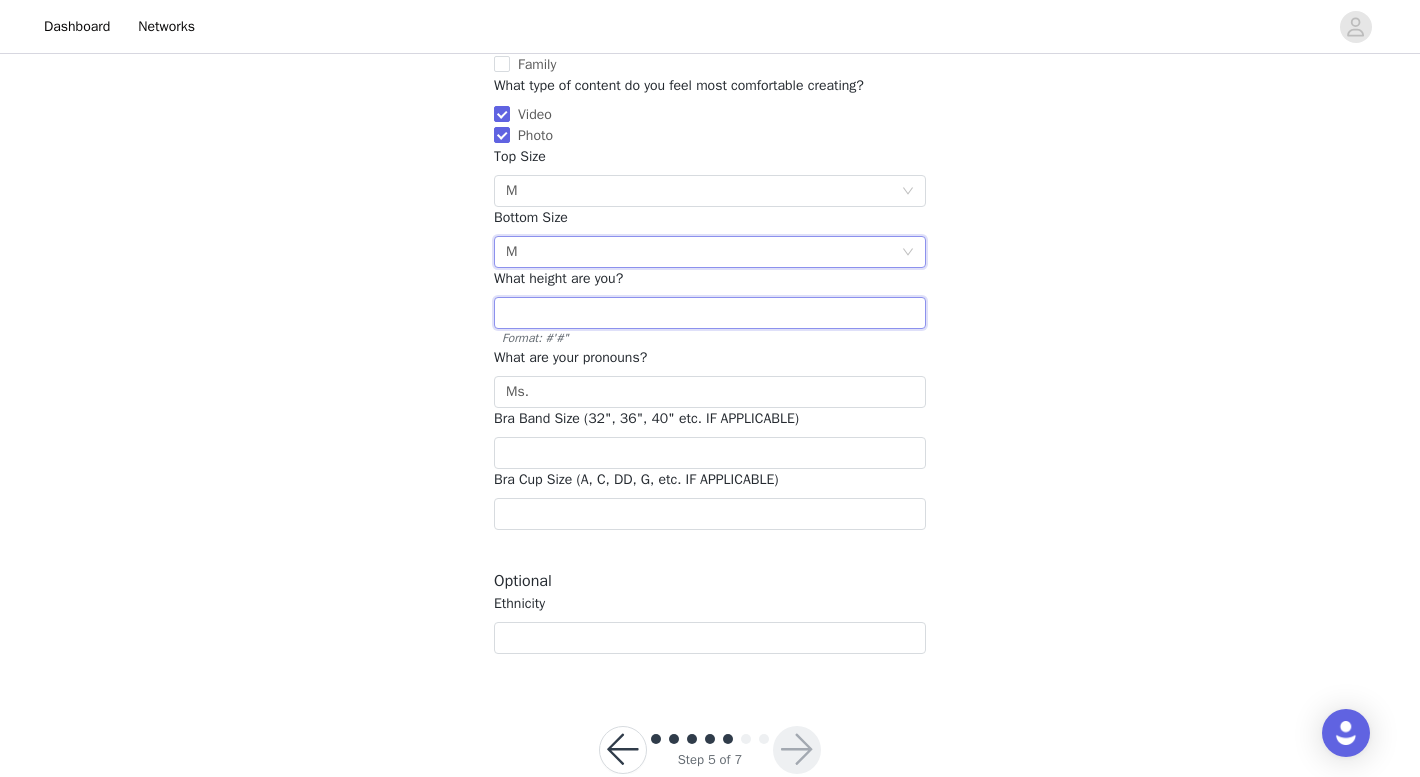 click at bounding box center [710, 313] 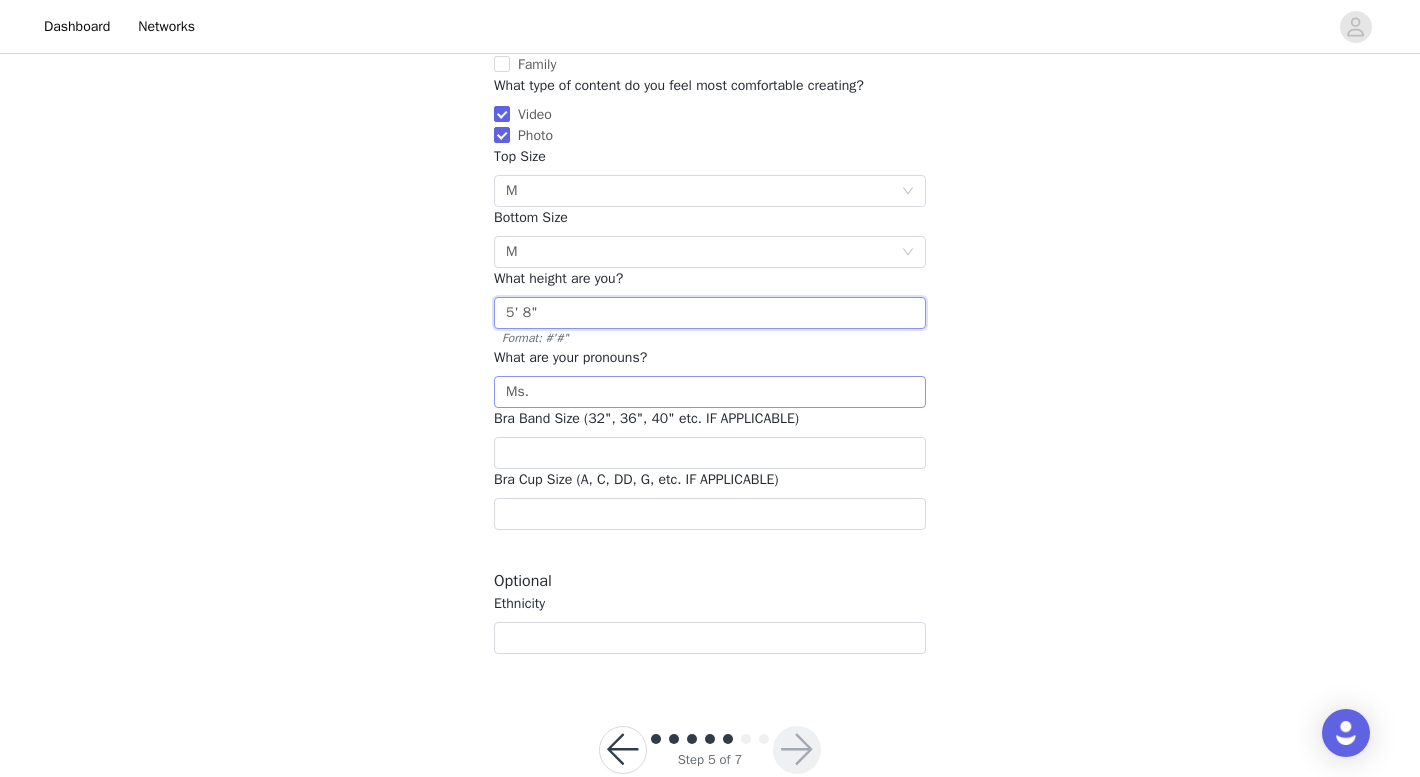 type on "5' 8"" 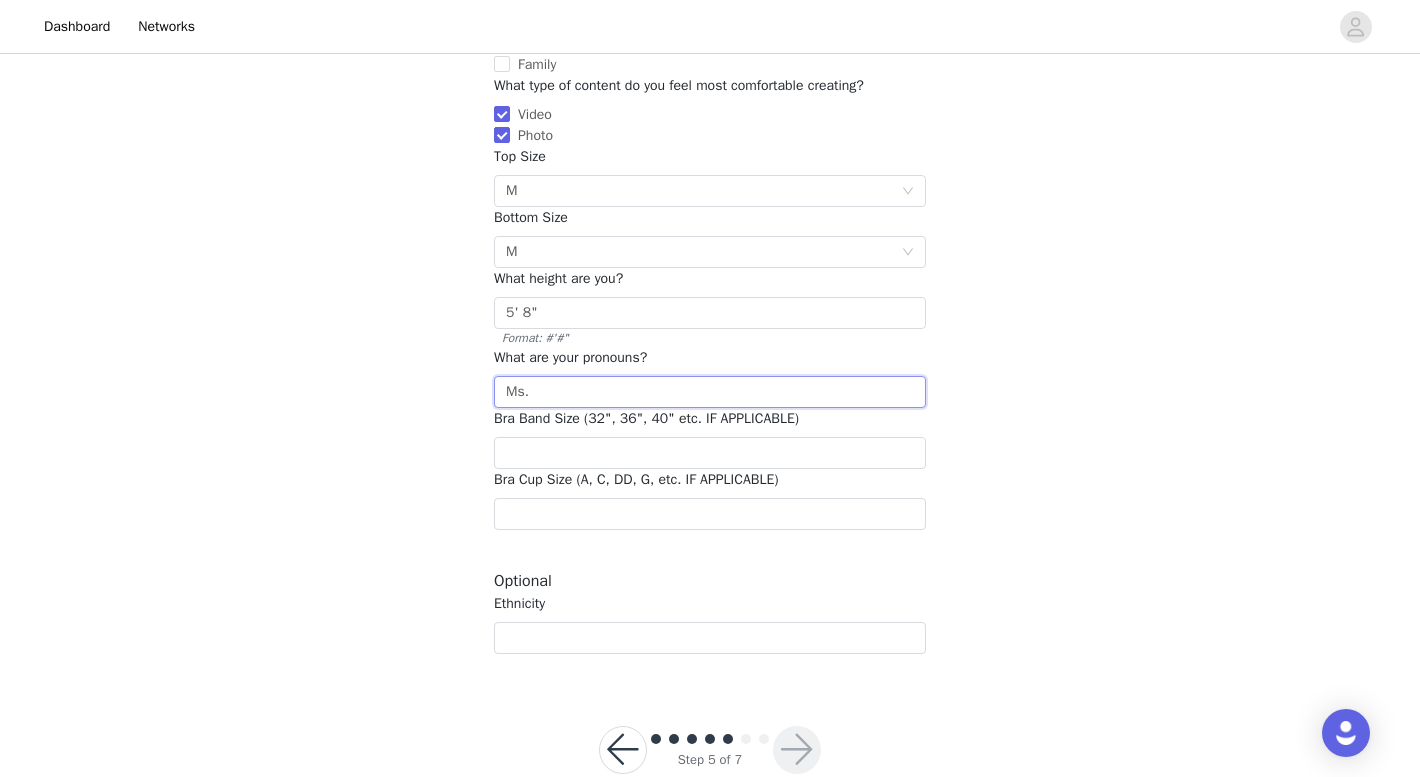 click on "Ms." at bounding box center [710, 392] 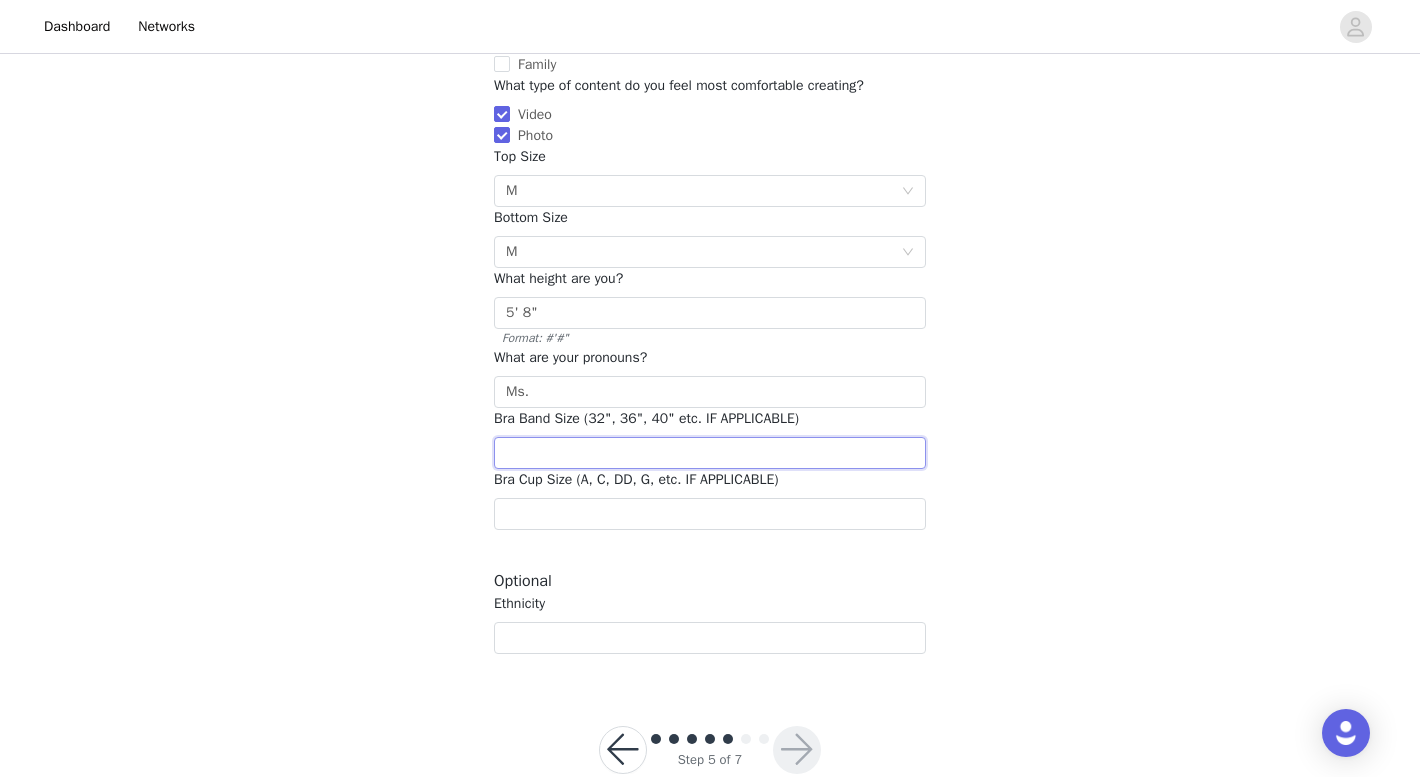 click at bounding box center (710, 453) 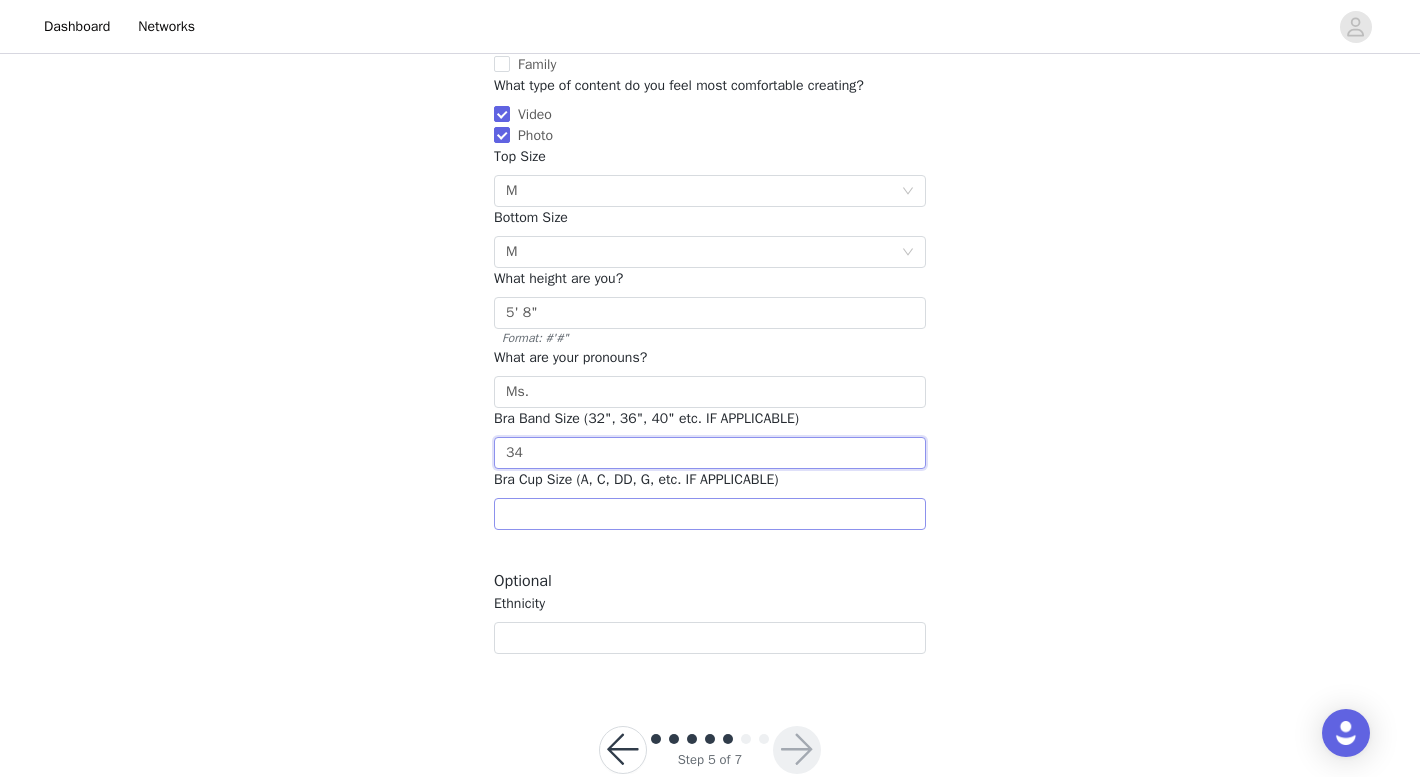 type on "34" 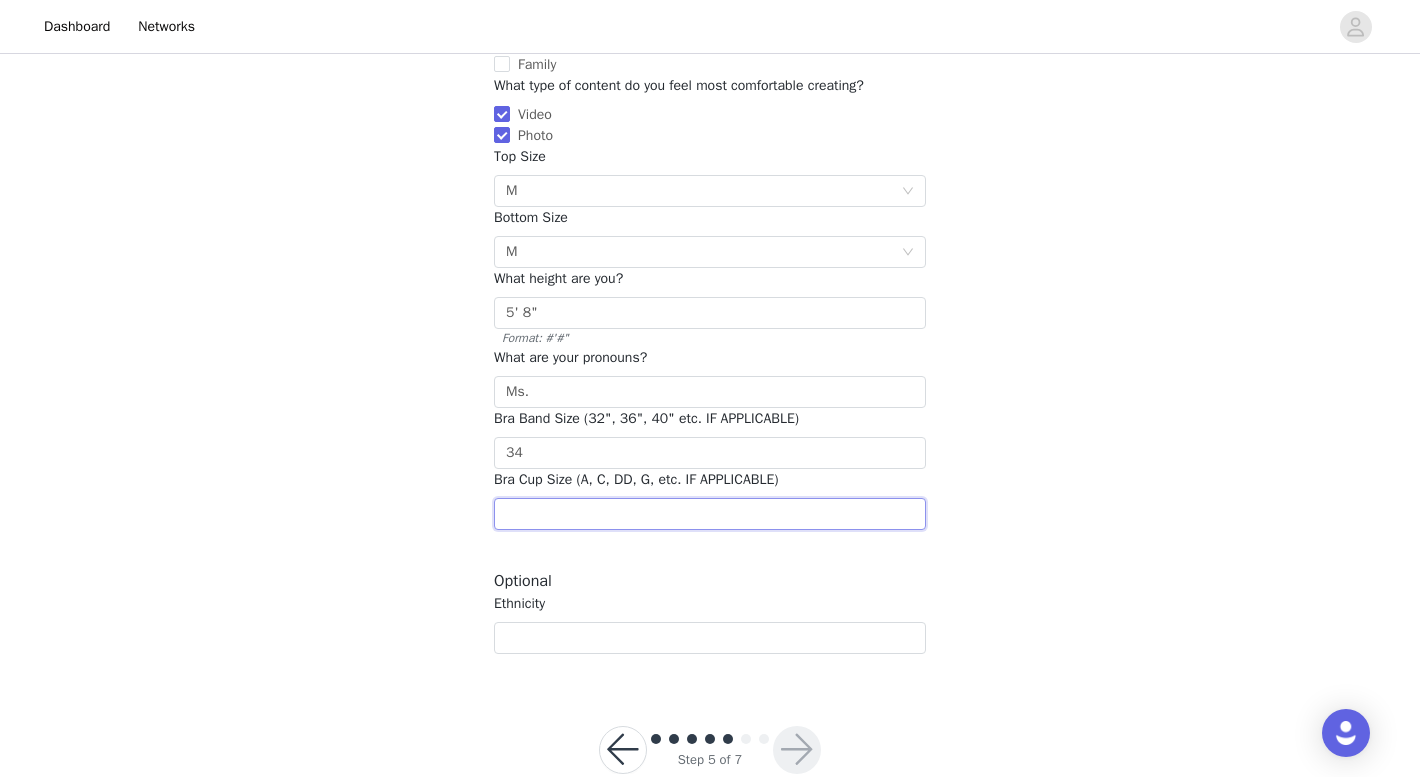 click at bounding box center [710, 514] 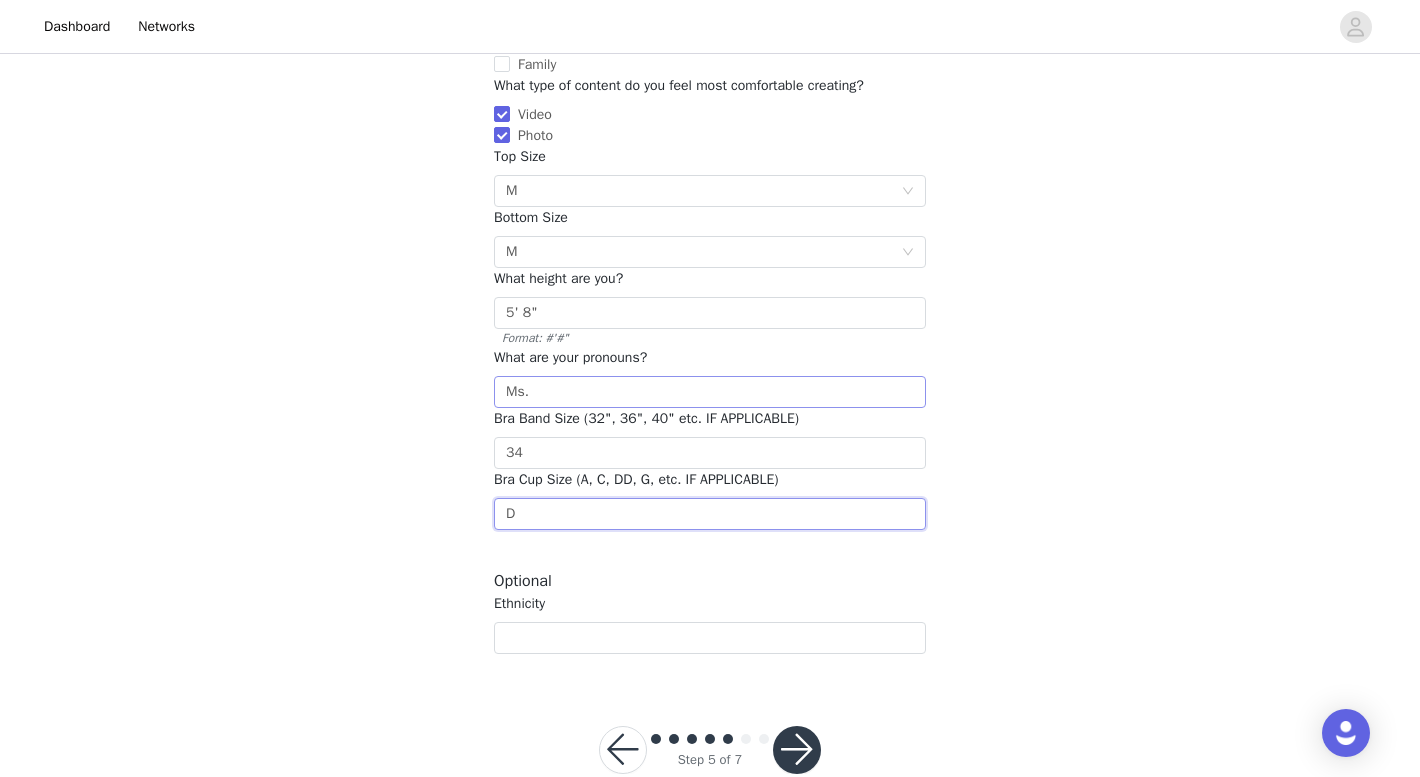type on "D" 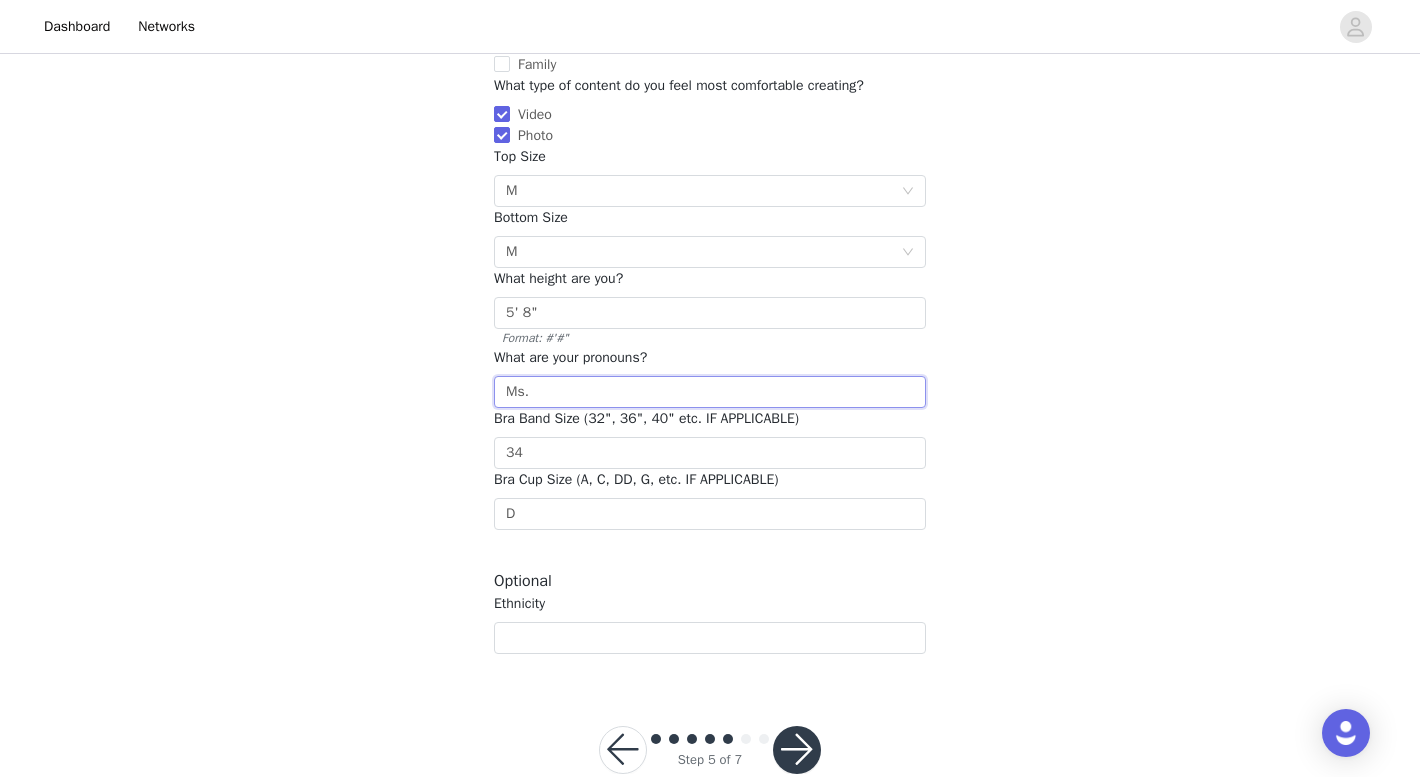 click on "Ms." at bounding box center (710, 392) 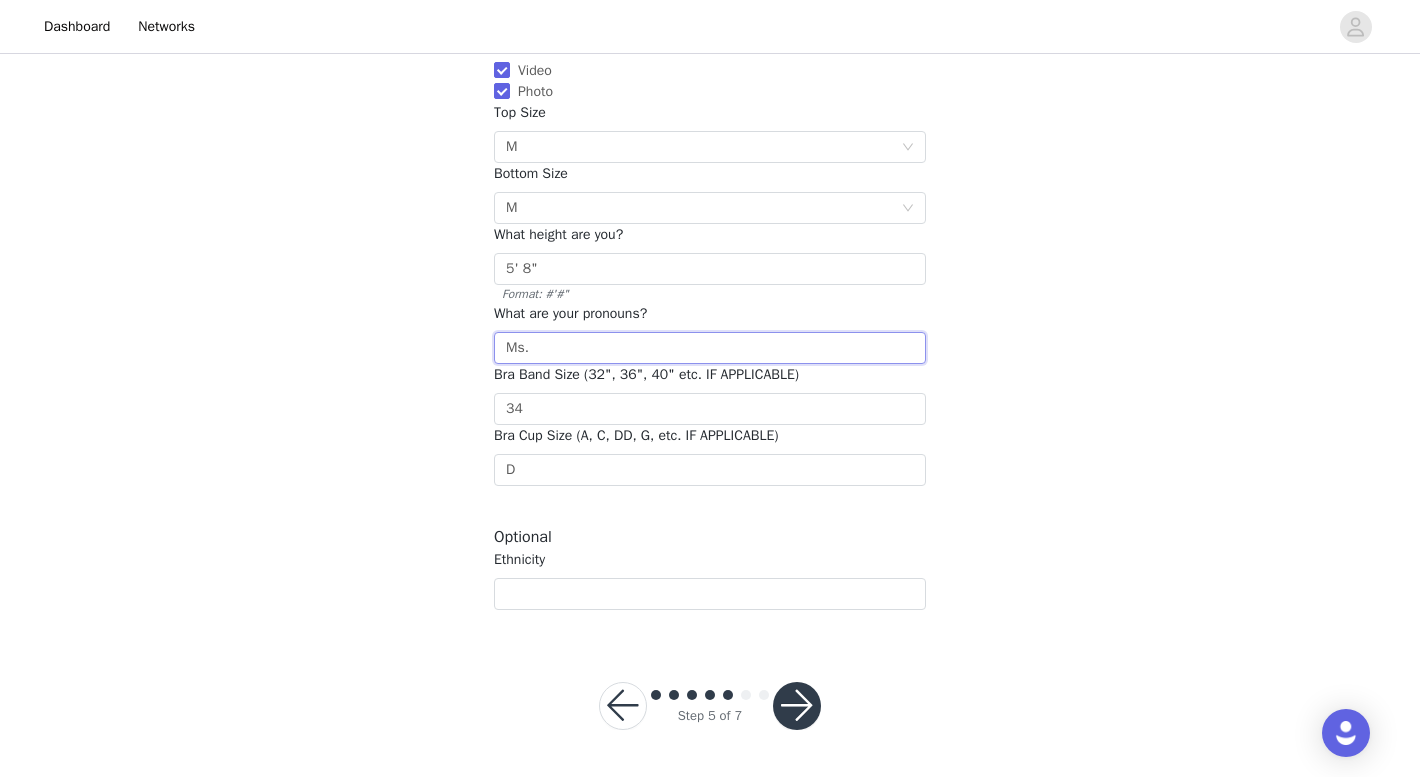 scroll, scrollTop: 417, scrollLeft: 0, axis: vertical 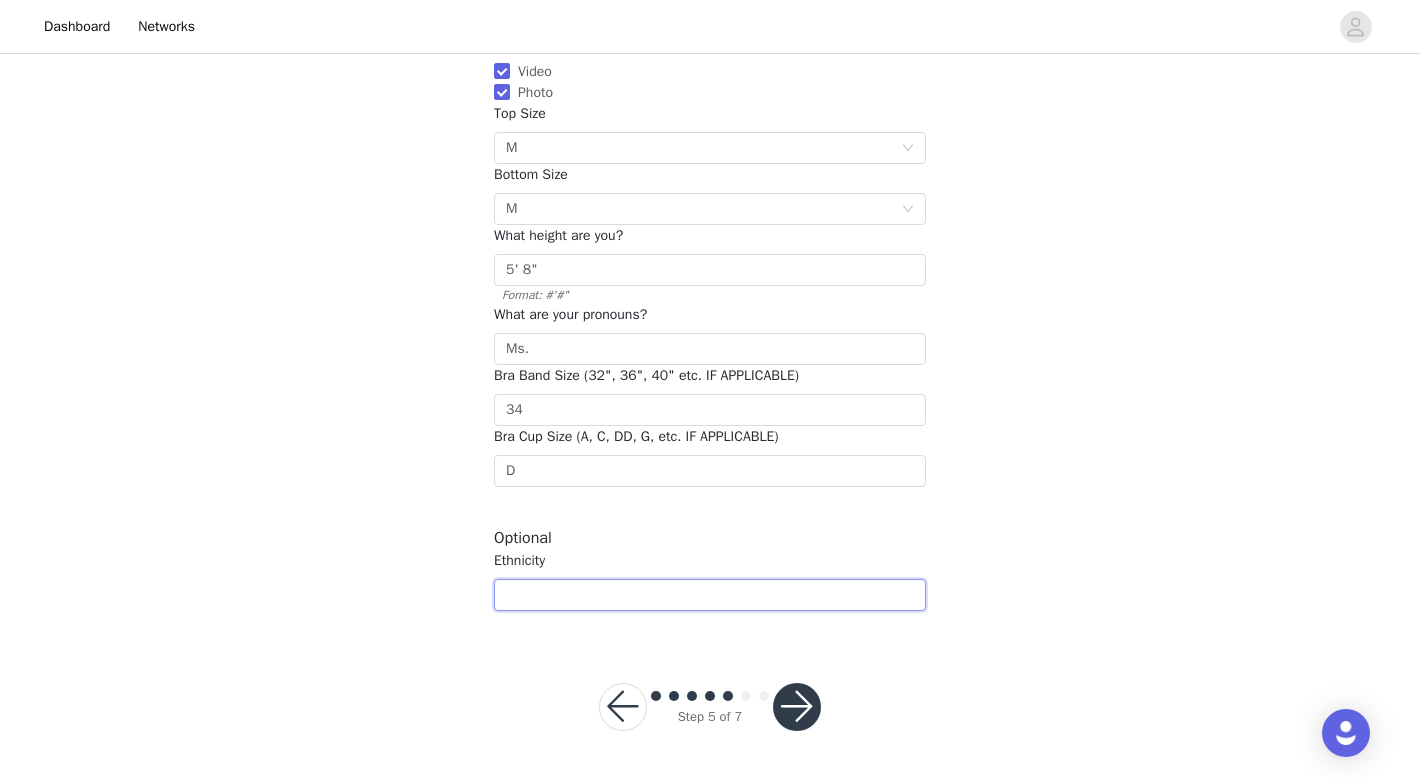 click at bounding box center [710, 595] 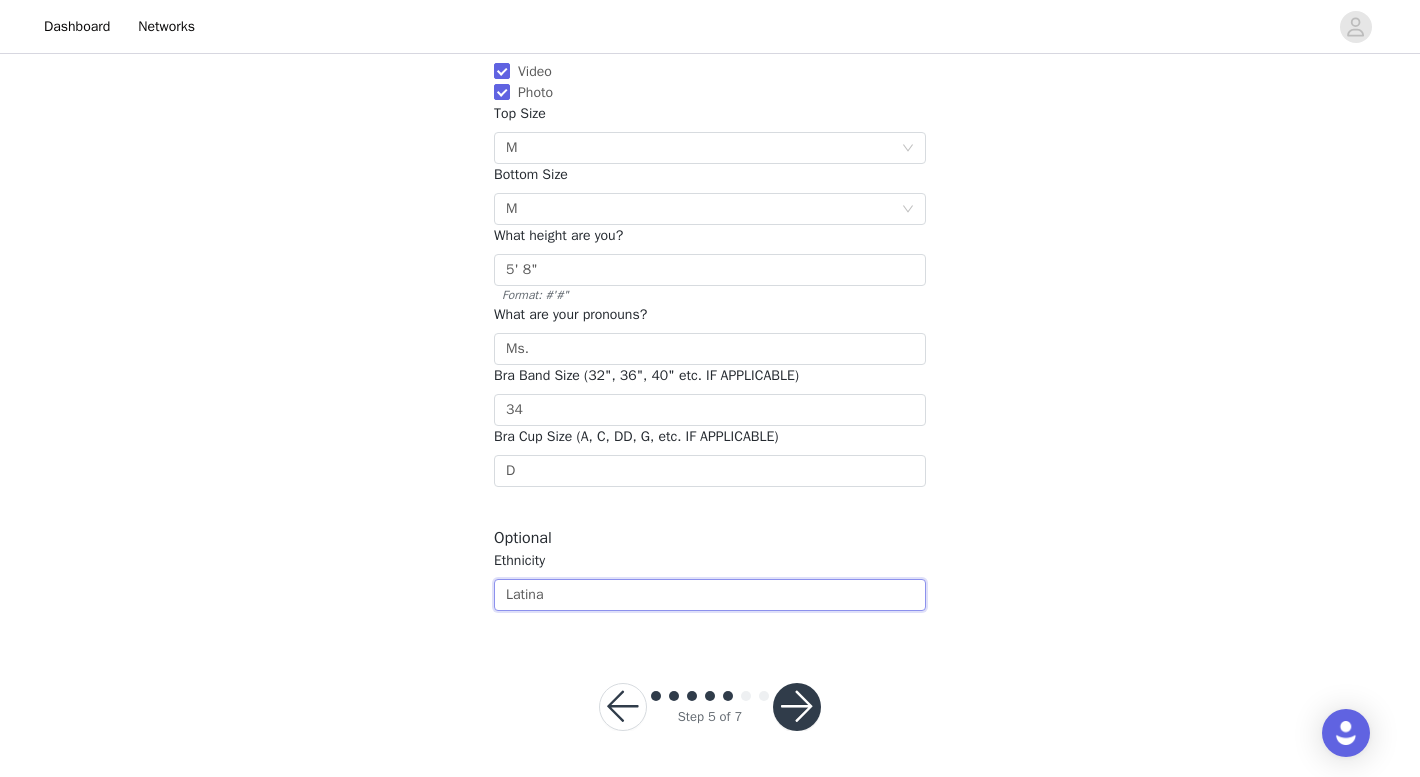 type on "Latina" 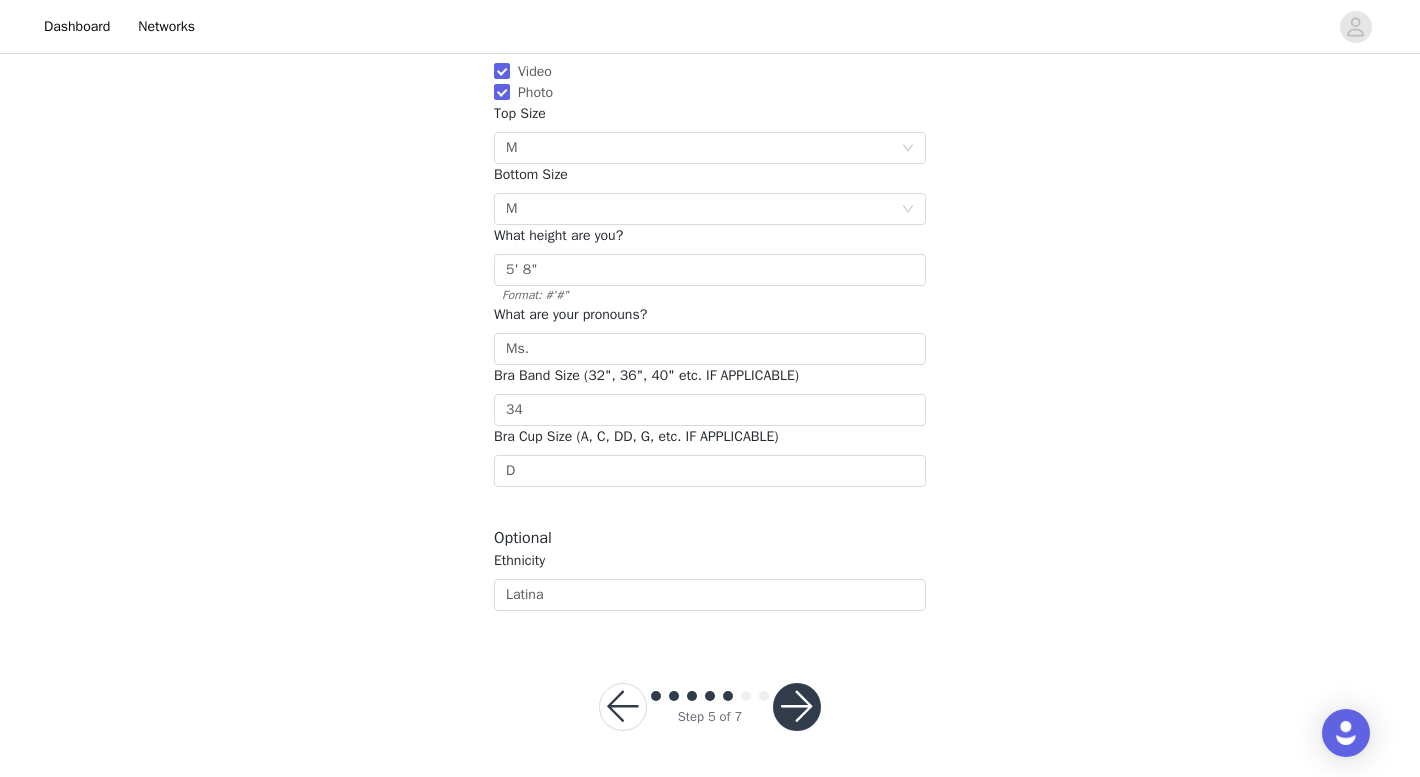 click at bounding box center (710, 697) 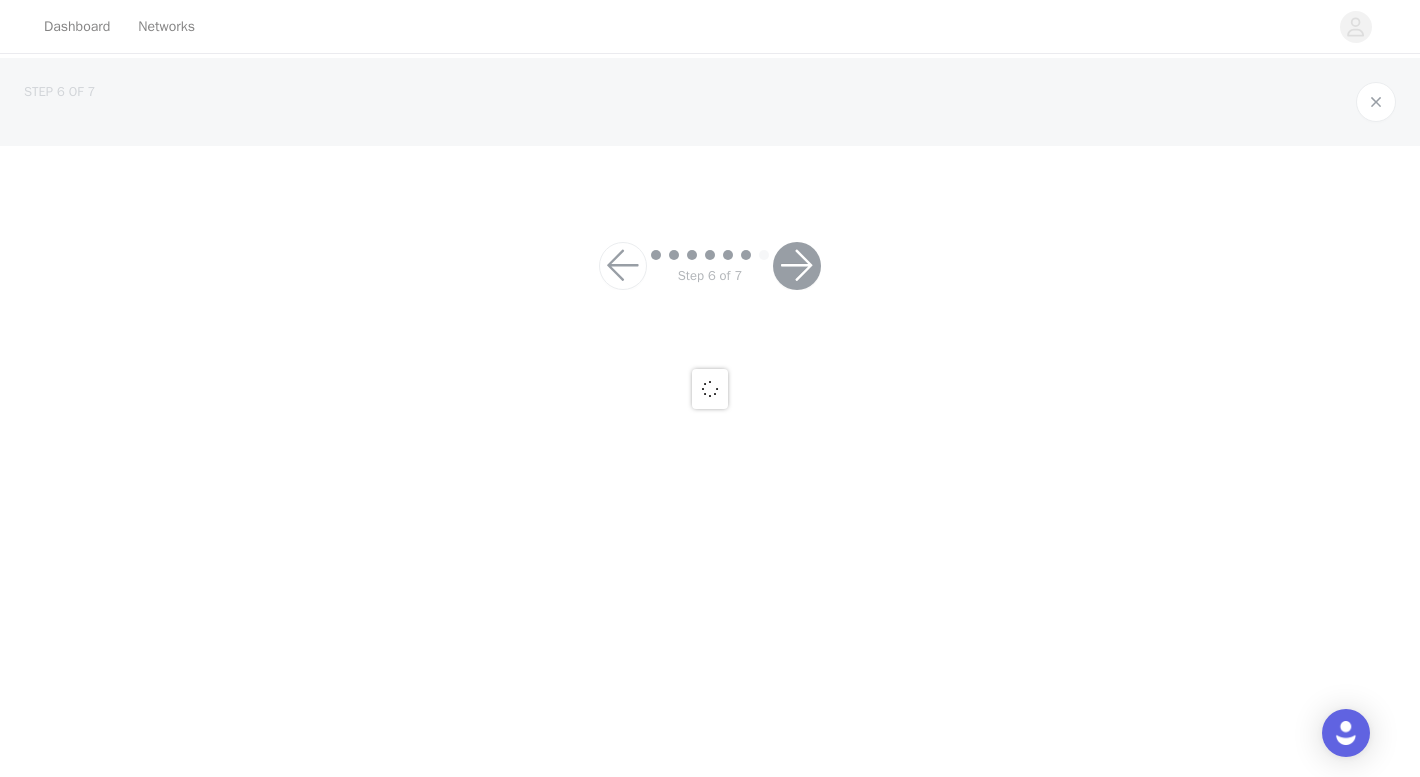 scroll, scrollTop: 0, scrollLeft: 0, axis: both 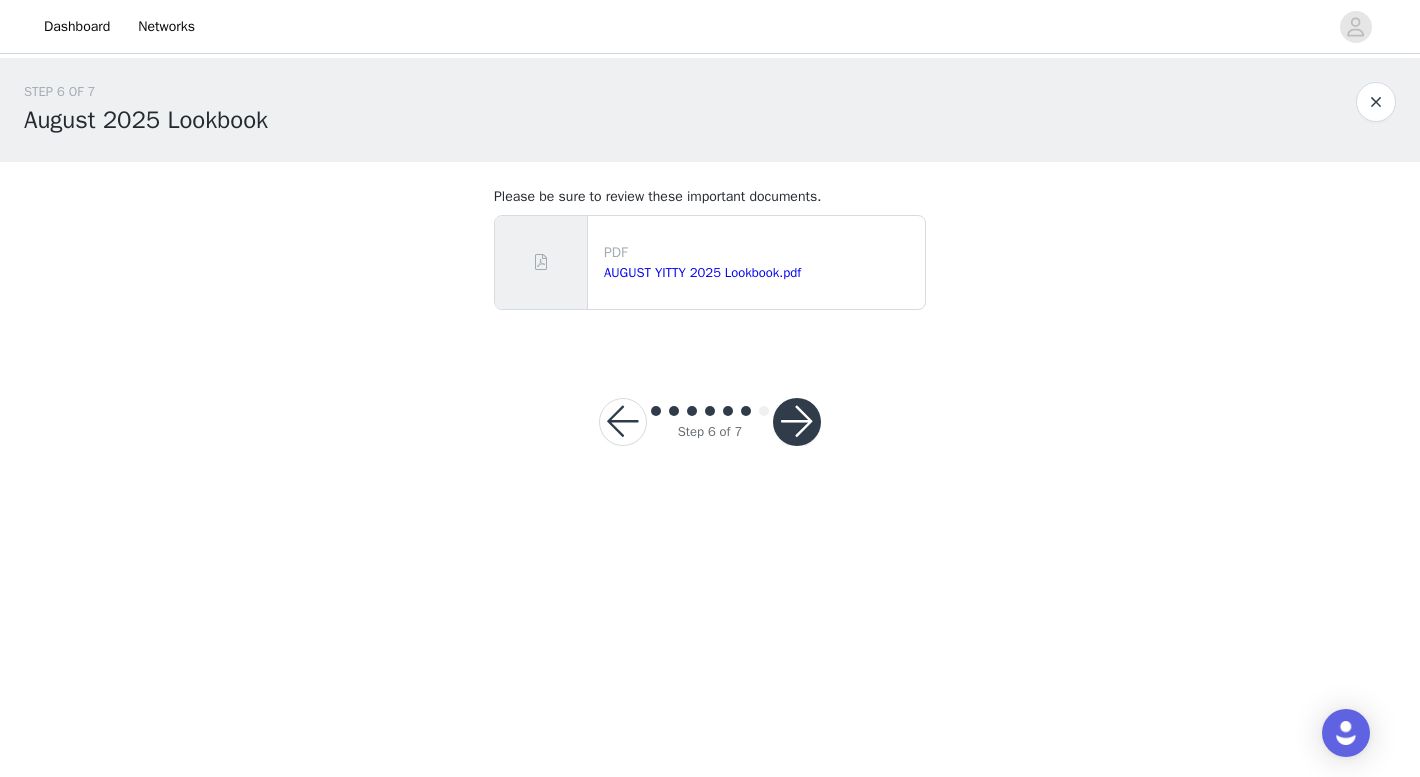 click at bounding box center (797, 422) 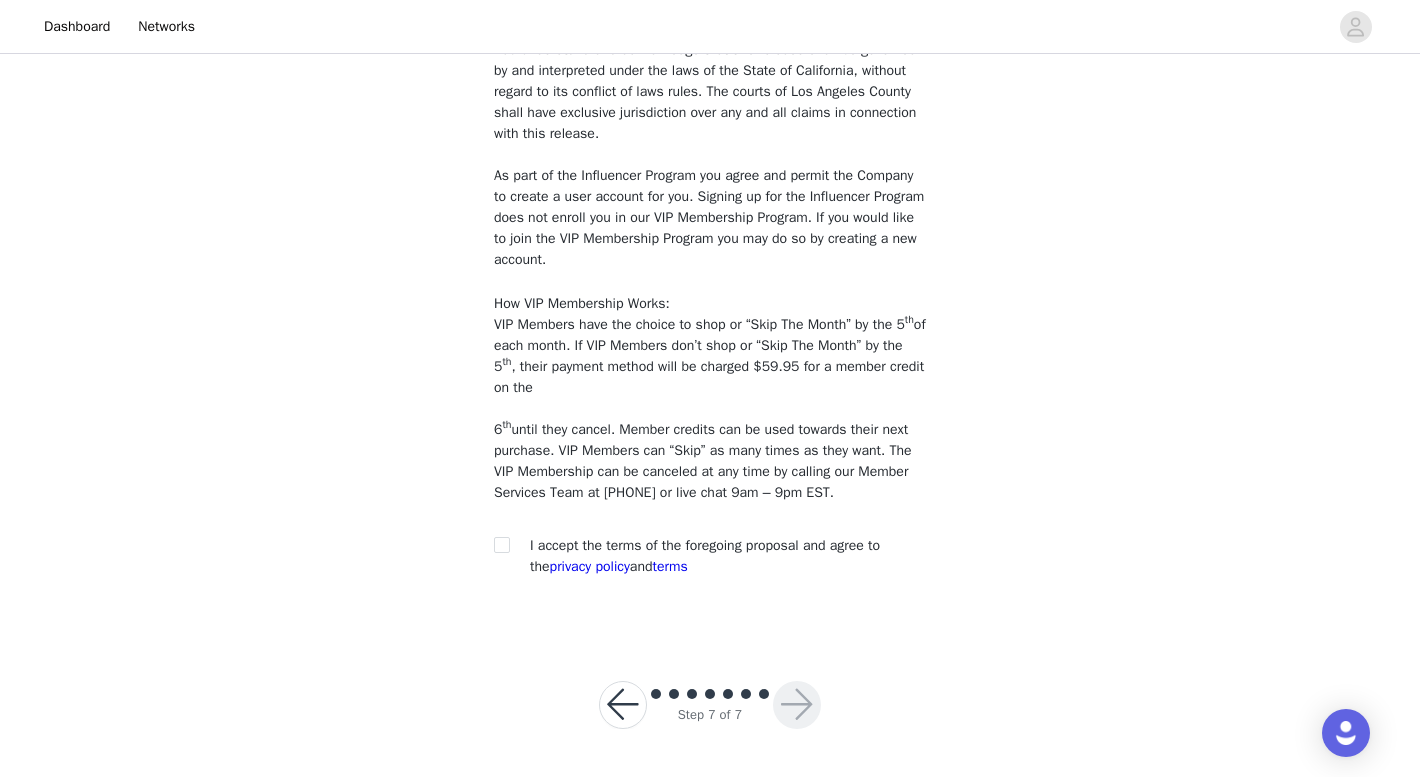 scroll, scrollTop: 1723, scrollLeft: 0, axis: vertical 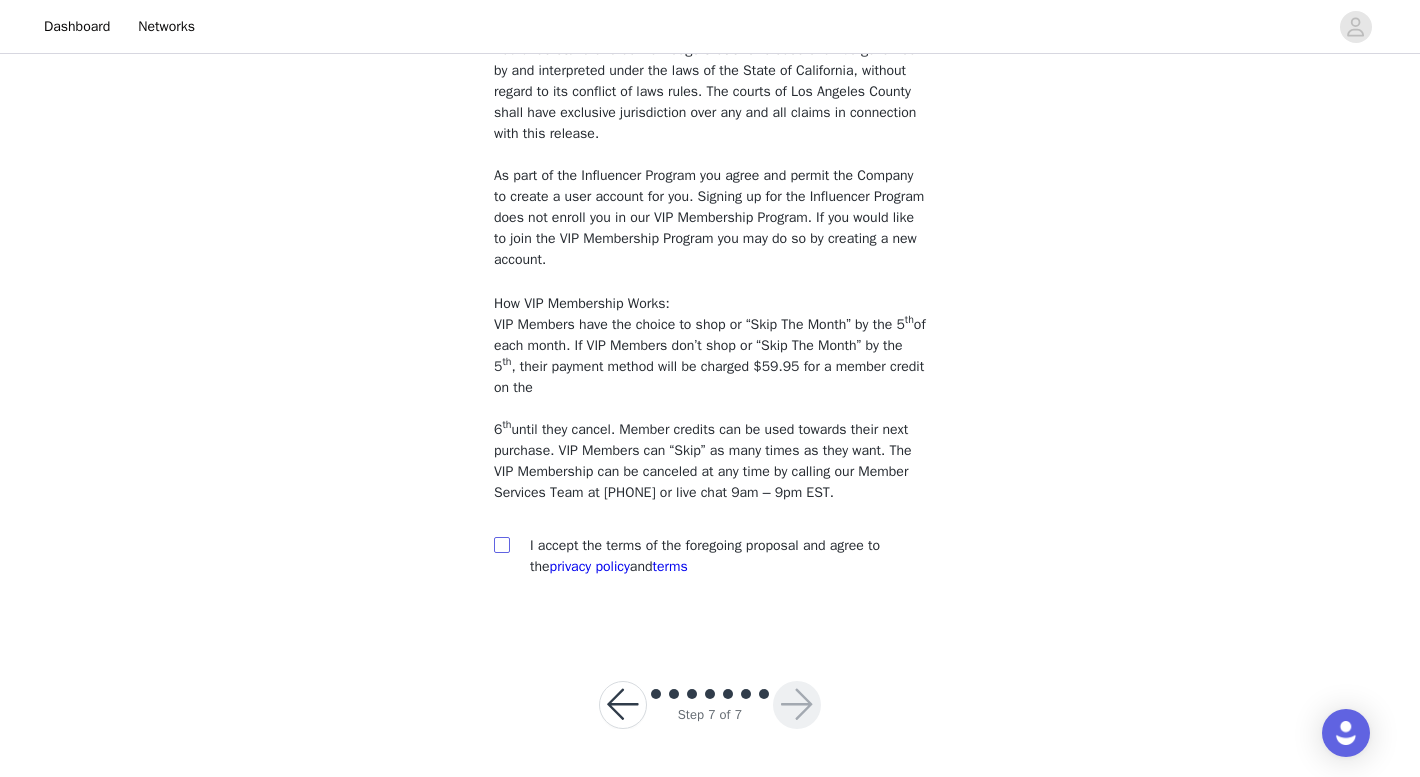 click at bounding box center [501, 544] 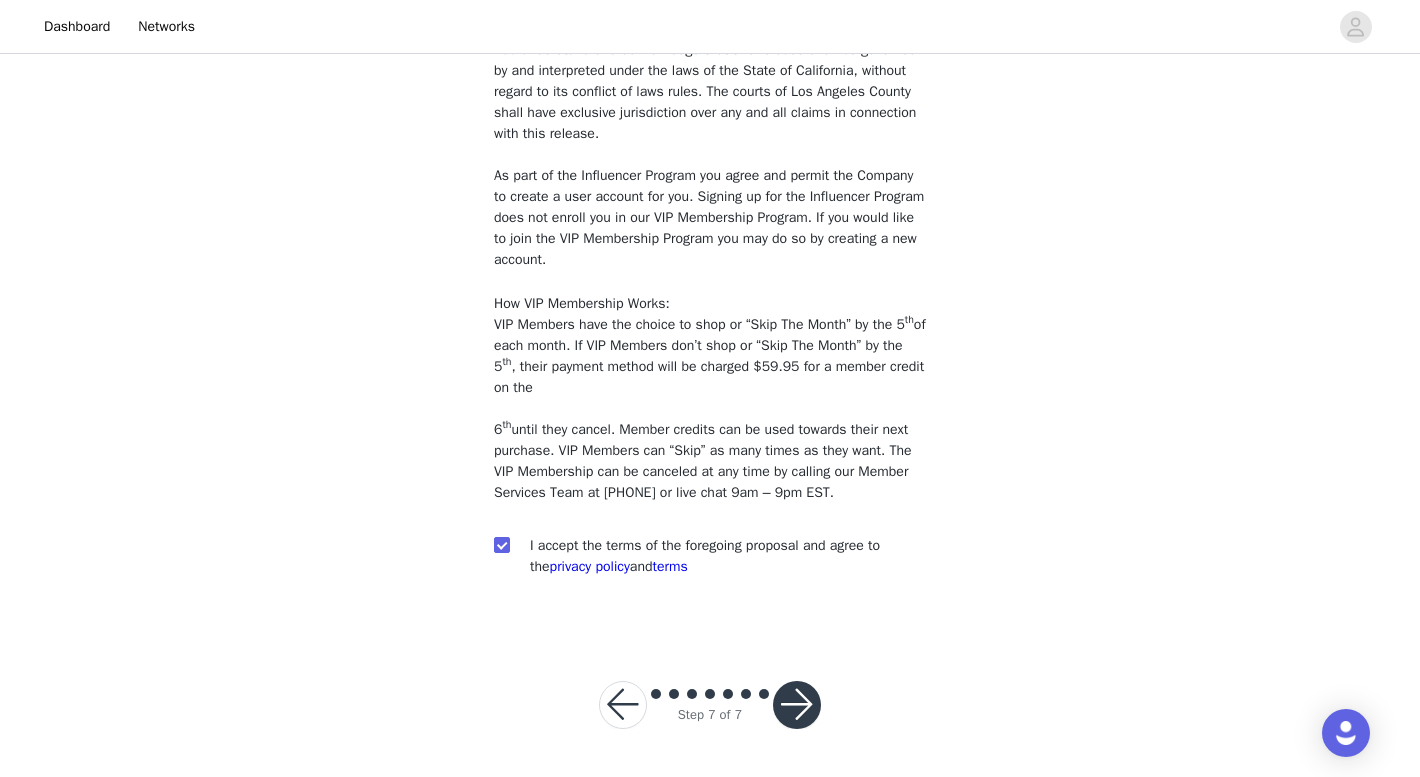 click at bounding box center [797, 705] 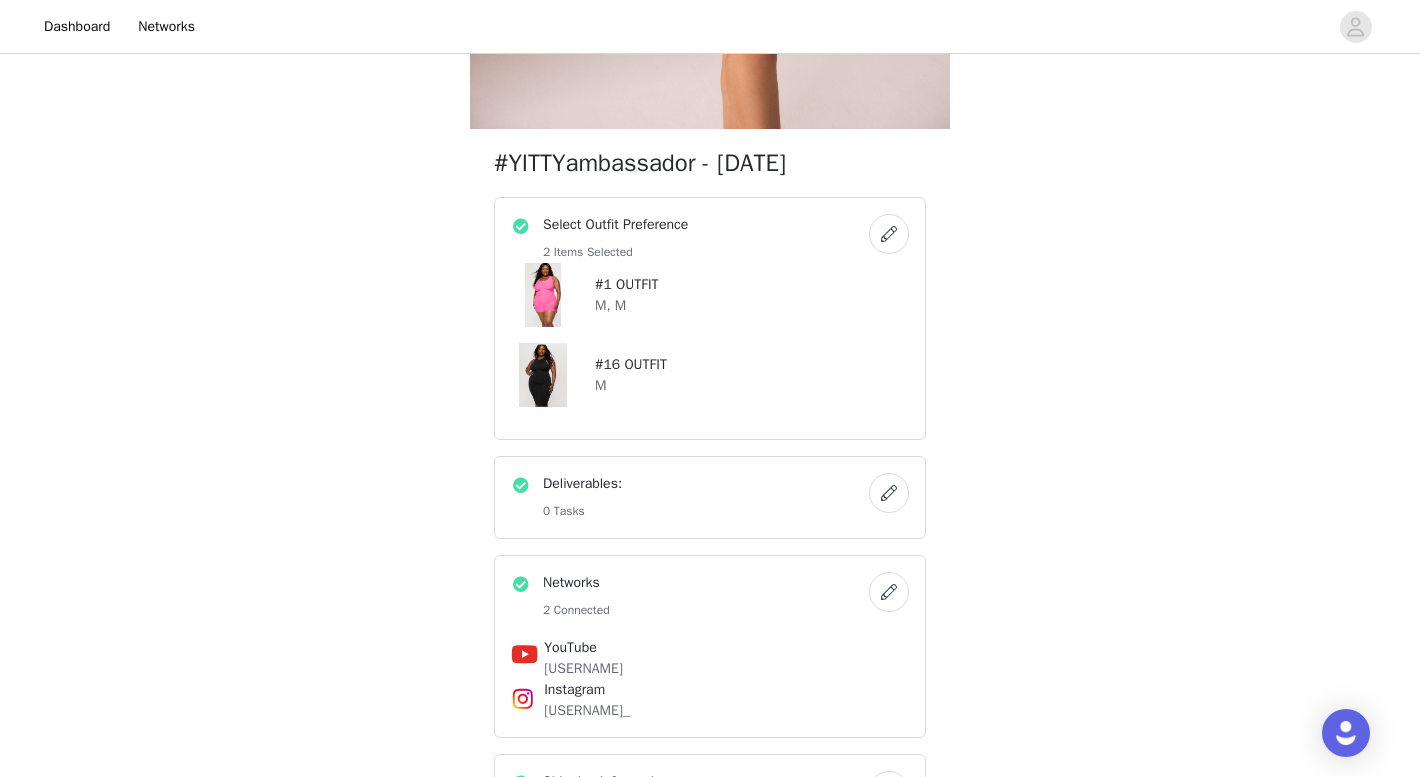 scroll, scrollTop: 657, scrollLeft: 0, axis: vertical 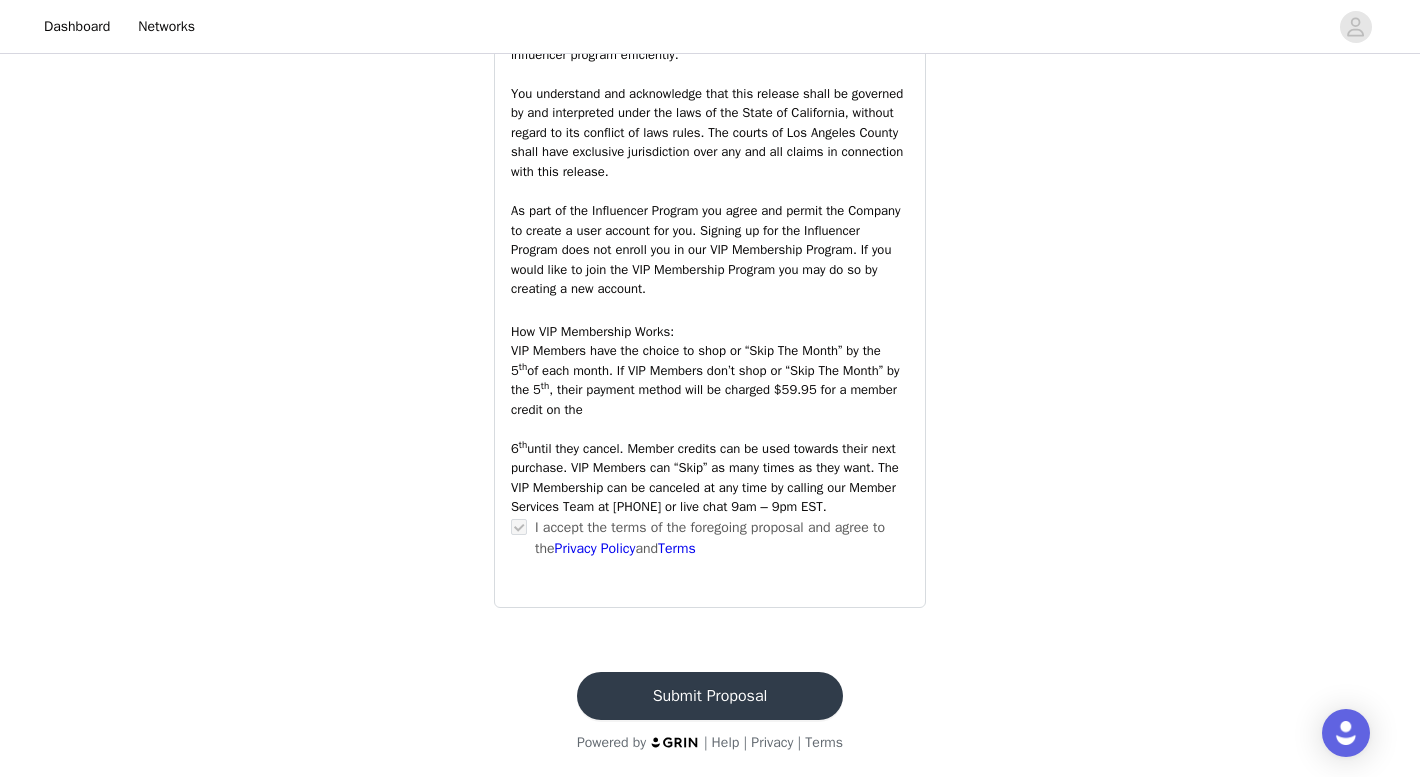 click on "Submit Proposal" at bounding box center [710, 696] 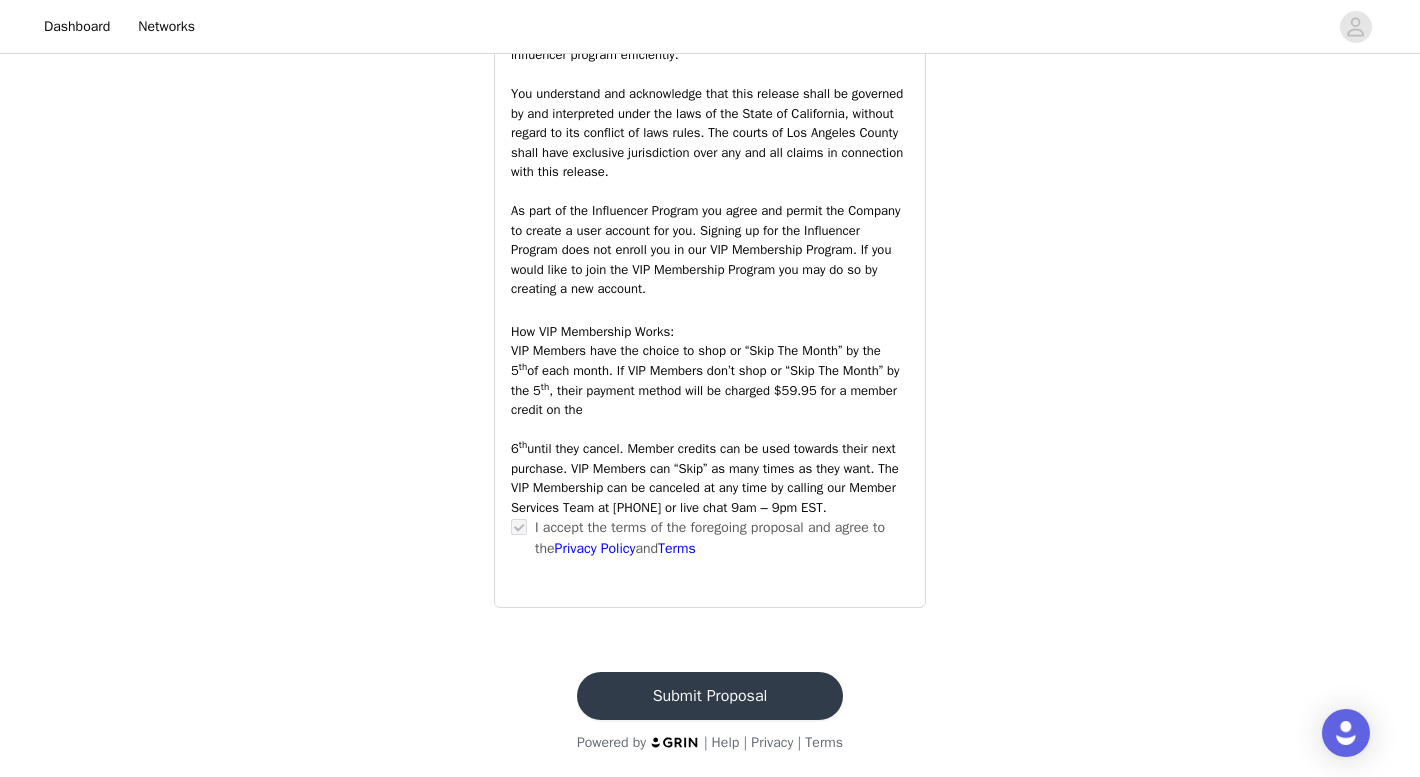 scroll, scrollTop: 0, scrollLeft: 0, axis: both 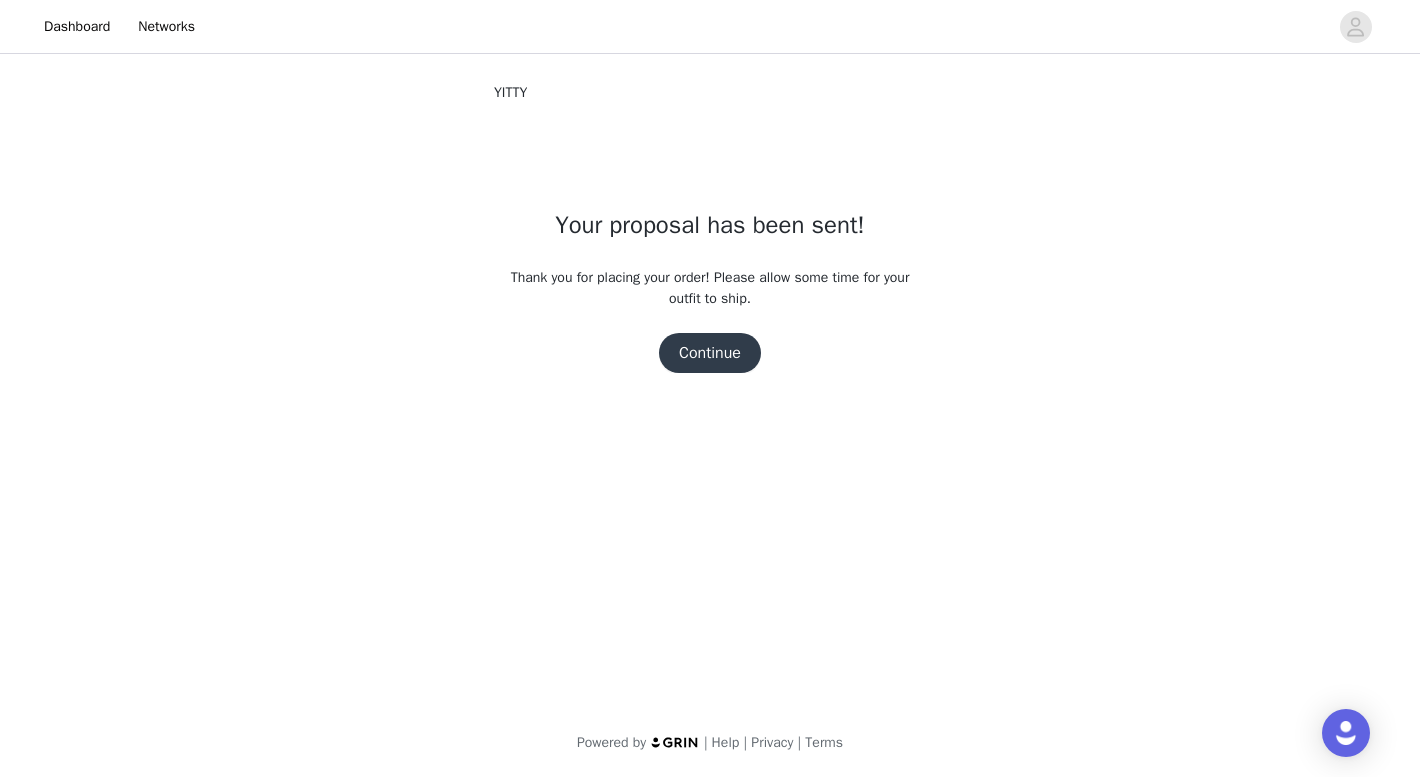 click on "Continue" at bounding box center (710, 353) 